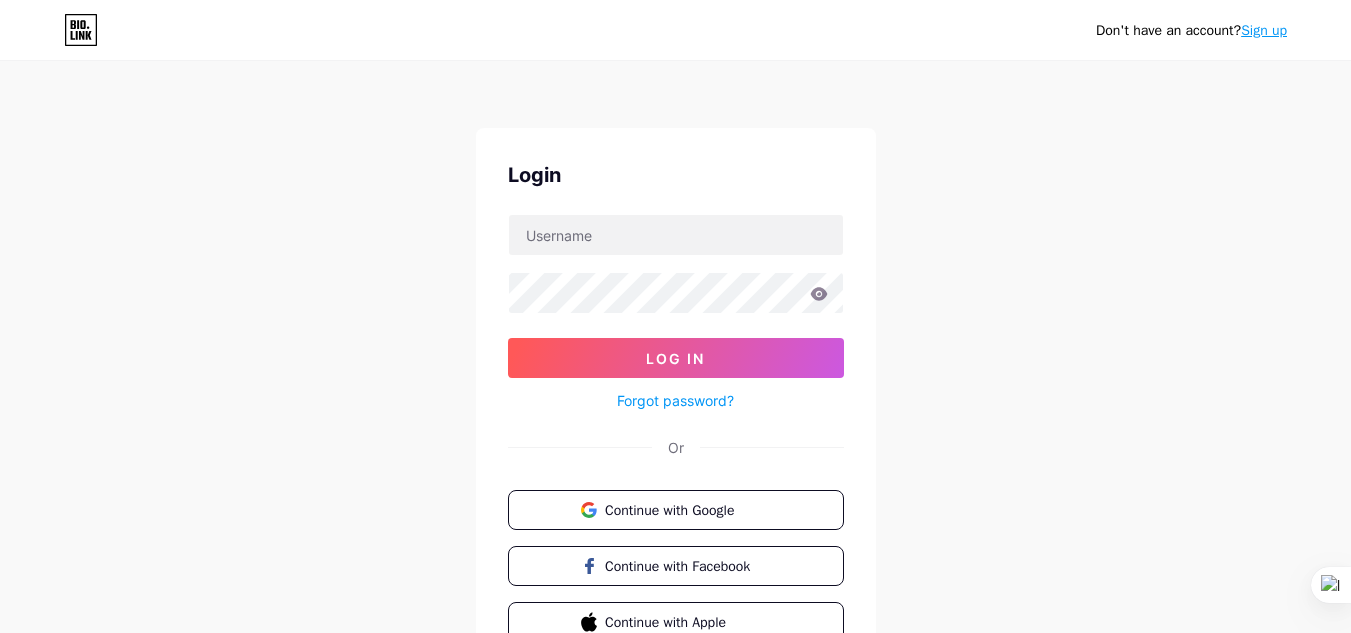 scroll, scrollTop: 0, scrollLeft: 0, axis: both 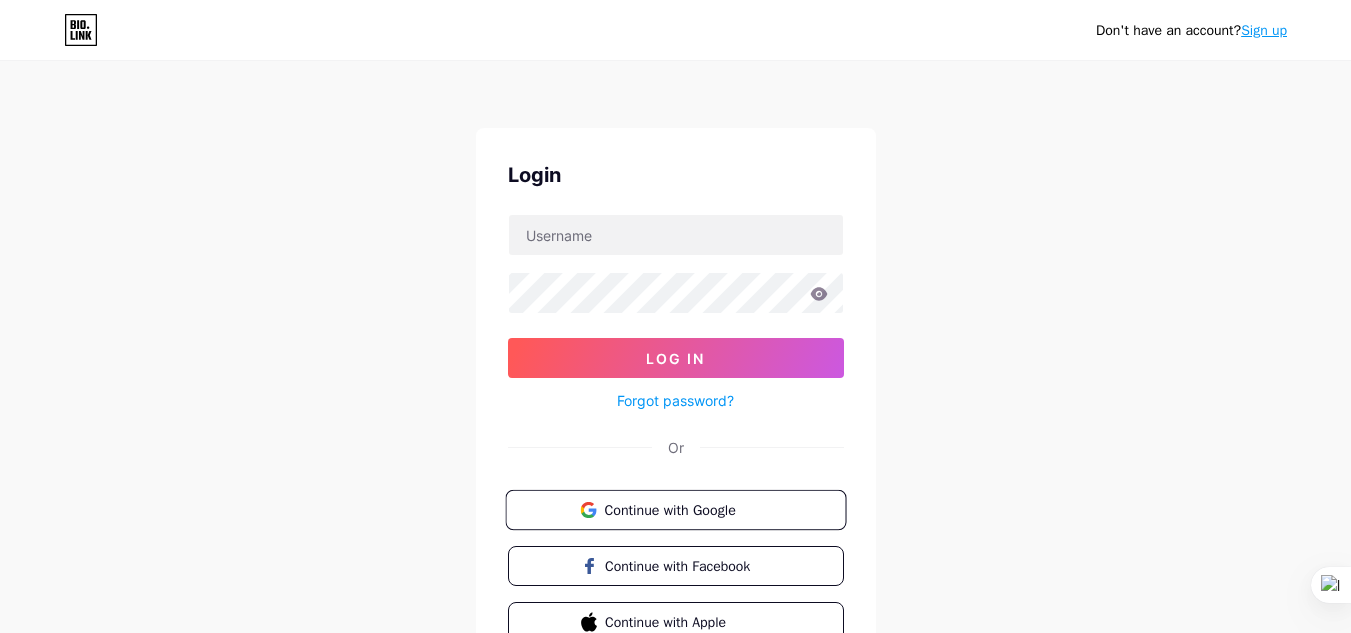 click on "Continue with Google" at bounding box center (687, 509) 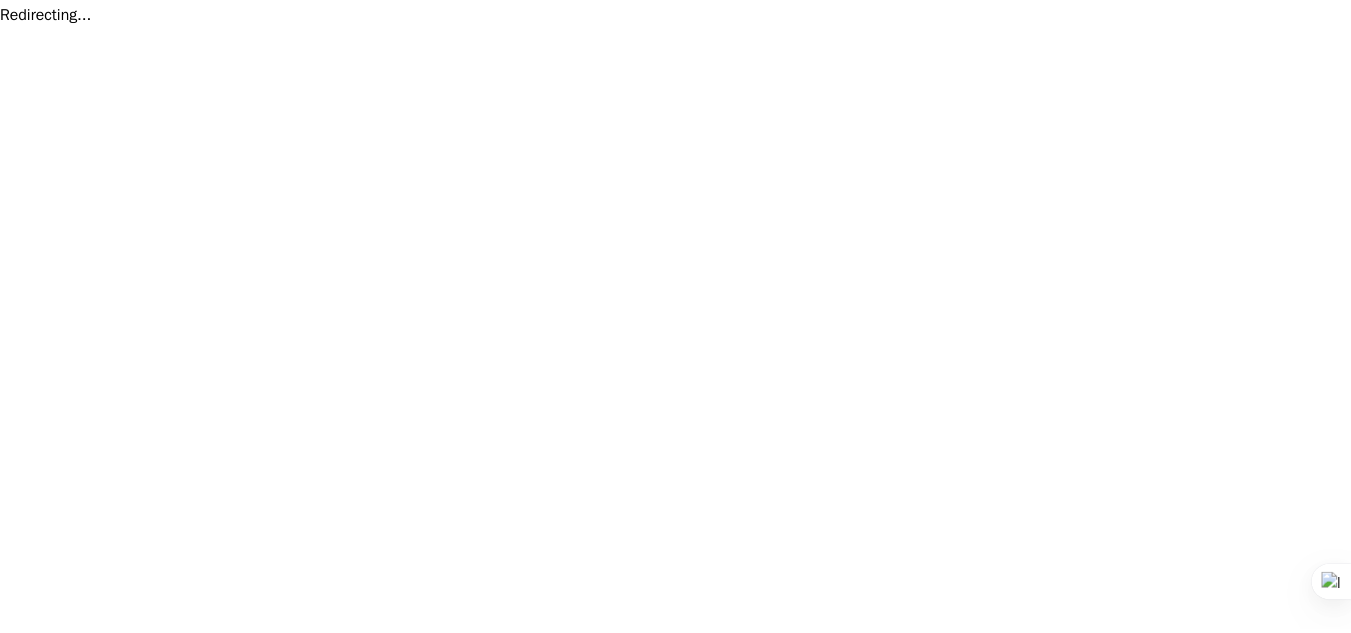 scroll, scrollTop: 0, scrollLeft: 0, axis: both 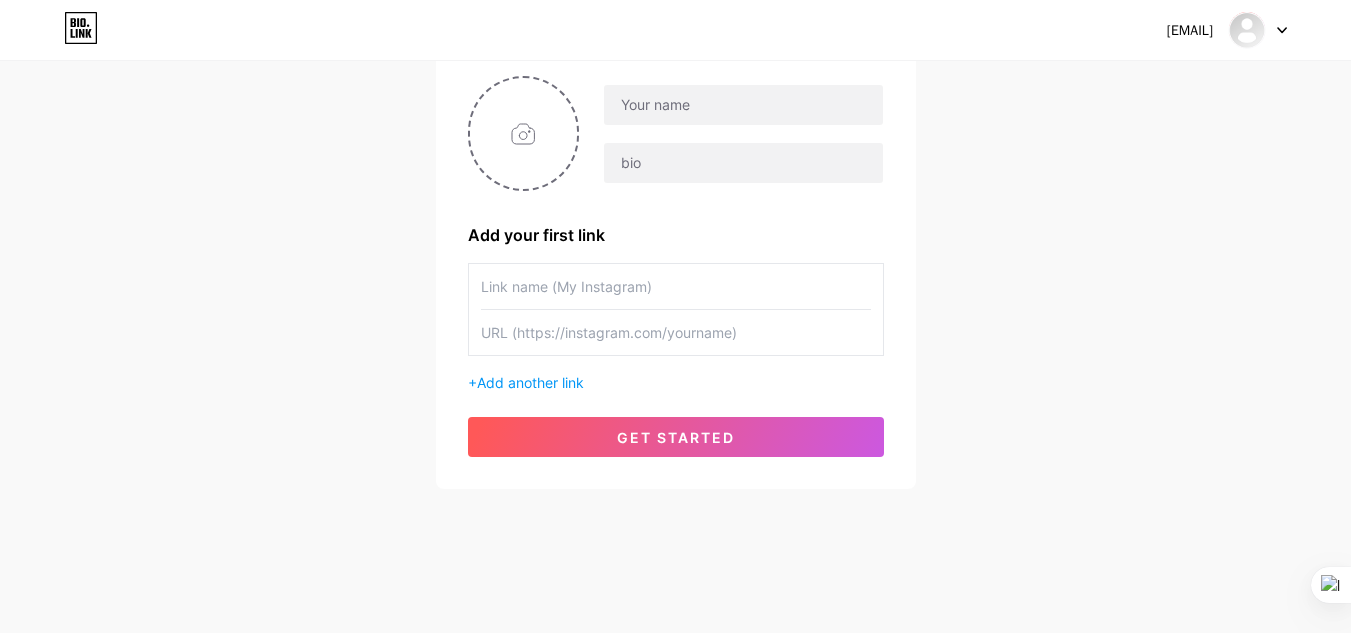 click at bounding box center (676, 332) 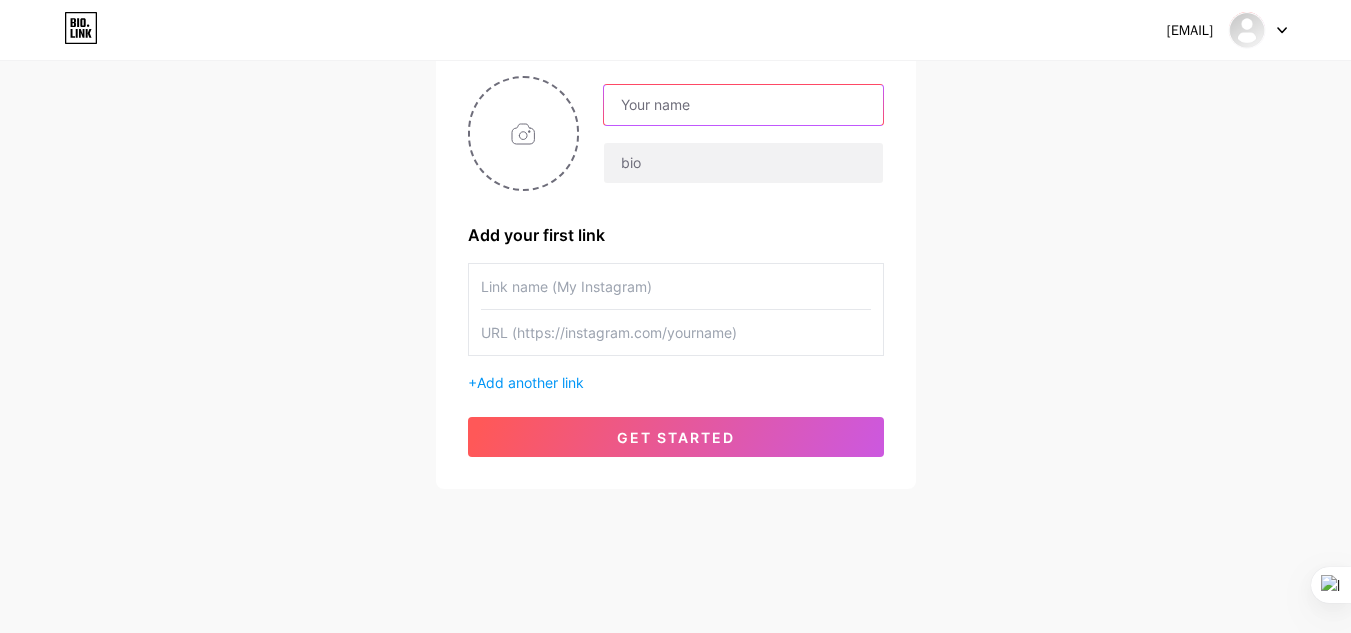 click at bounding box center (743, 105) 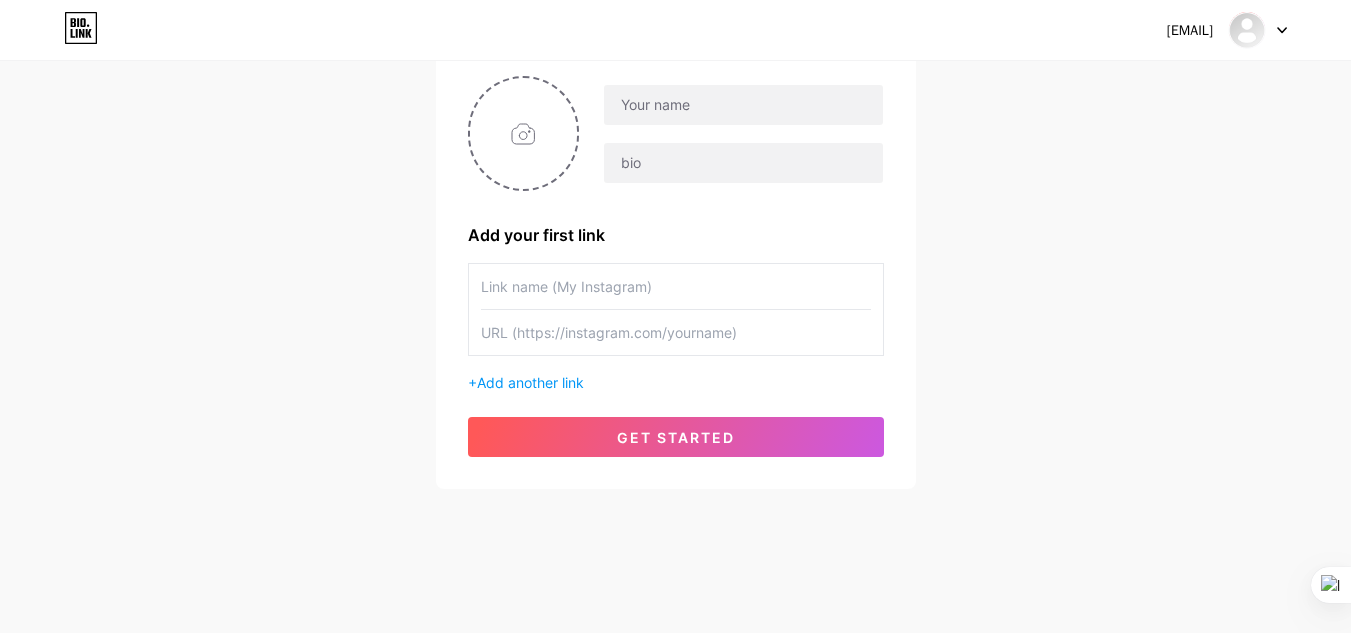 click on "Dashboard     Logout   Setup your page   Let’s setup bio.link/[USERNAME] 🎉                       Add your first link
+  Add another link     get started" at bounding box center [675, 196] 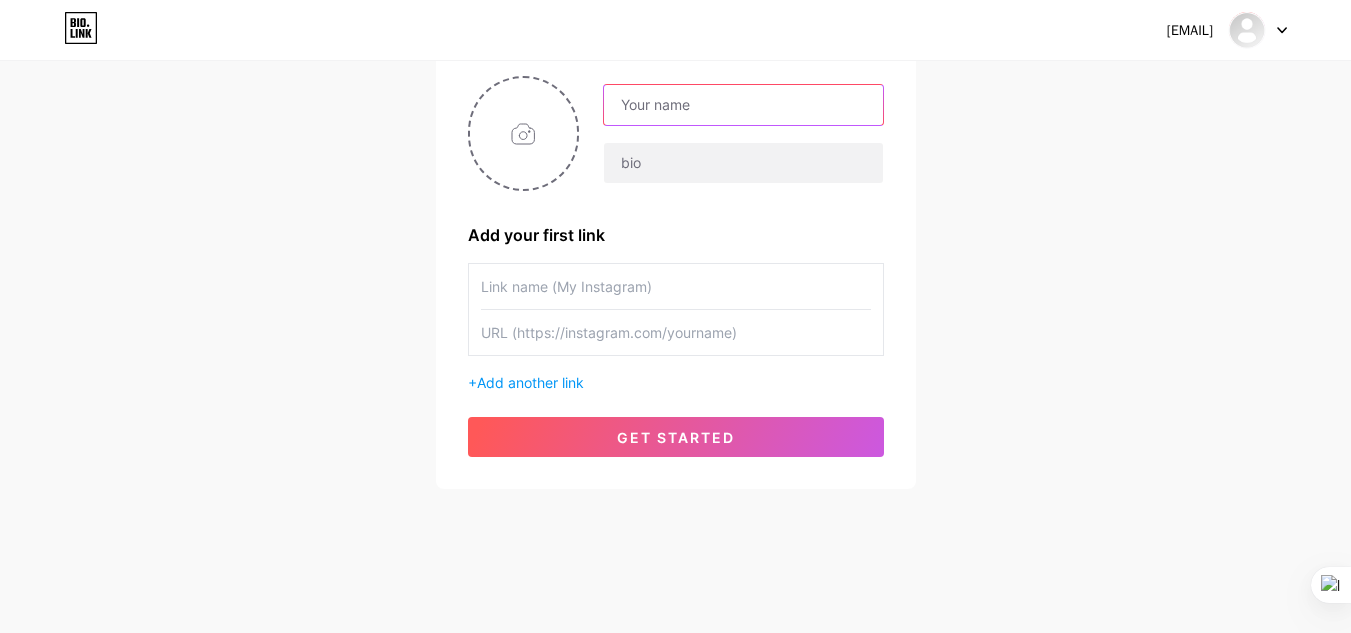 click at bounding box center [743, 105] 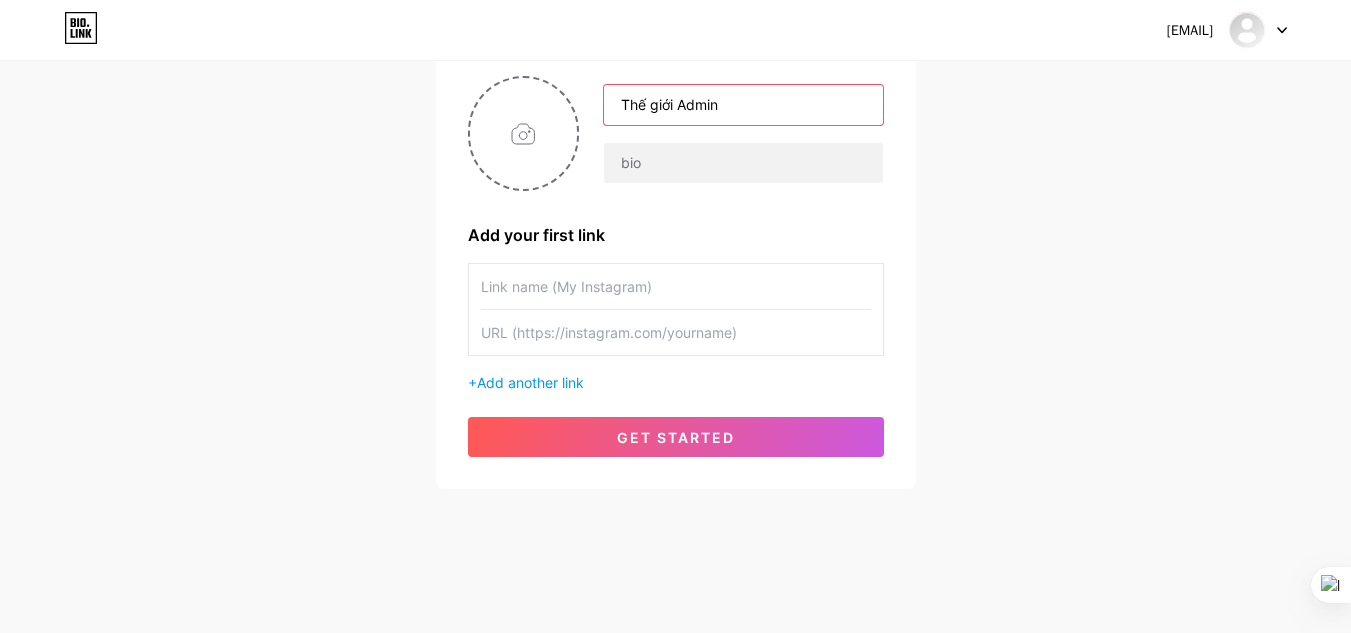 type on "Thế giới Admin" 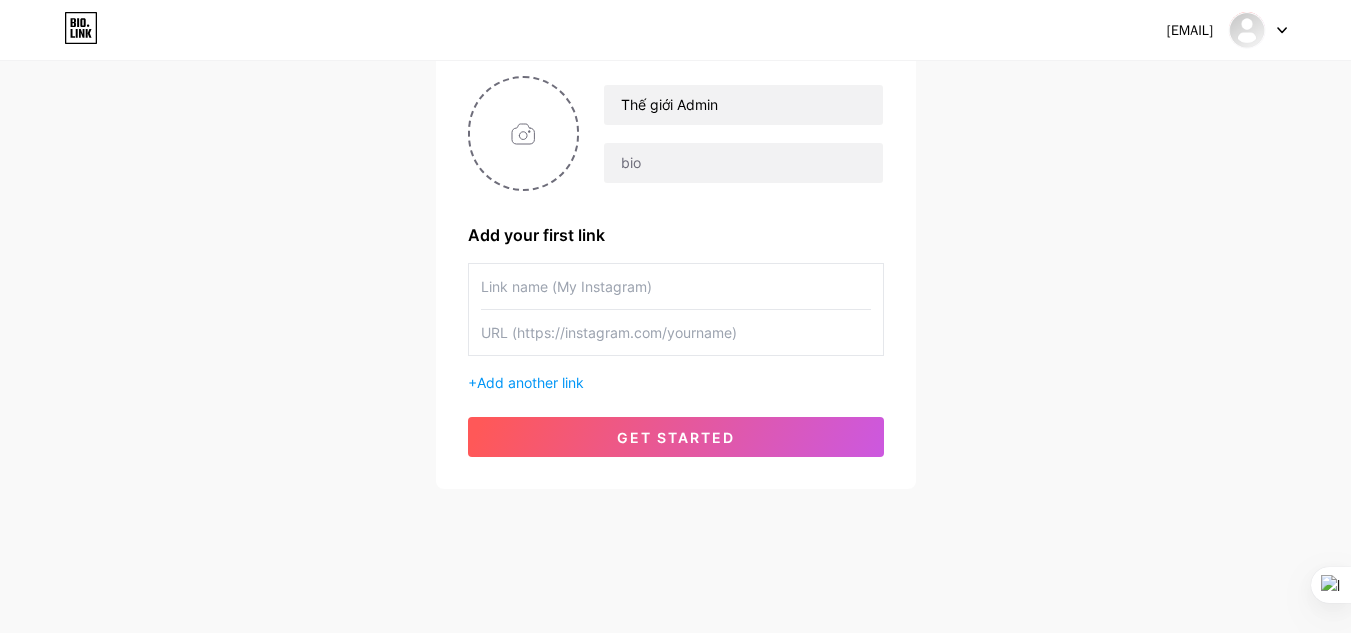 click on "Thế giới Admin         Add your first link
+  Add another link     get started" at bounding box center (675, 196) 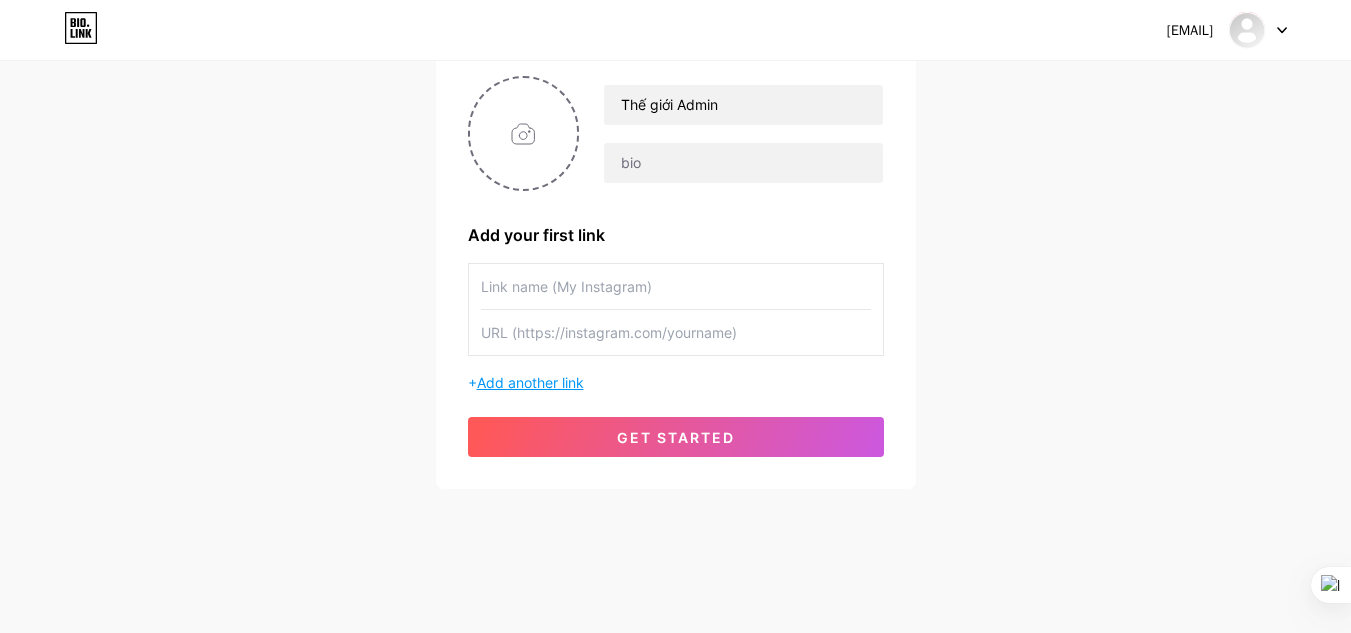 click on "Add another link" at bounding box center [530, 382] 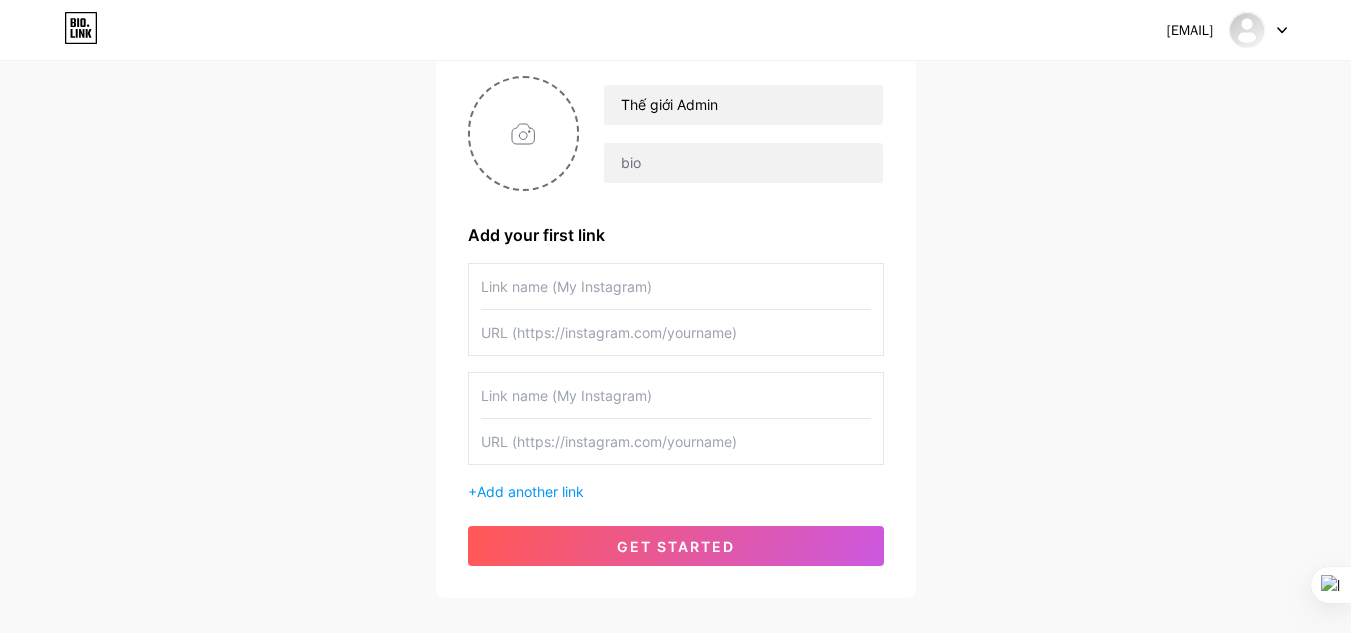 drag, startPoint x: 571, startPoint y: 418, endPoint x: 516, endPoint y: 293, distance: 136.565 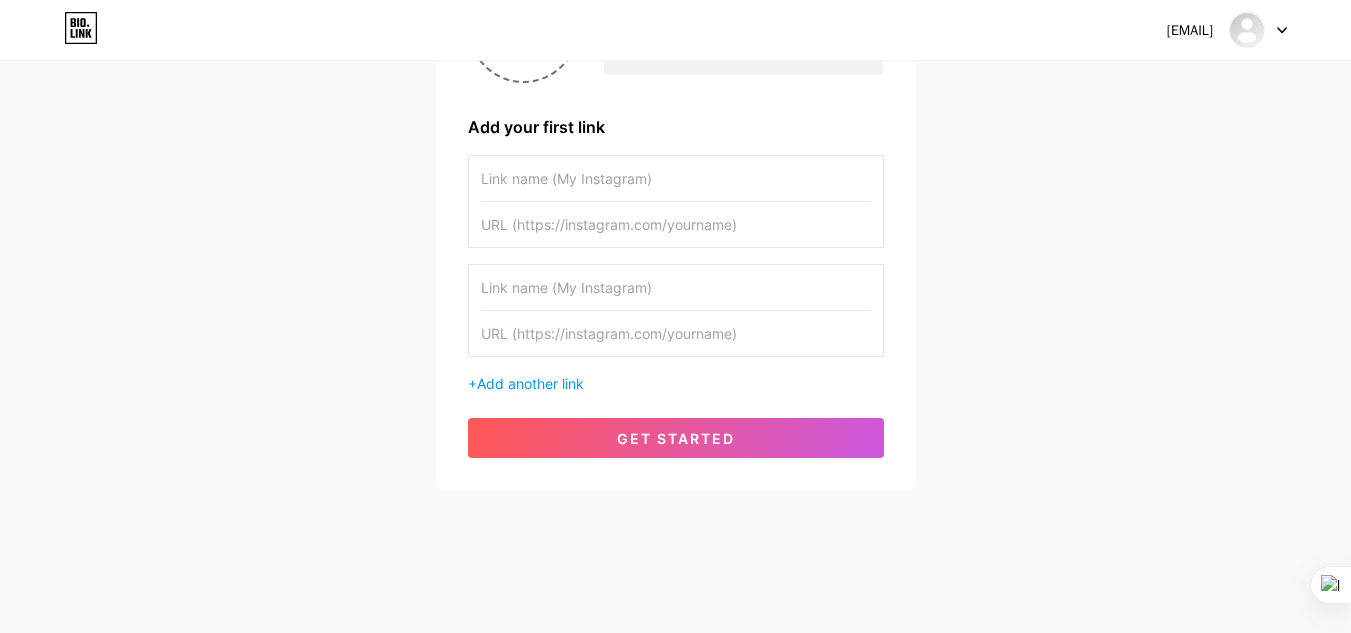 scroll, scrollTop: 269, scrollLeft: 0, axis: vertical 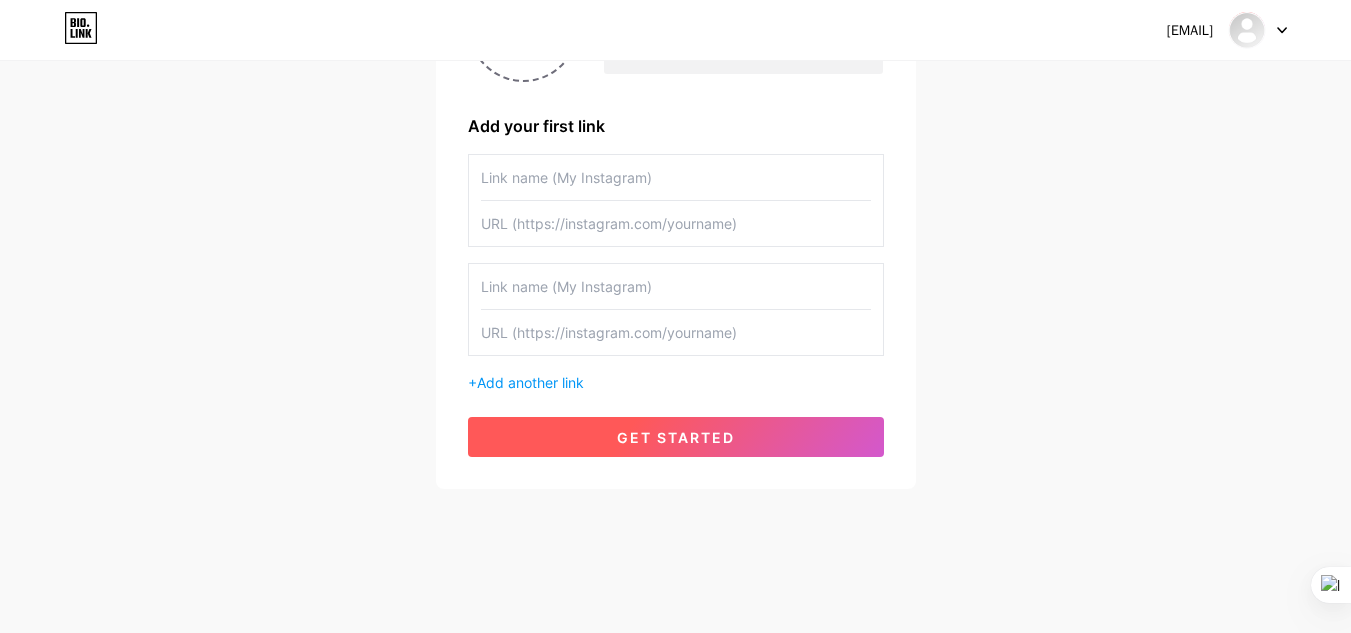 click on "get started" at bounding box center [676, 437] 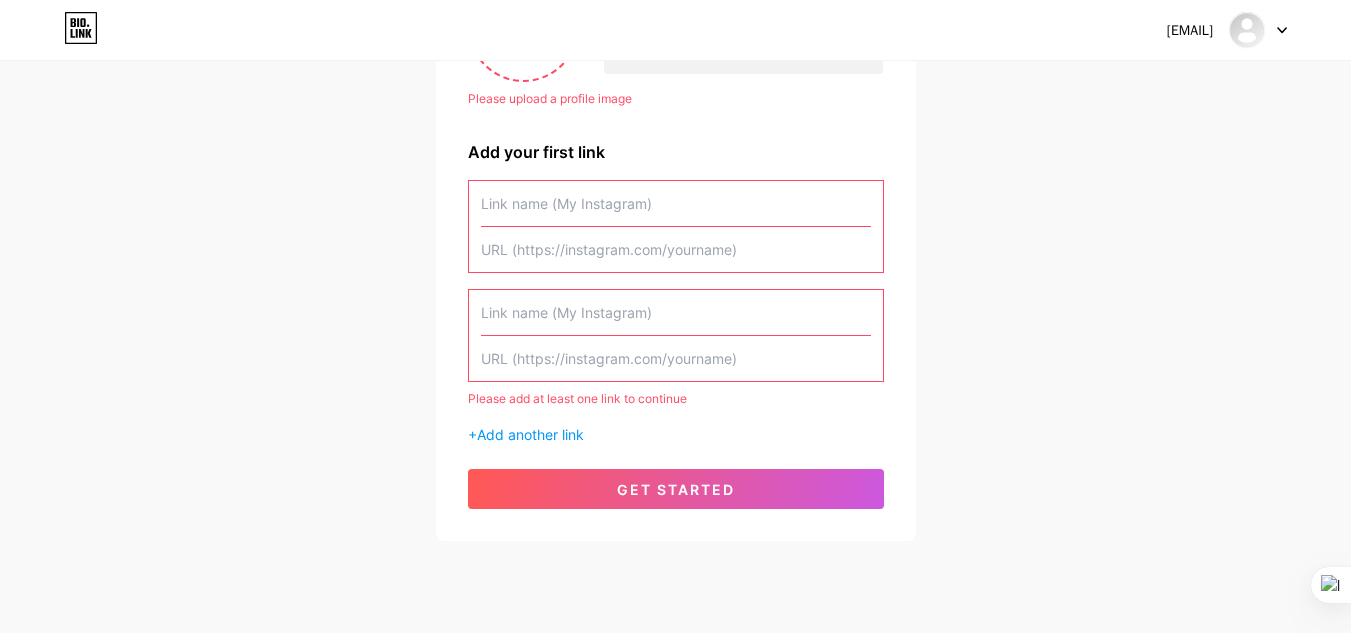 click at bounding box center [676, 203] 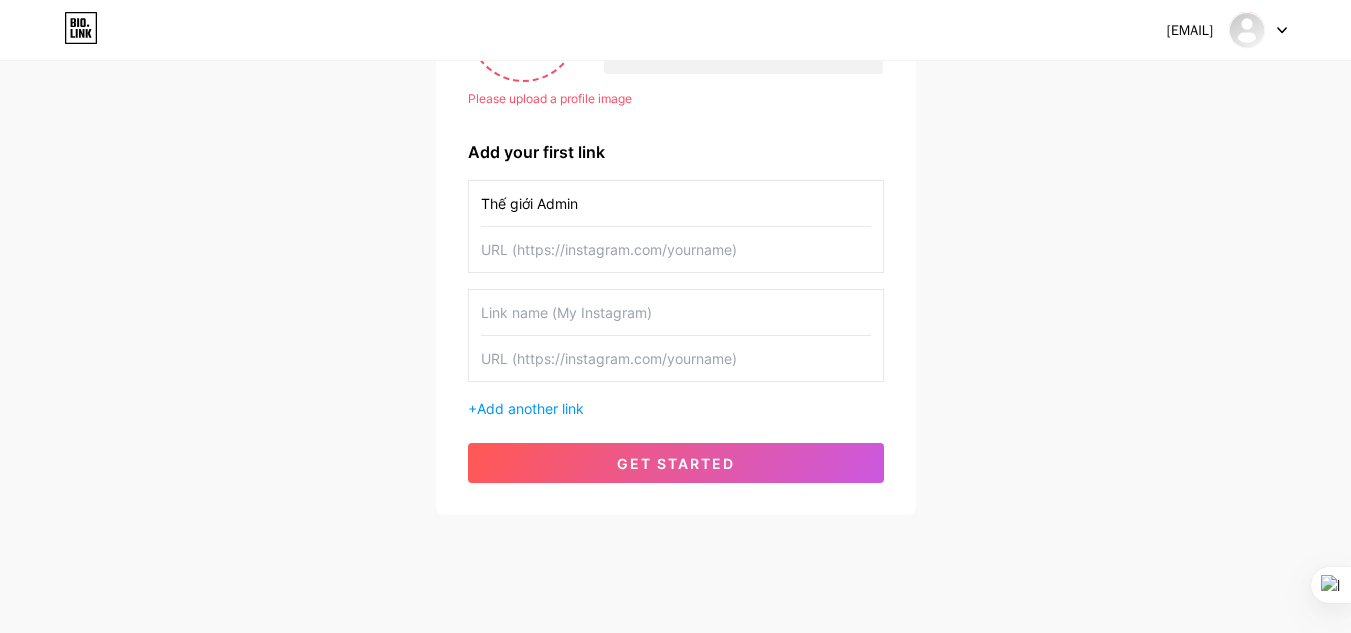 type on "Thế giới Admin" 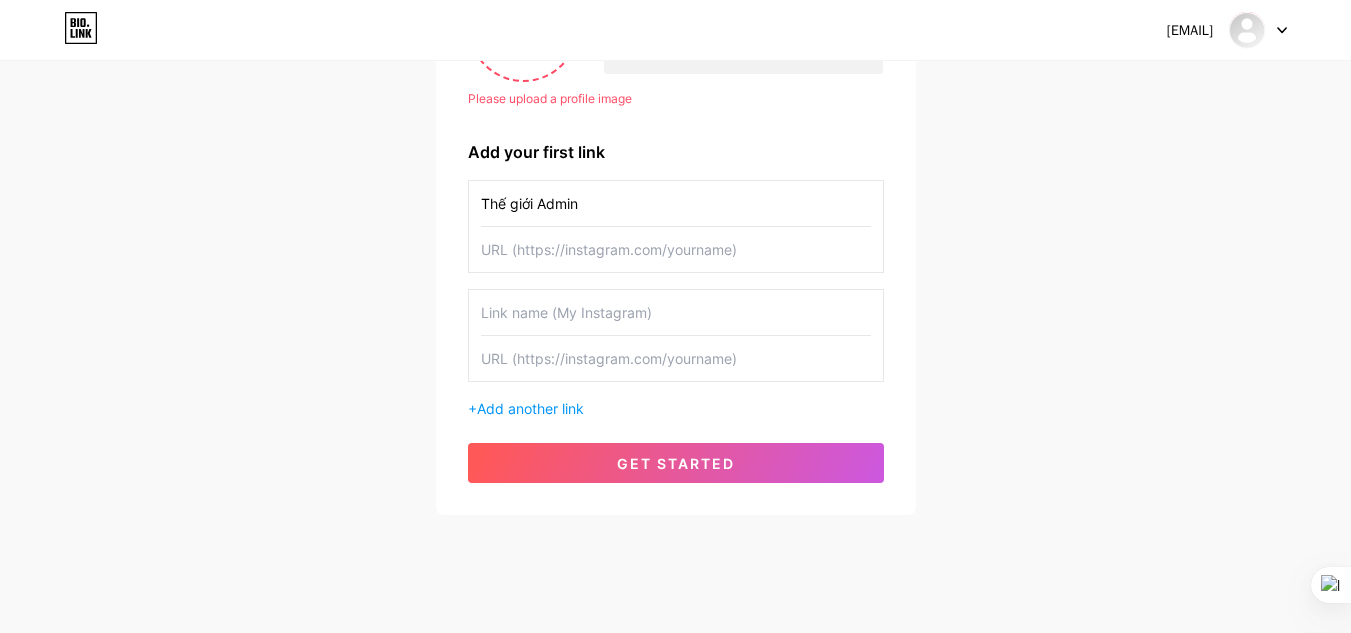 click at bounding box center (676, 249) 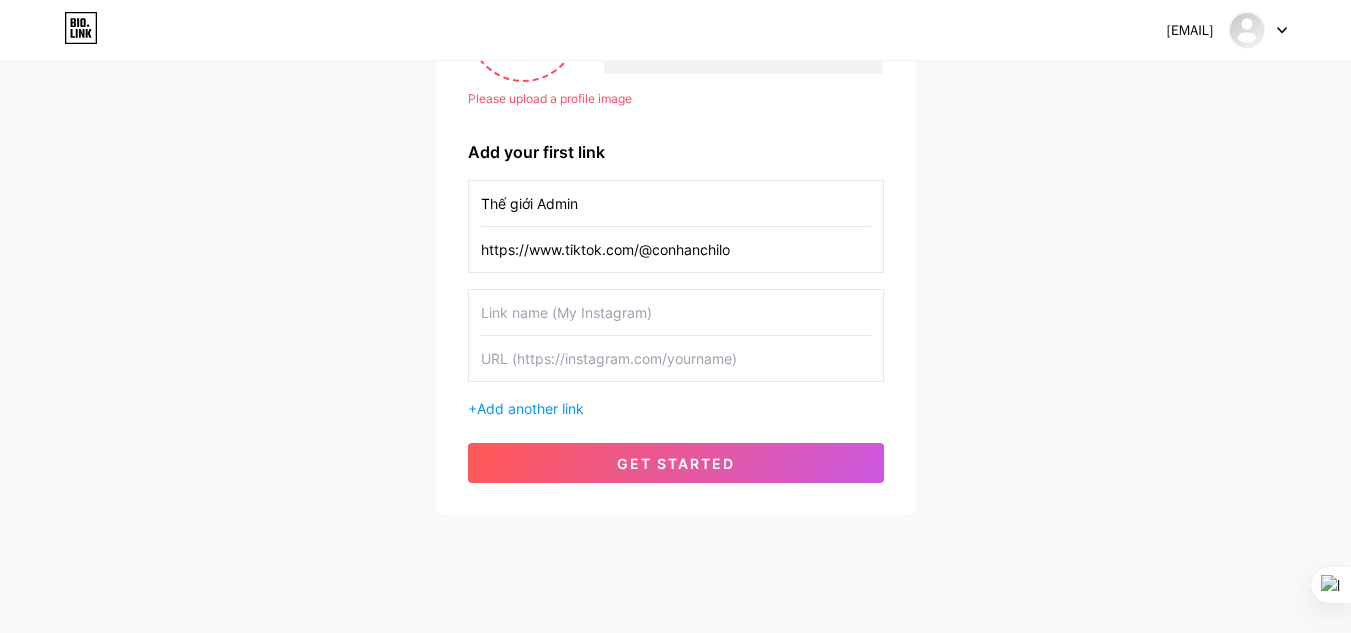drag, startPoint x: 749, startPoint y: 252, endPoint x: 649, endPoint y: 266, distance: 100.97524 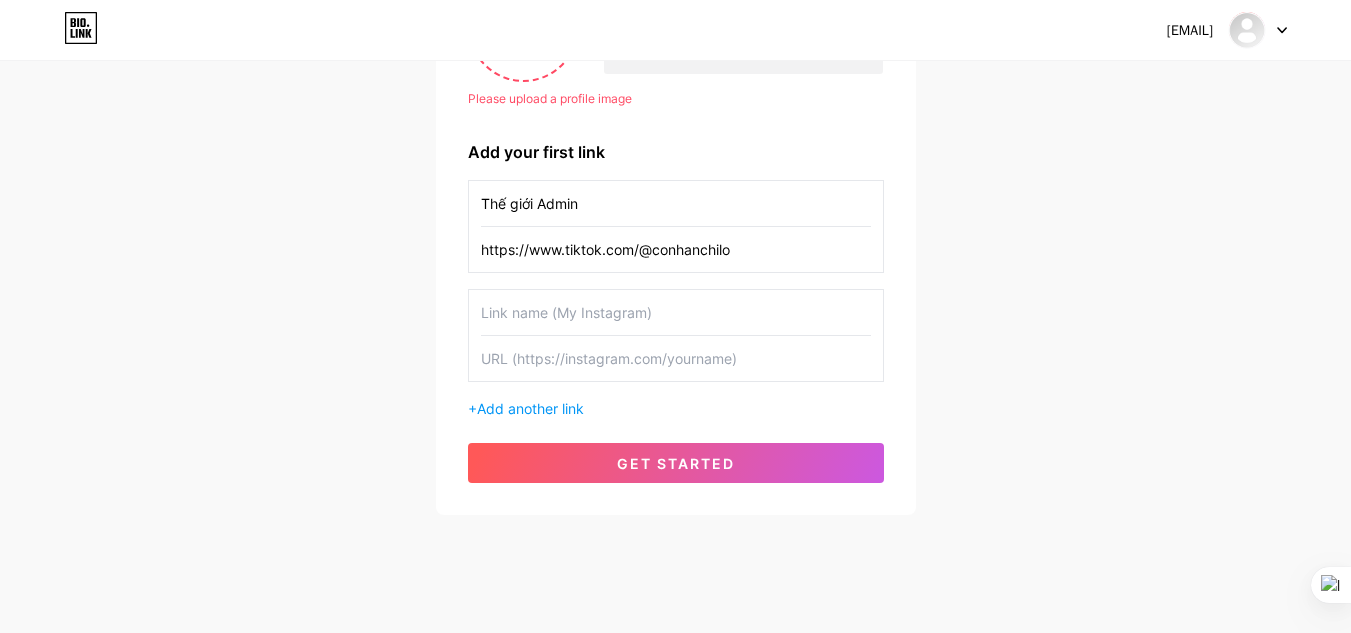 click on "https://www.tiktok.com/@conhanchilo" at bounding box center [676, 249] 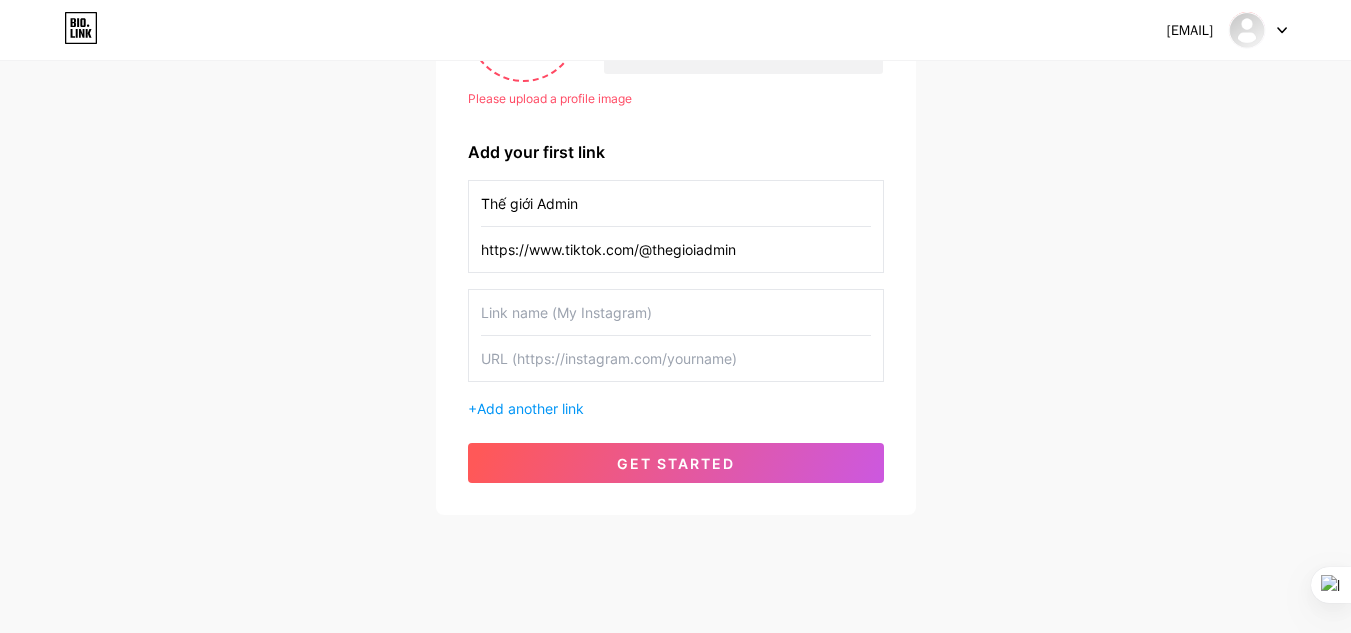 type on "https://www.tiktok.com/@exampleadmin" 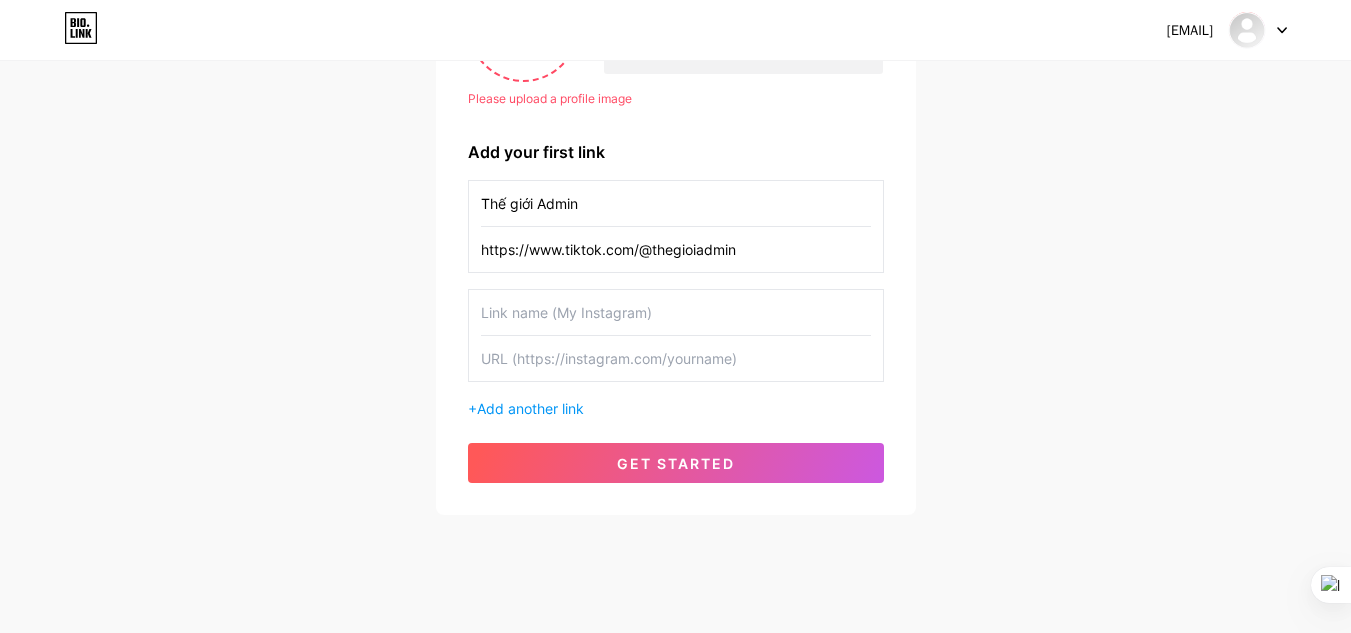 click on "thangkmhp@gmail.com           Dashboard     Logout   Setup your page   Let’s setup bio.link/thngtrnfj 🎉             Please upload a profile image   Thế giới Admin       Please upload a profile image   Add your first link   Thế giới Admin   https://www.tiktok.com/@thegioiadmin
+  Add another link     get started" at bounding box center (675, 155) 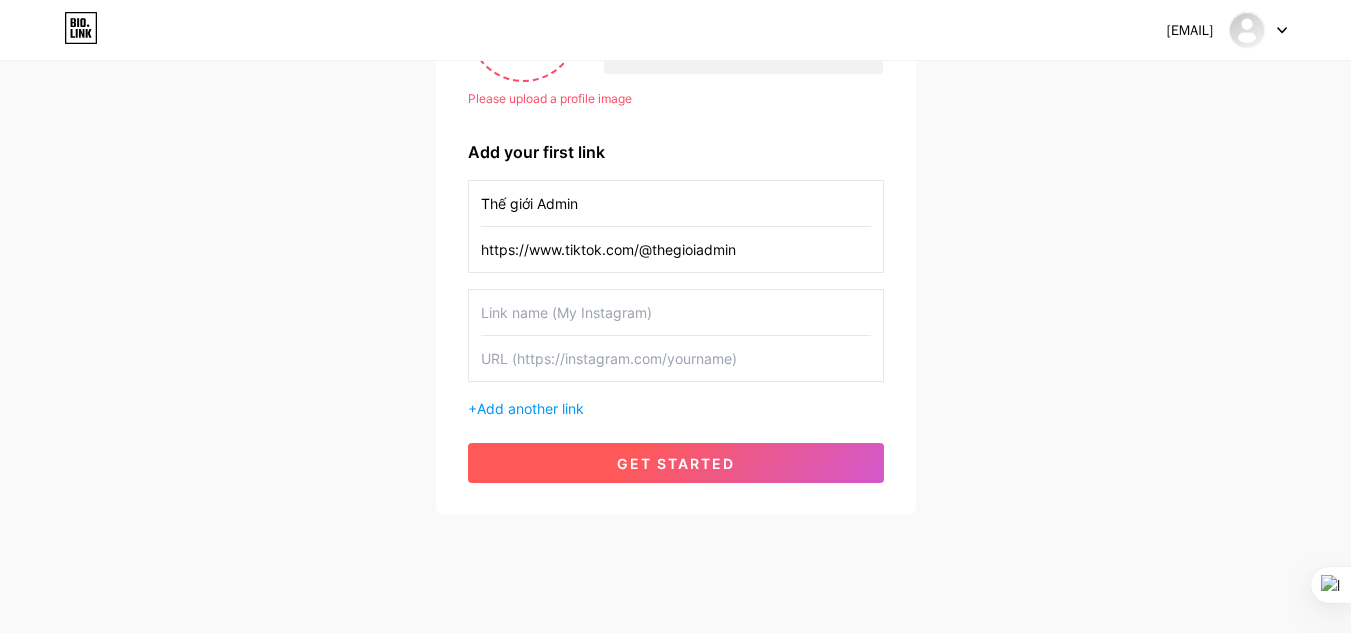 click on "get started" at bounding box center (676, 463) 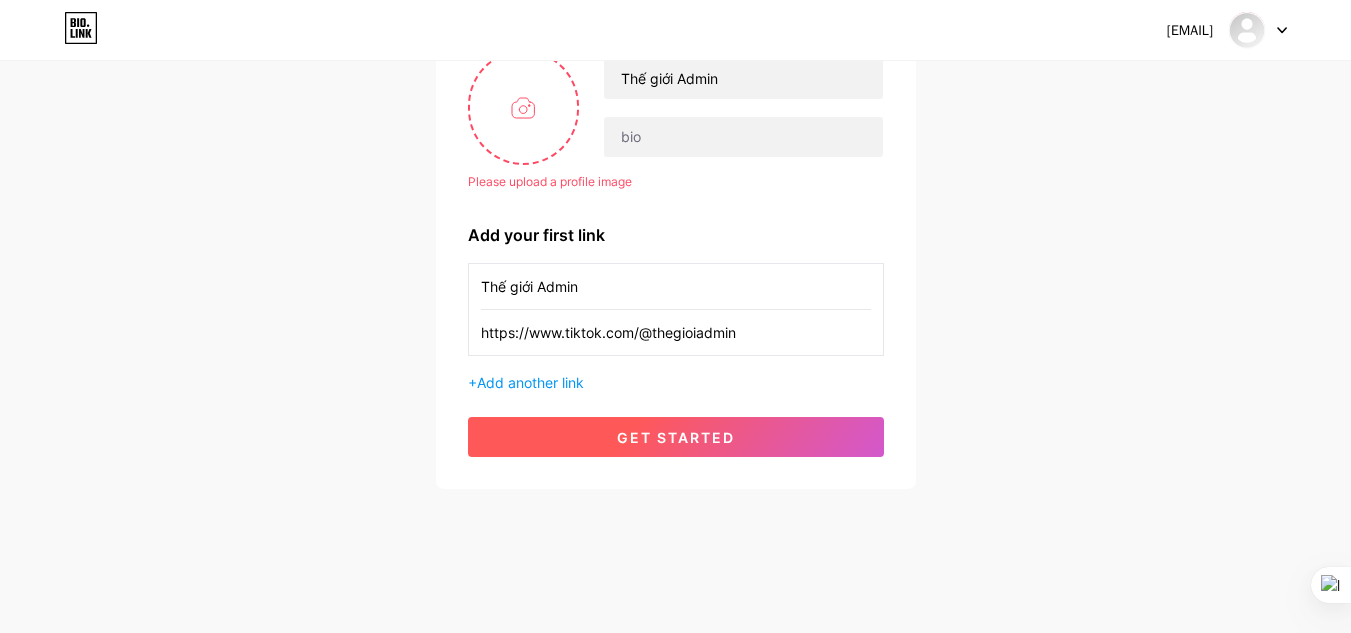 scroll, scrollTop: 86, scrollLeft: 0, axis: vertical 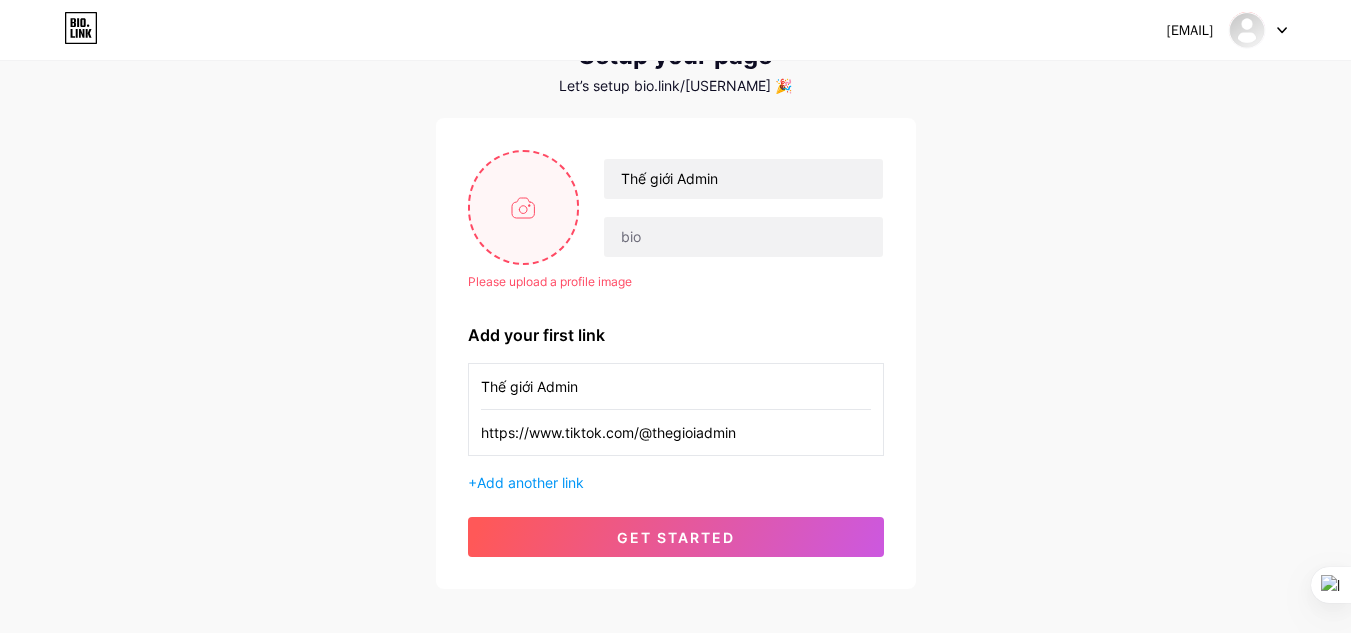 click at bounding box center [524, 207] 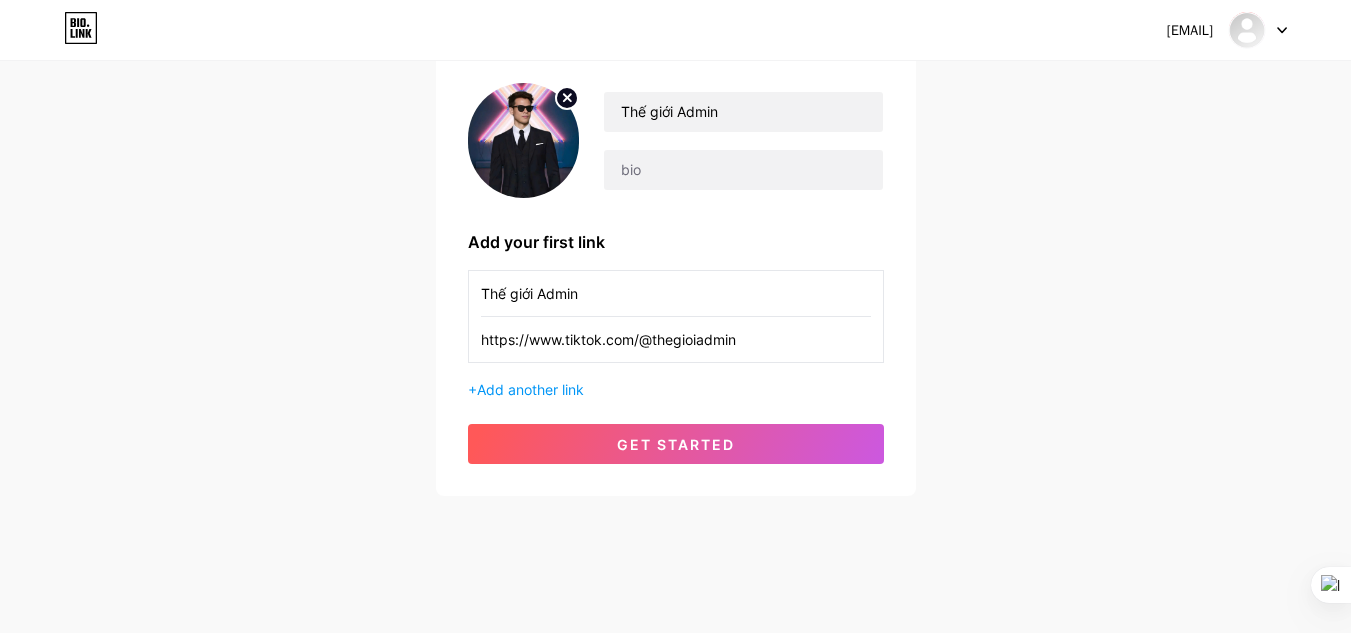 scroll, scrollTop: 160, scrollLeft: 0, axis: vertical 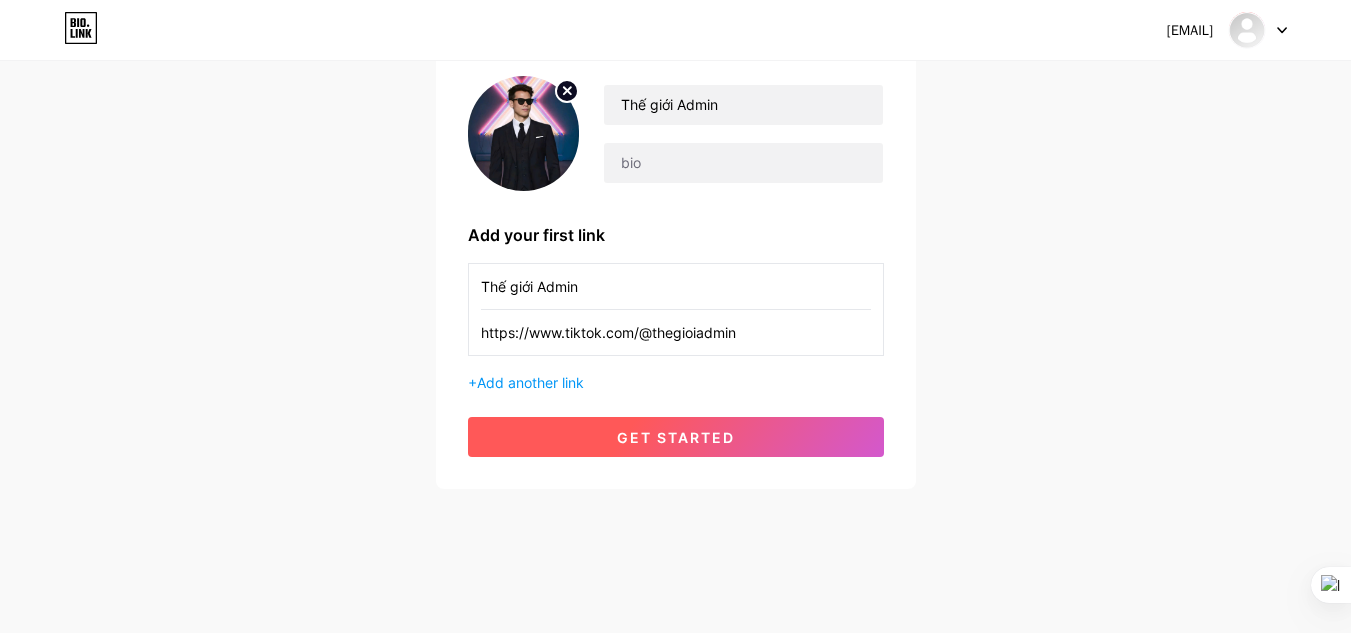 click on "get started" at bounding box center [676, 437] 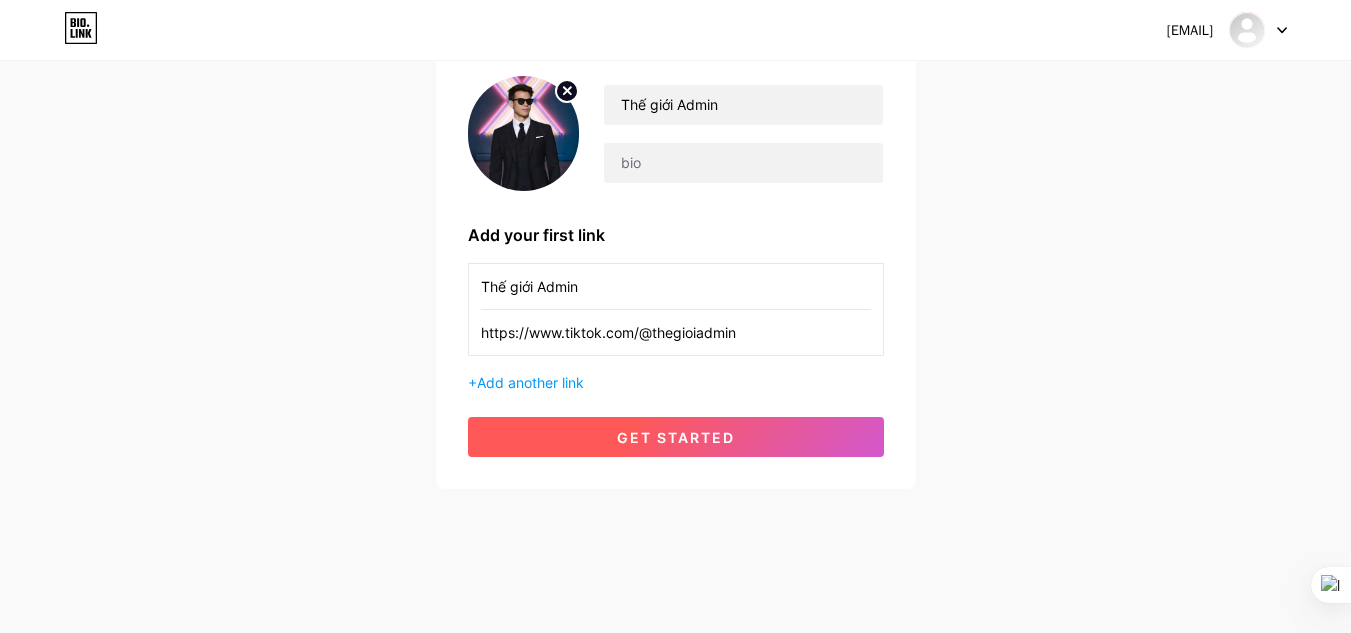 scroll, scrollTop: 0, scrollLeft: 0, axis: both 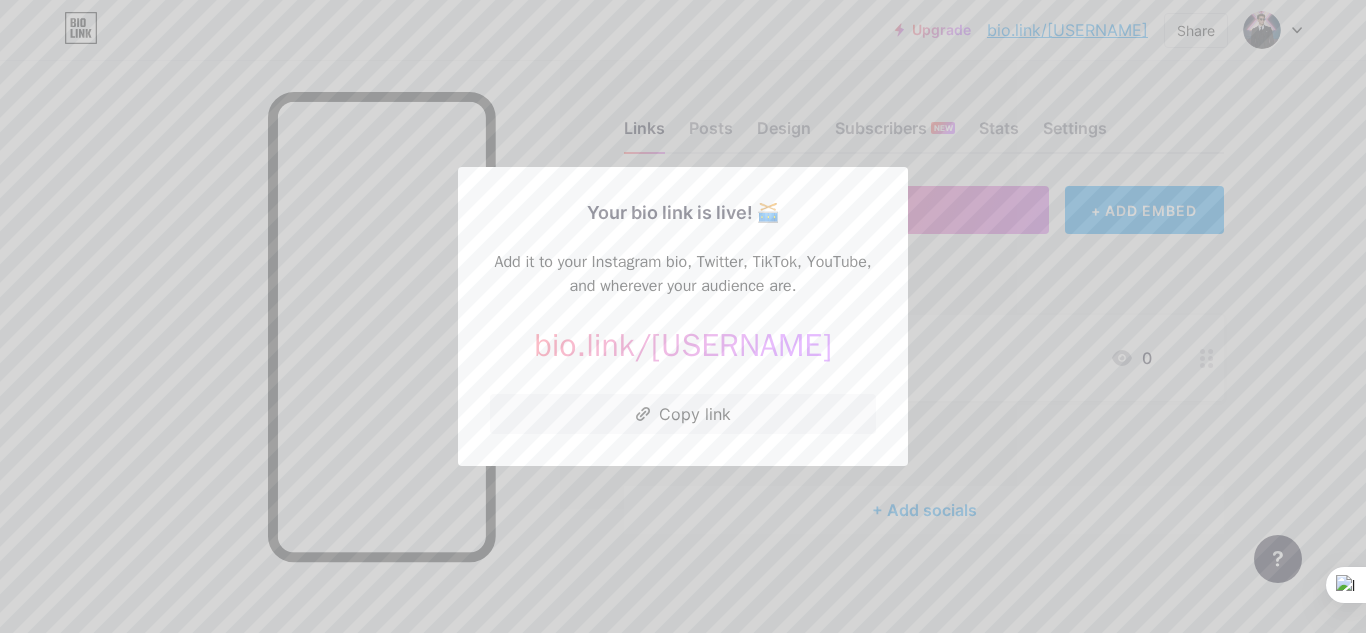 click at bounding box center [683, 316] 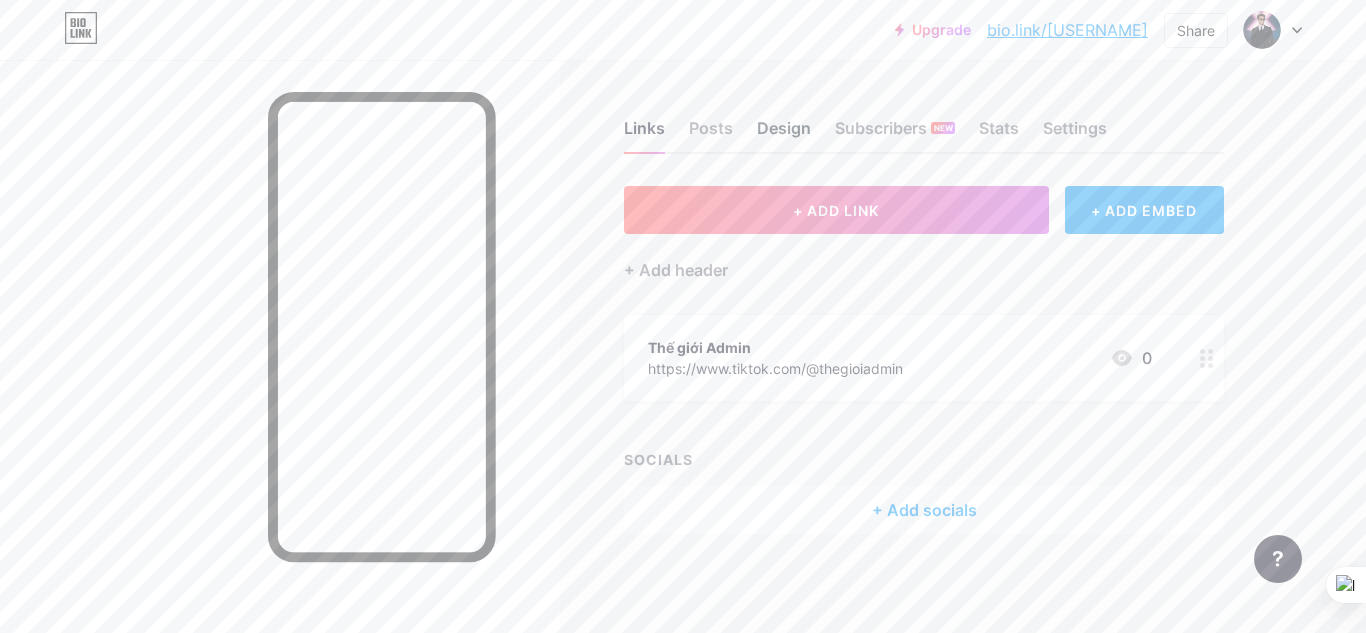 click on "Design" at bounding box center (784, 134) 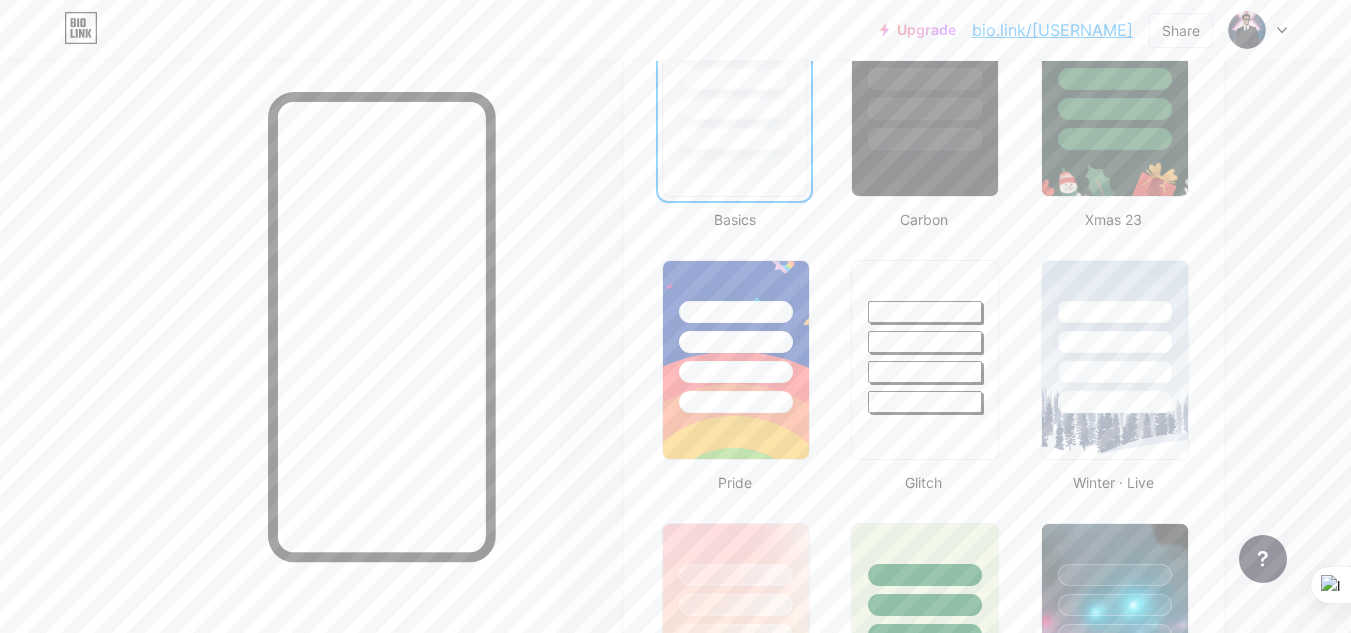 scroll, scrollTop: 100, scrollLeft: 0, axis: vertical 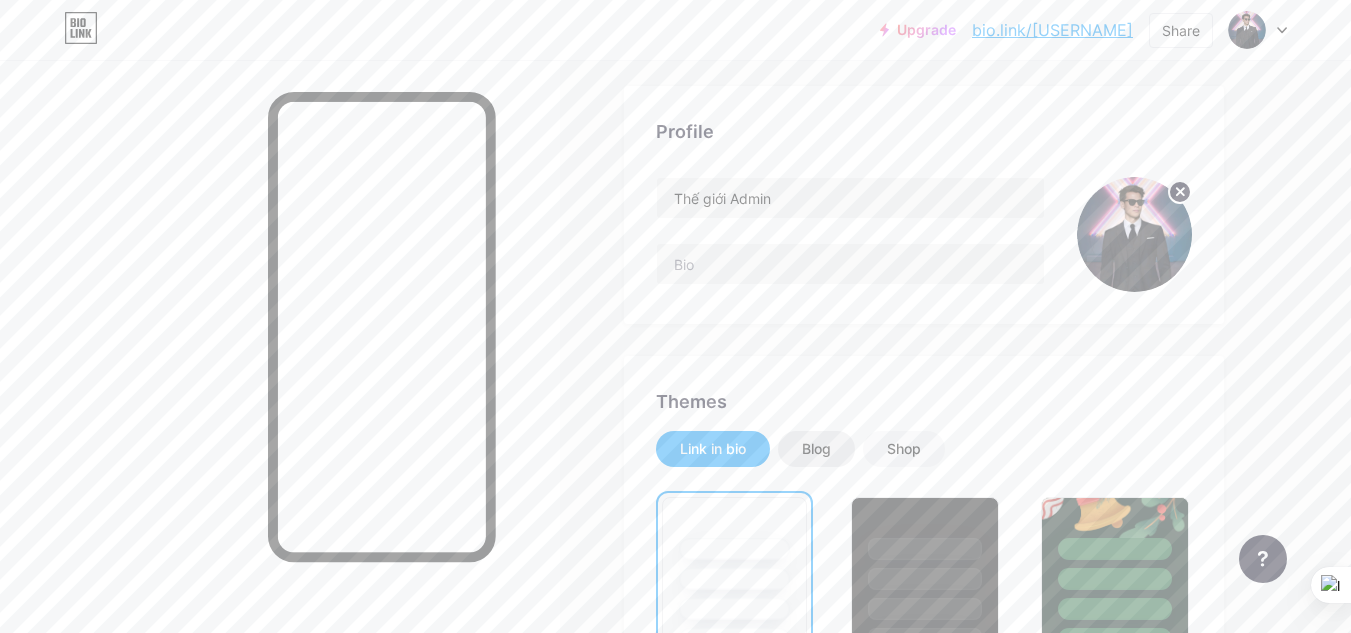 click on "Blog" at bounding box center (816, 449) 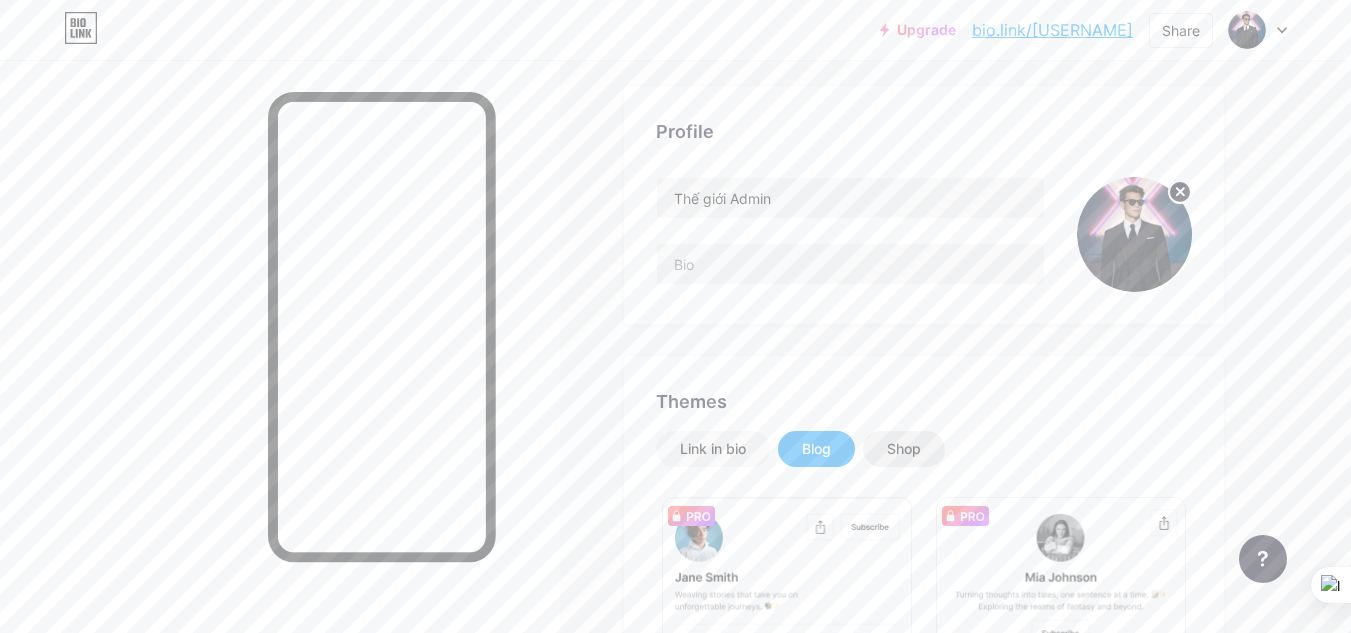 click on "Shop" at bounding box center [904, 449] 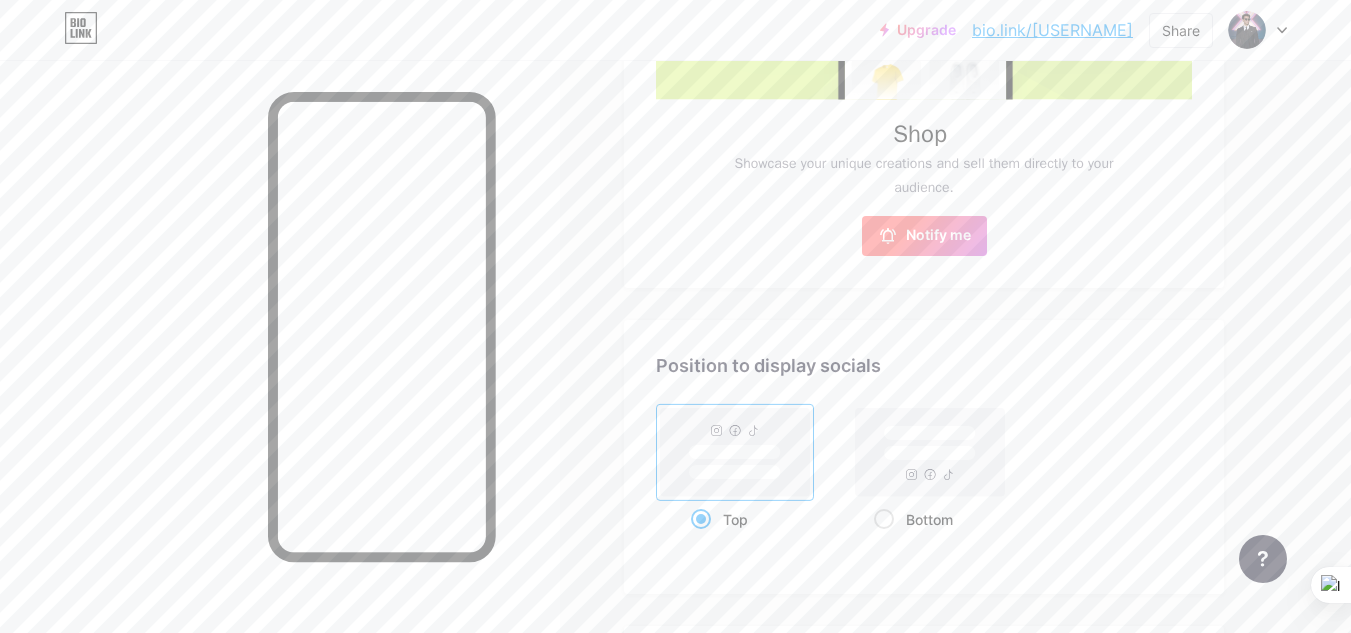 scroll, scrollTop: 1100, scrollLeft: 0, axis: vertical 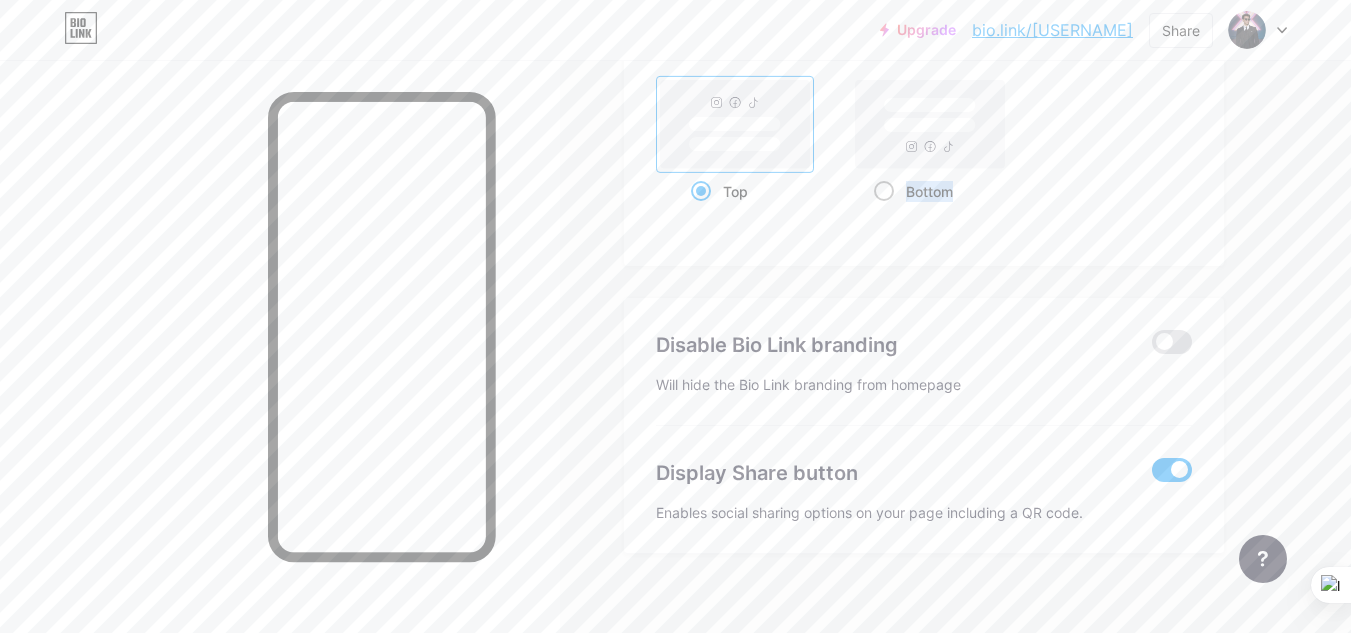 click on "Bottom" at bounding box center [929, 191] 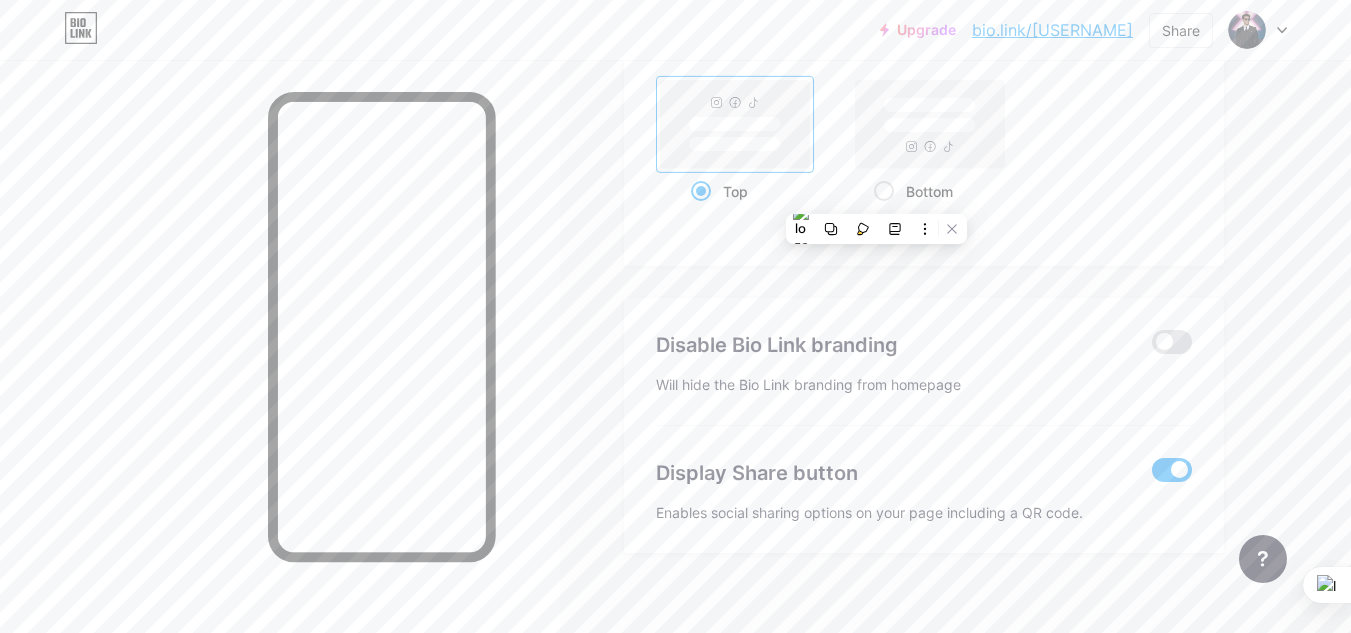 click on "Links
Posts
Design
Subscribers
NEW
Stats
Settings     Profile   Thế giới Admin                       Themes   Link in bio   Blog   Shop                                                                                                                                                                                                                                                                                                                                   Shop
Showcase your unique creations and sell them directly to your audience.
Notify me         Changes saved       Position to display socials                 Top                     Bottom
Disable Bio Link branding
Will hide the Bio Link branding from homepage     Display Share button
Enables social sharing options on your page including a QR code.   Changes saved" at bounding box center [654, -193] 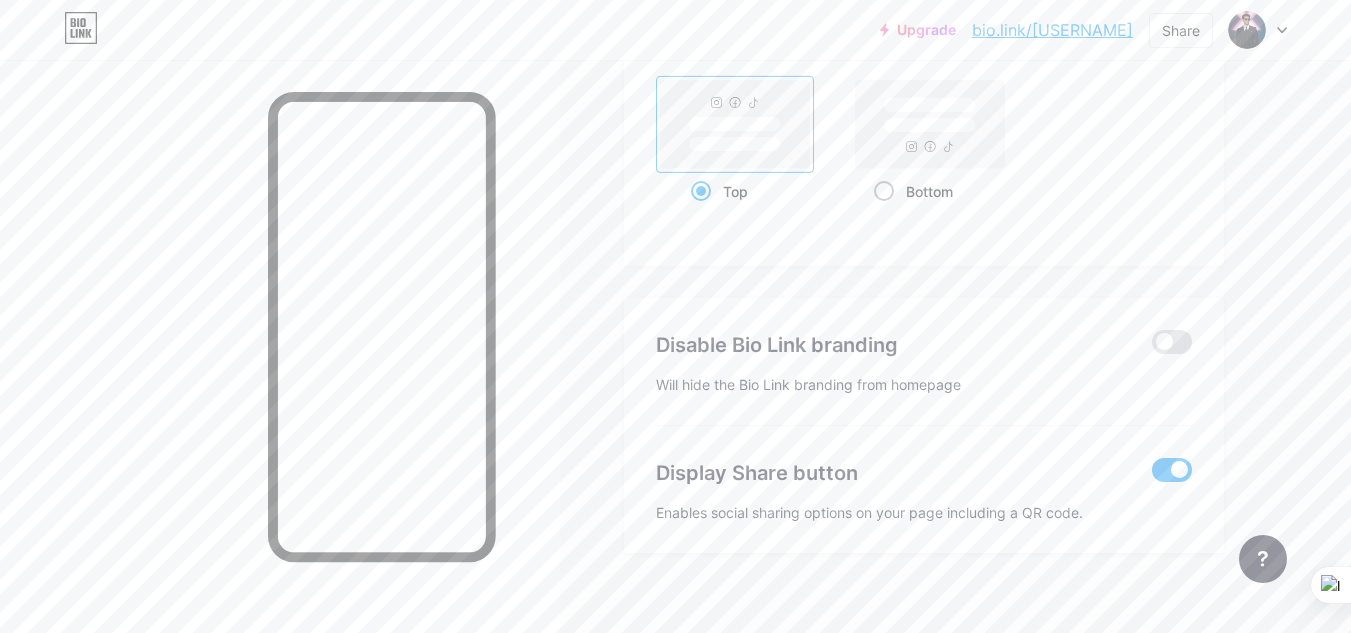 click at bounding box center (884, 191) 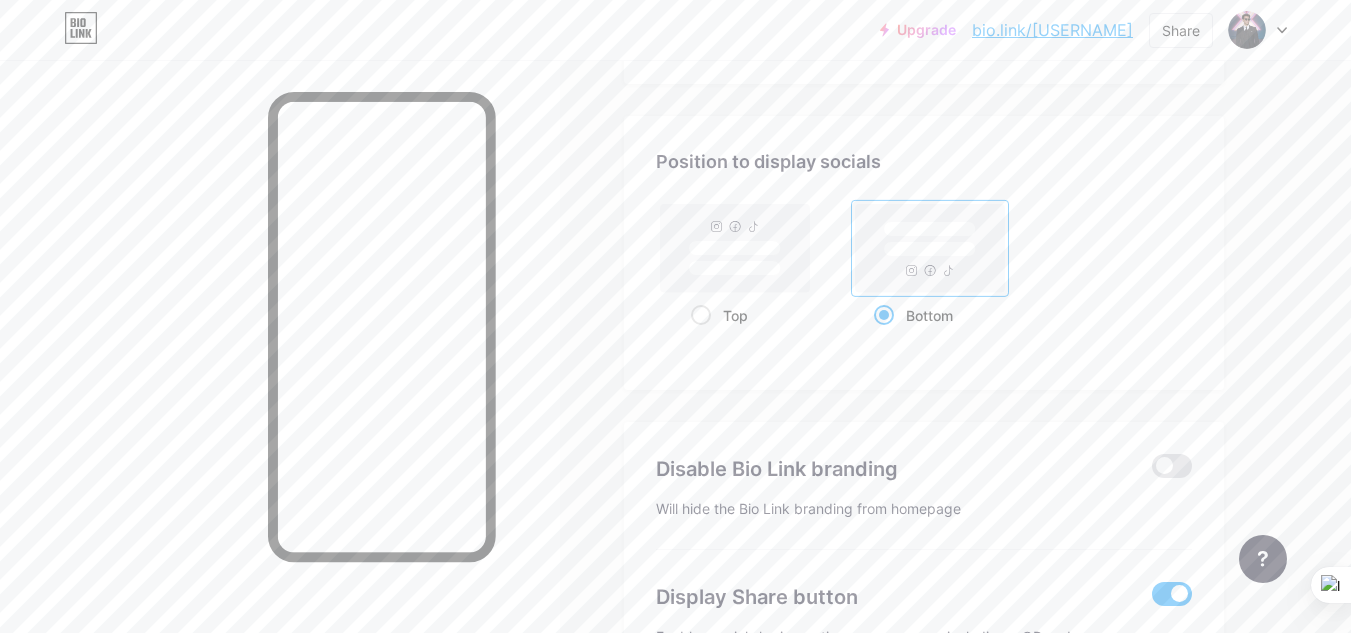 scroll, scrollTop: 1000, scrollLeft: 0, axis: vertical 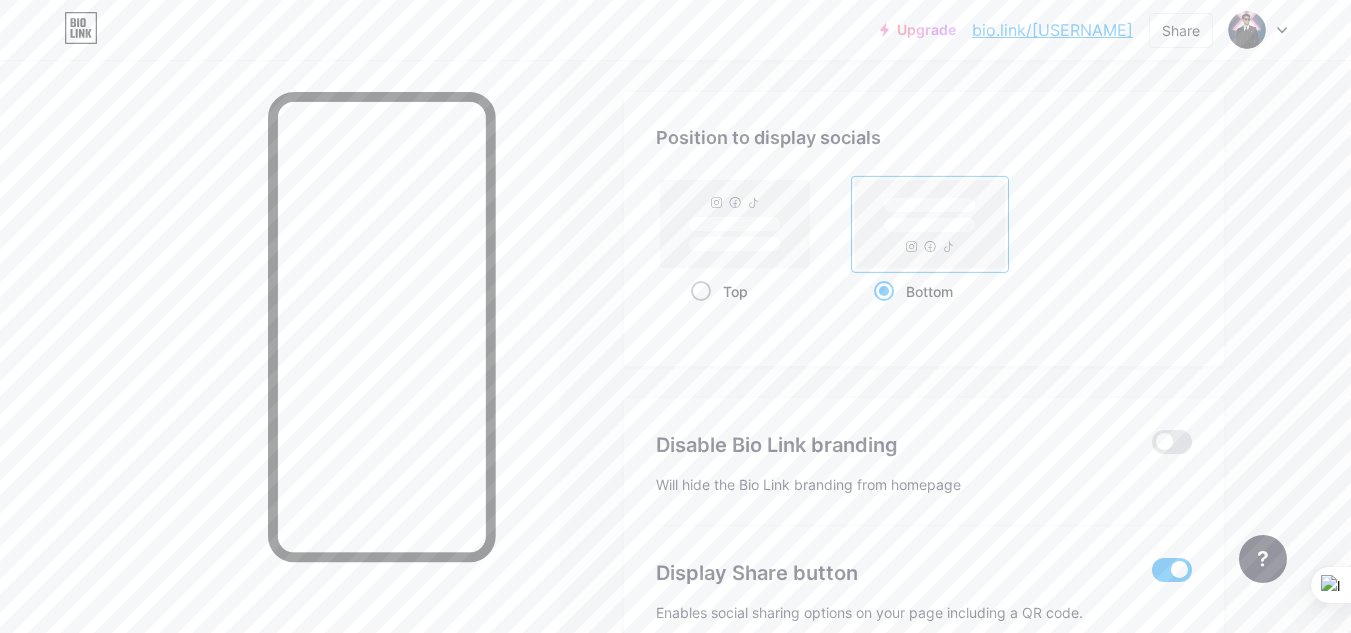 click at bounding box center [701, 291] 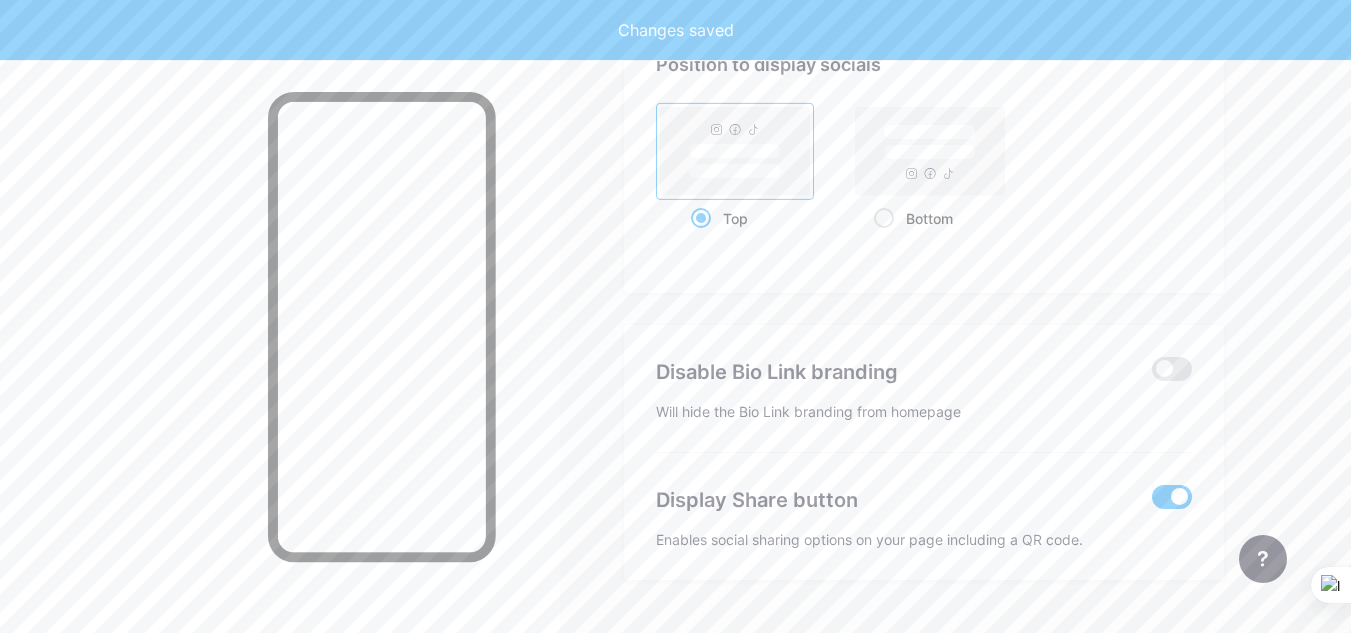 scroll, scrollTop: 1121, scrollLeft: 0, axis: vertical 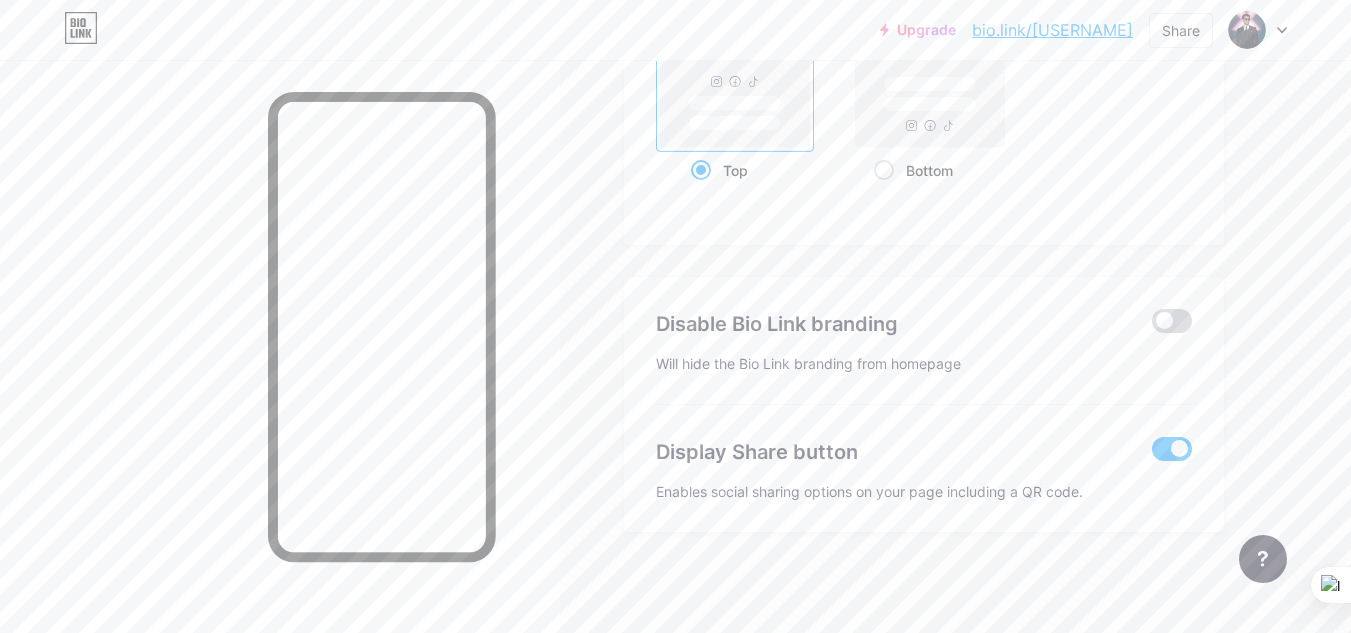 click at bounding box center [1172, 321] 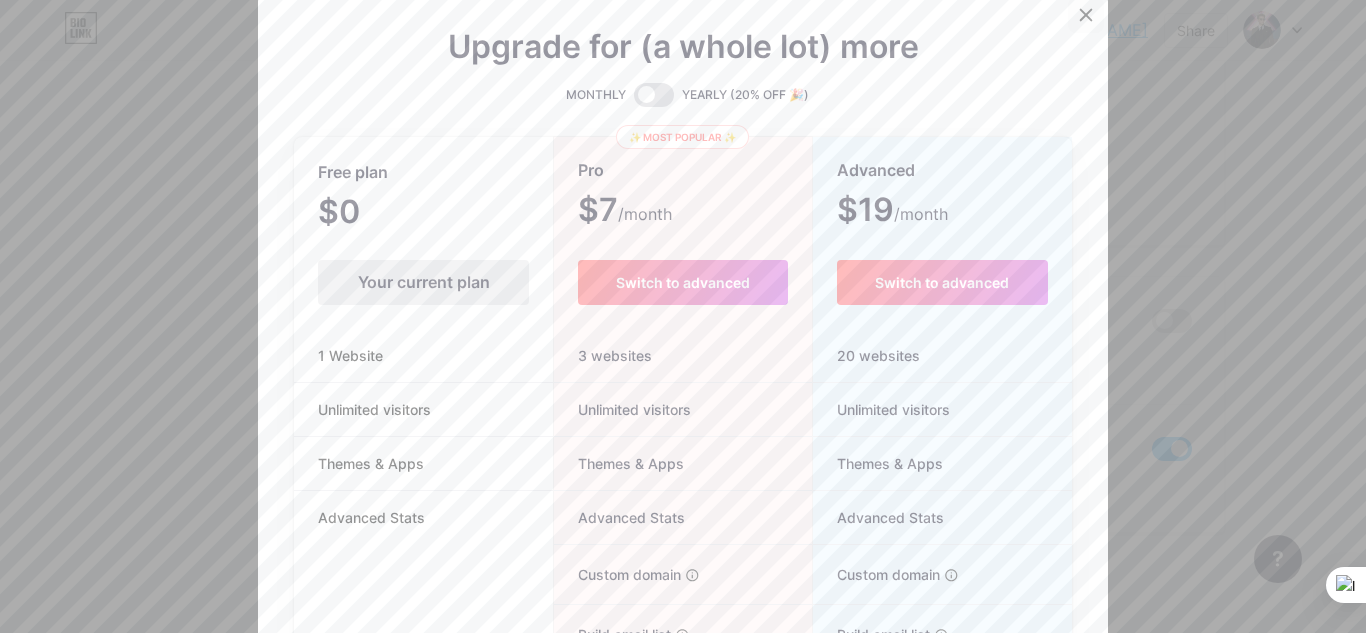 click 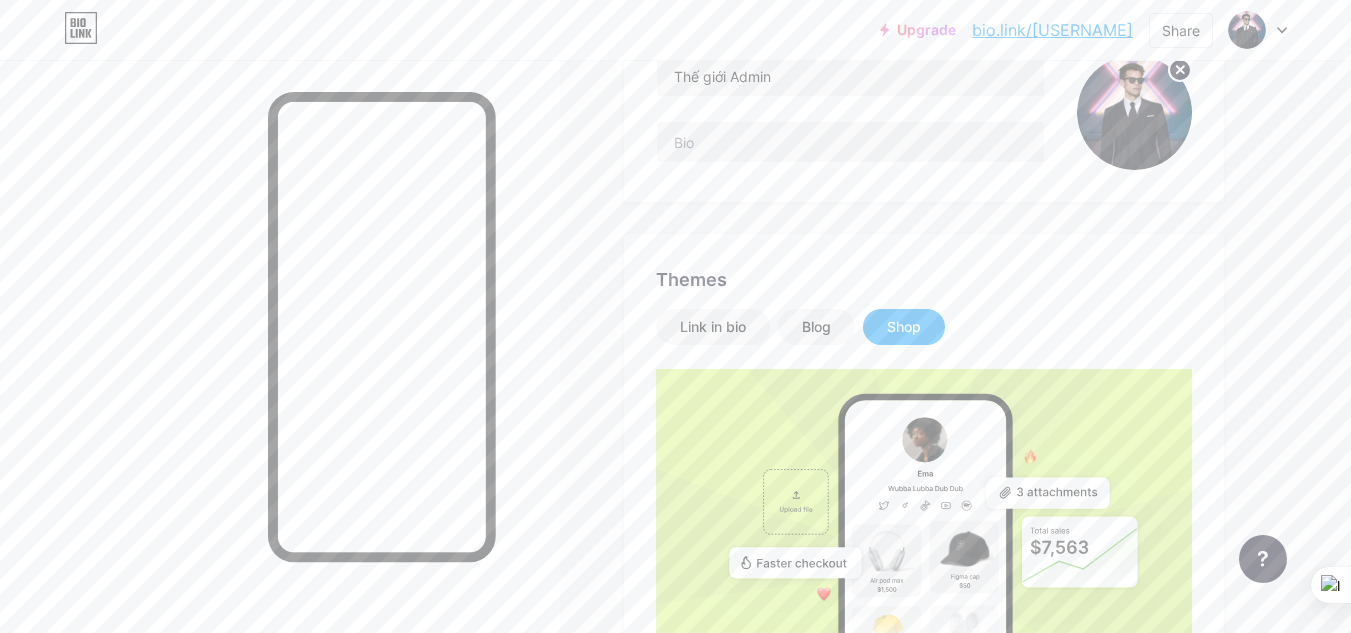 scroll, scrollTop: 221, scrollLeft: 0, axis: vertical 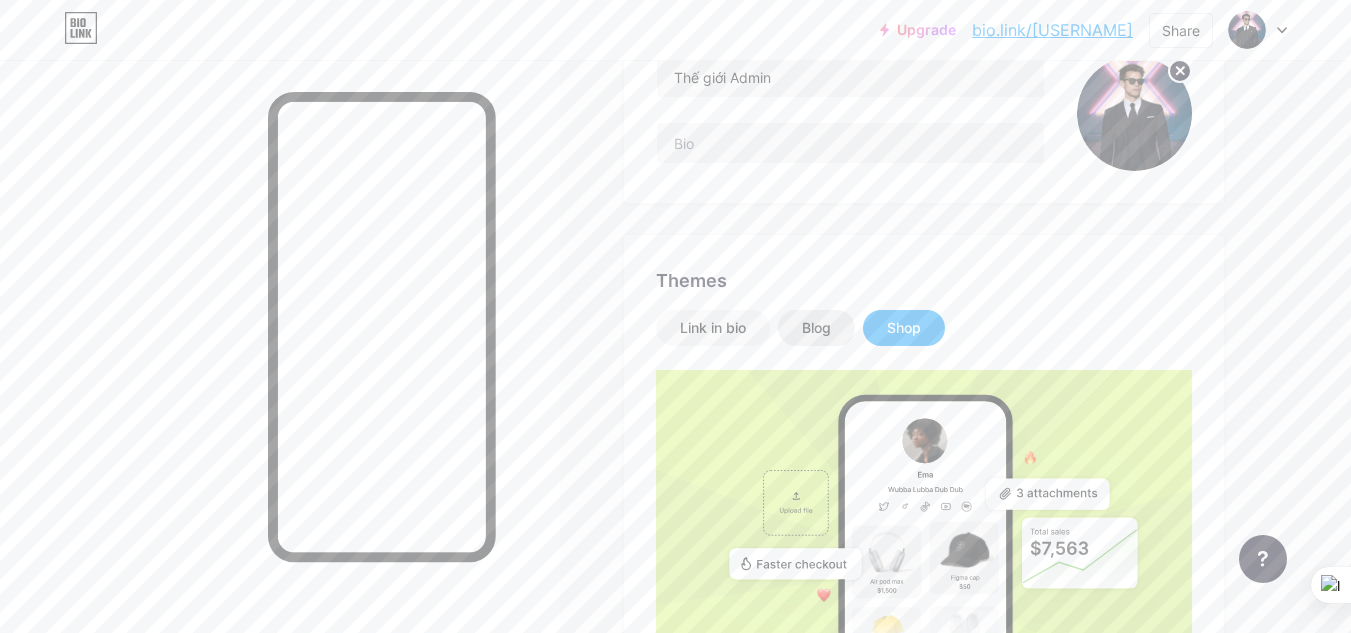 click on "Blog" at bounding box center [816, 328] 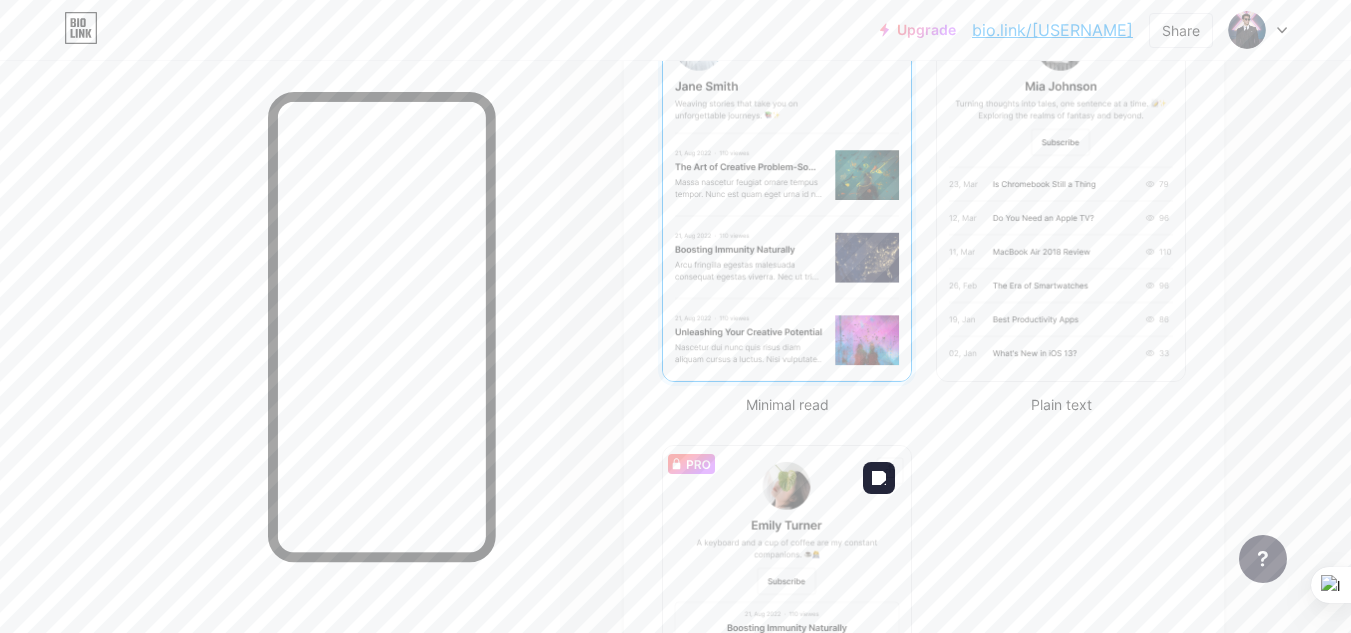 scroll, scrollTop: 421, scrollLeft: 0, axis: vertical 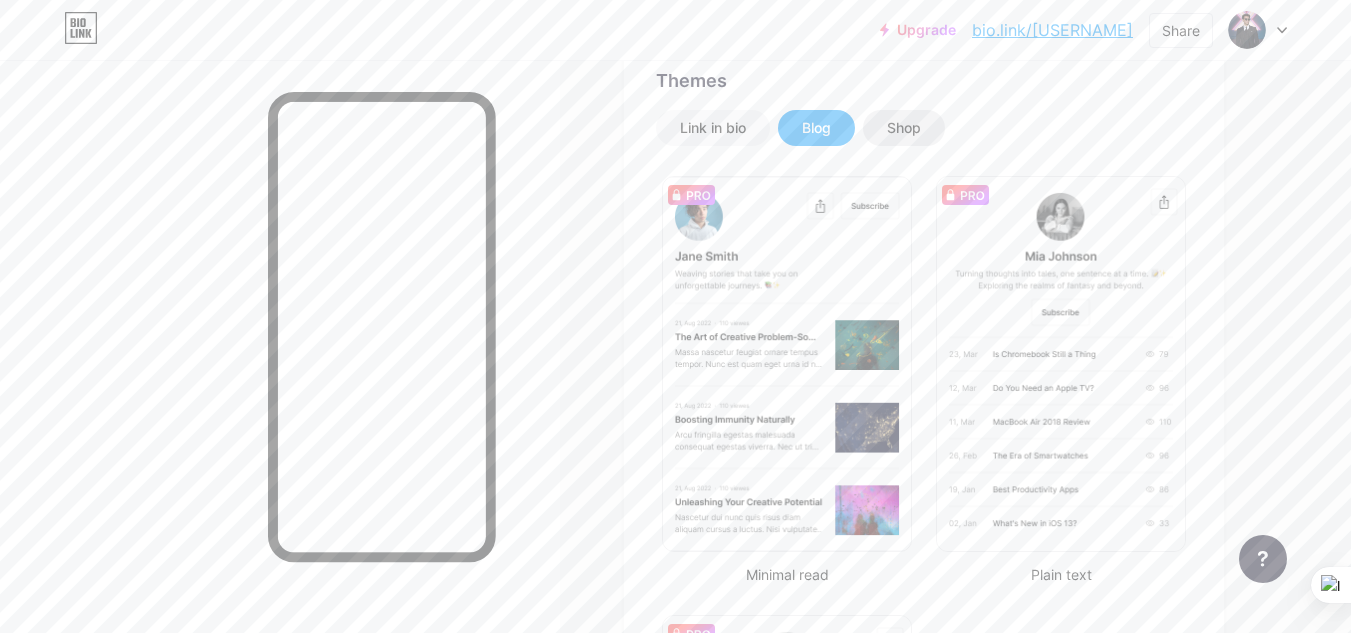 click on "Shop" at bounding box center (904, 128) 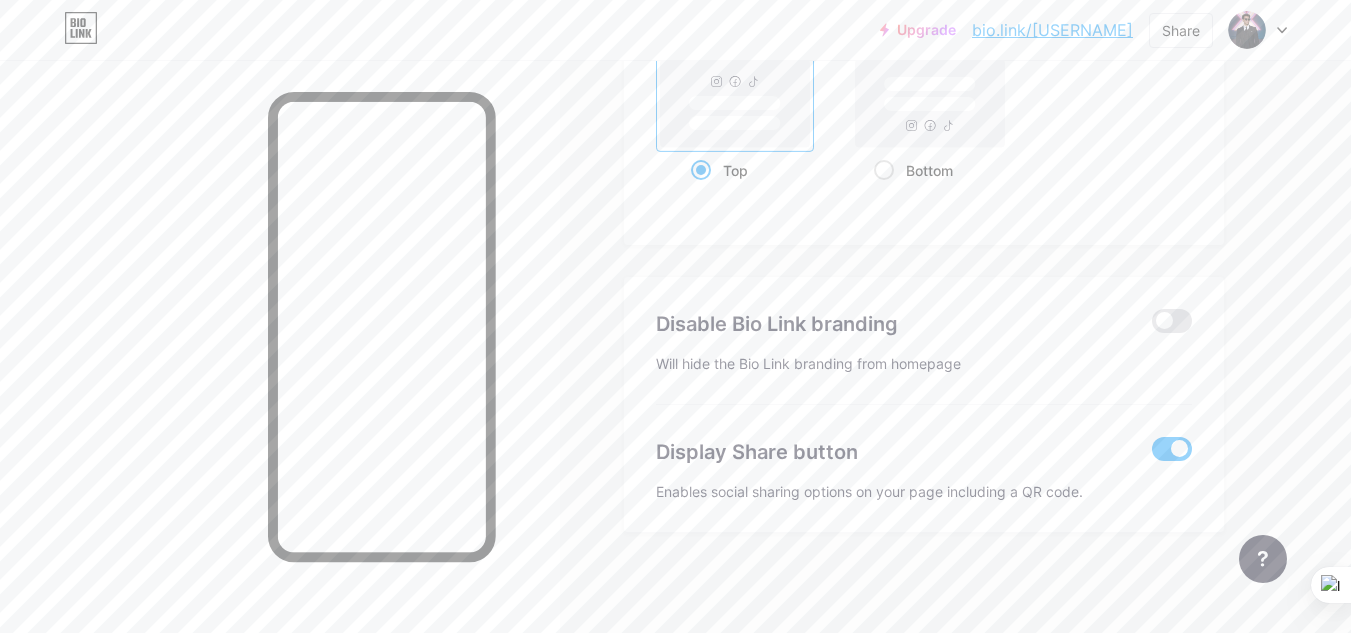 scroll, scrollTop: 421, scrollLeft: 0, axis: vertical 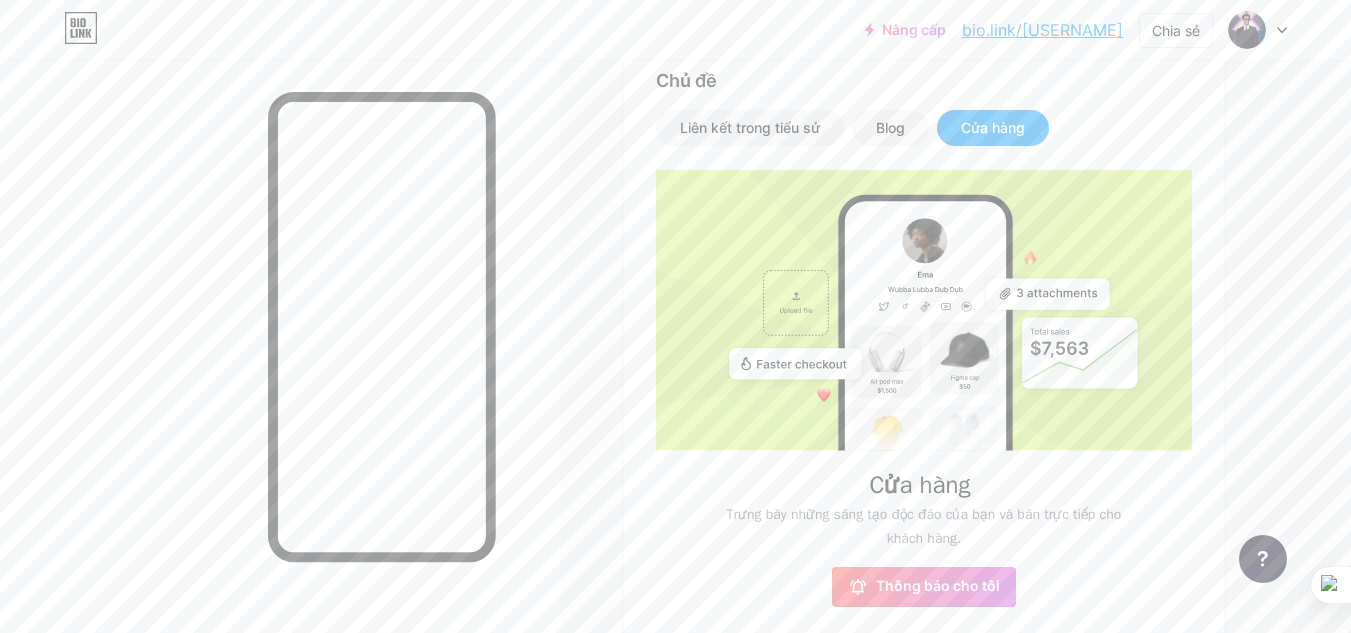 click on "Liên kết
Bài viết
Thiết kế
Người đăng ký
MỚI
Thống kê
Cài đặt     Hồ sơ   Thế giới Admin                       Chủ đề   Liên kết trong tiểu sử   Blog   Cửa hàng                                                                                                                                                                                                                                                                                                                                   Cửa hàng
Trưng bày những sáng tạo độc đáo của bạn và bán trực tiếp cho khách hàng.
Thông báo cho tôi         Đã lưu thay đổi       Vị trí hiển thị mạng xã hội                 Đứng đầu                     Đáy
Vô hiệu hóa thương hiệu Bio Link" at bounding box center [654, 486] 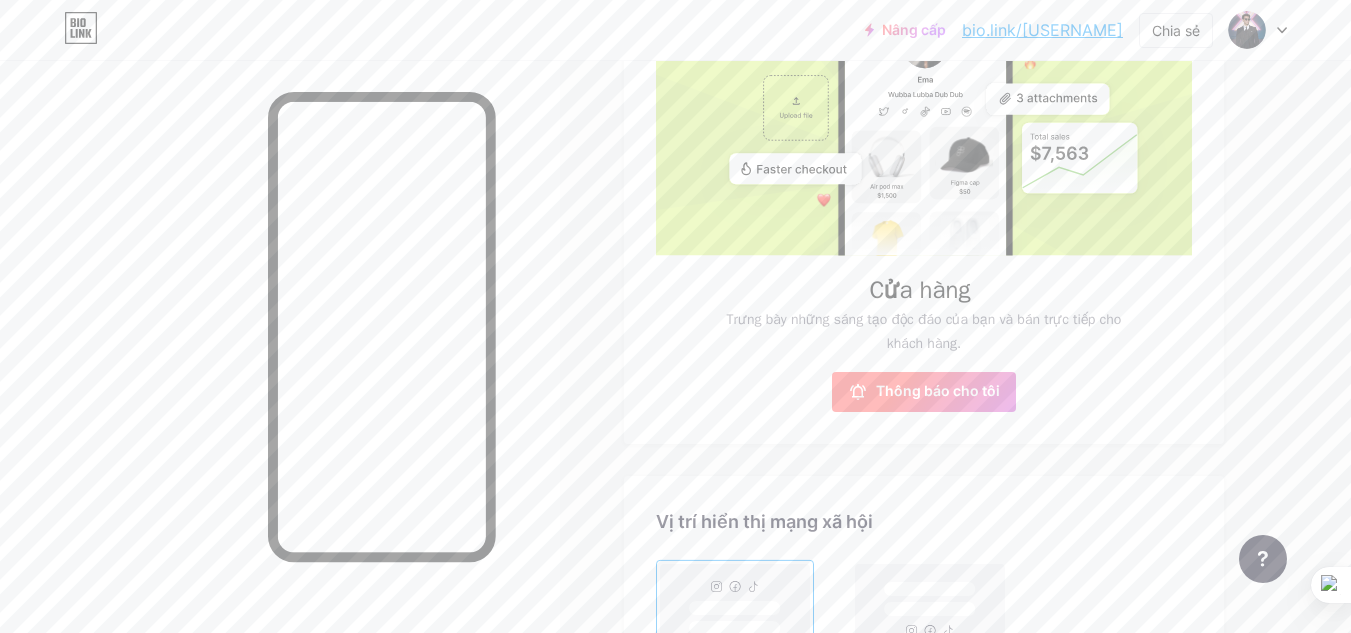 scroll, scrollTop: 621, scrollLeft: 0, axis: vertical 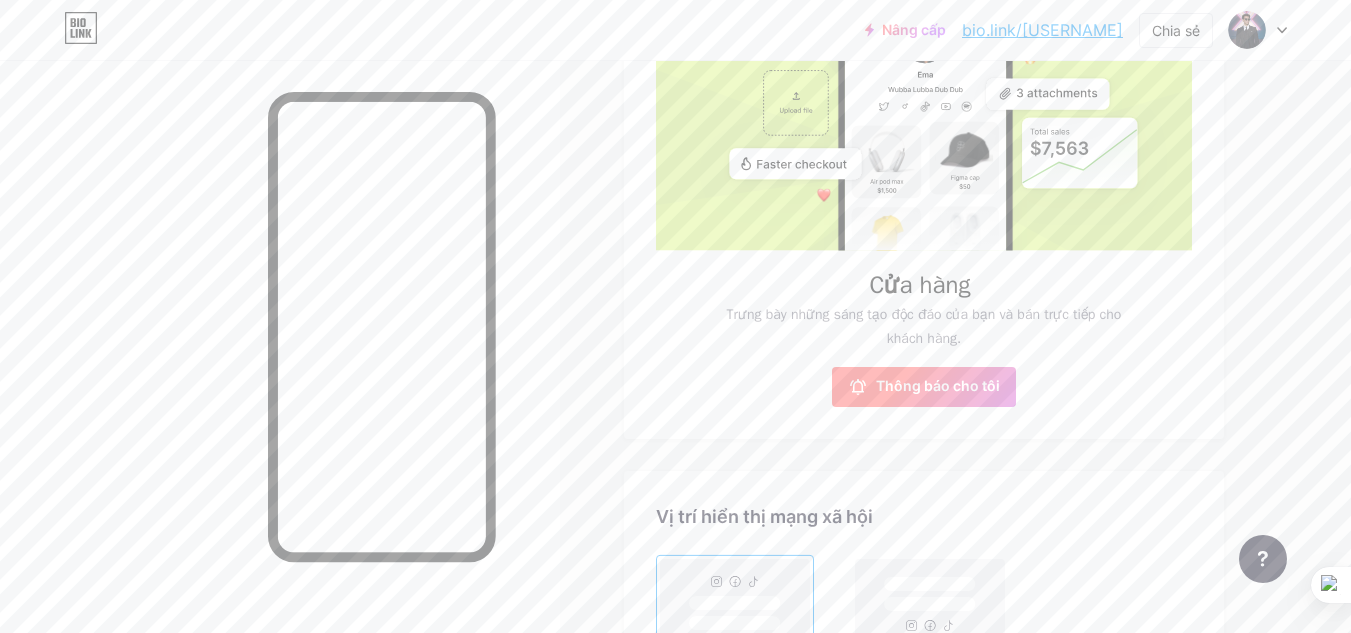 click on "Thông báo cho tôi" at bounding box center [938, 385] 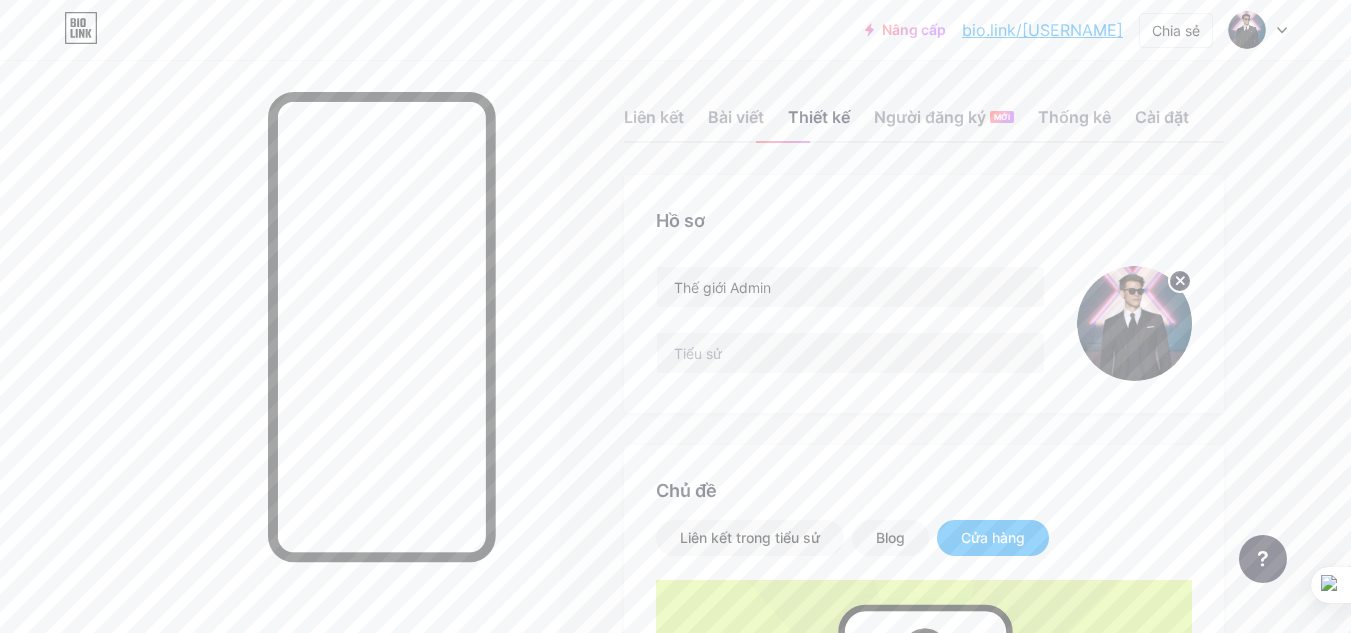 scroll, scrollTop: 0, scrollLeft: 0, axis: both 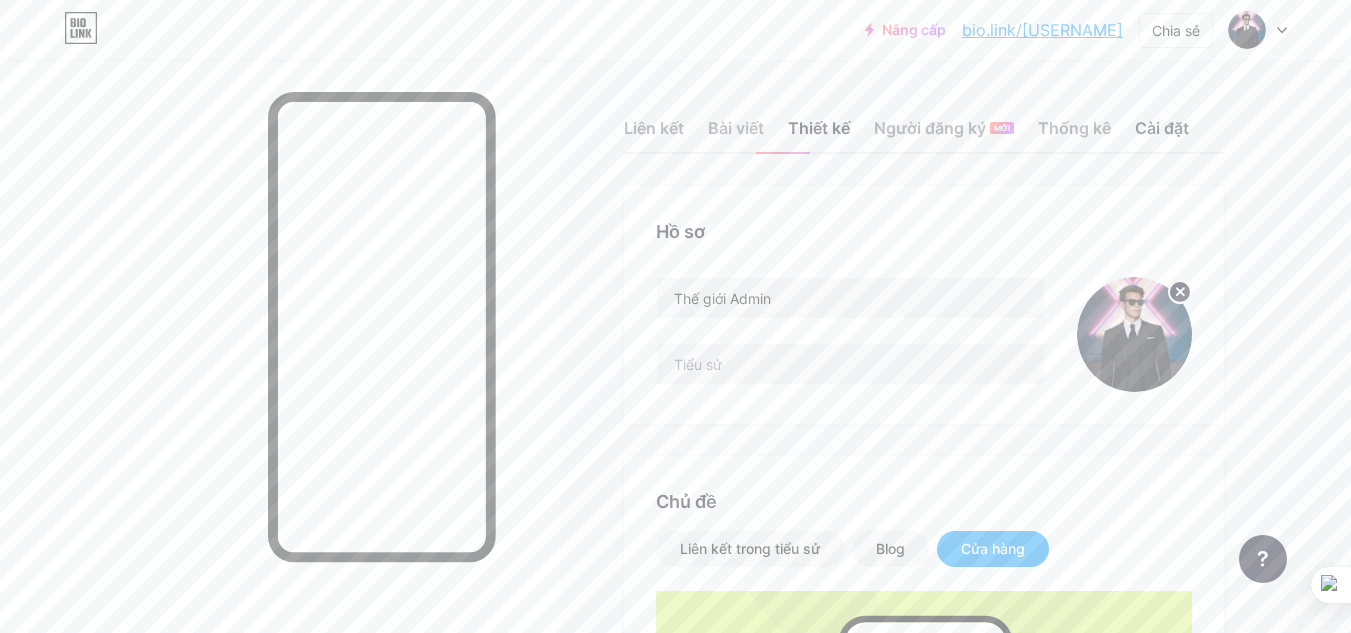 click on "Cài đặt" at bounding box center (1162, 134) 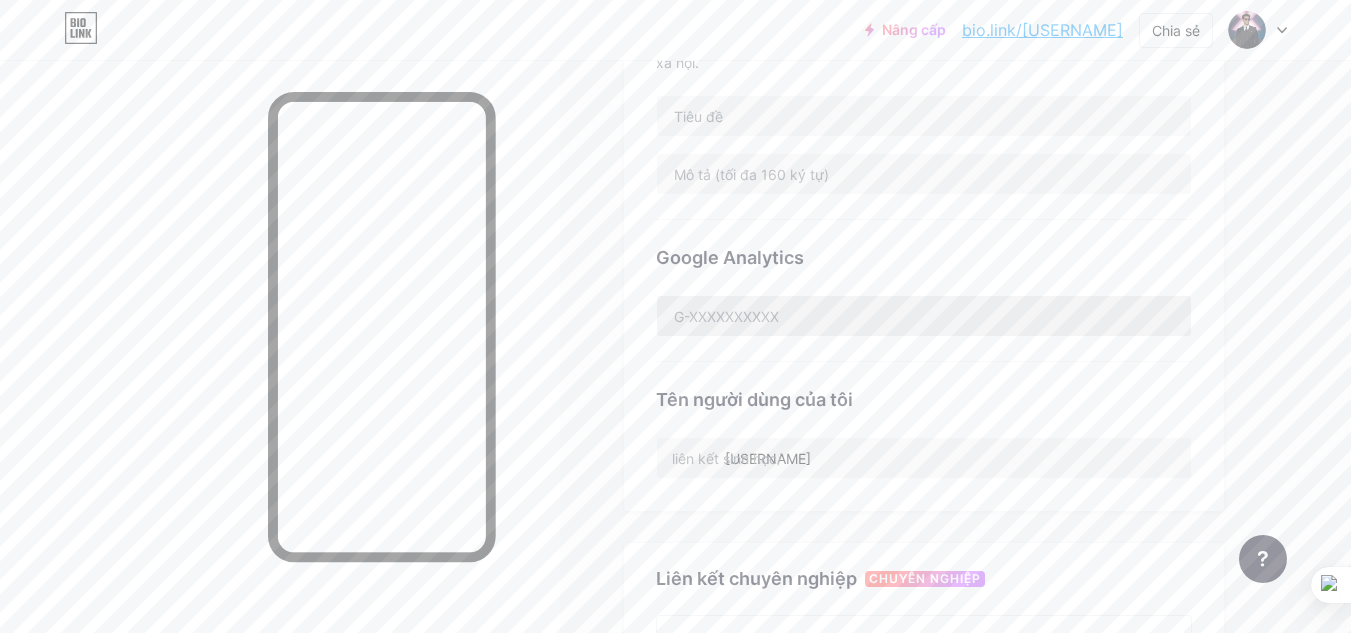 scroll, scrollTop: 600, scrollLeft: 0, axis: vertical 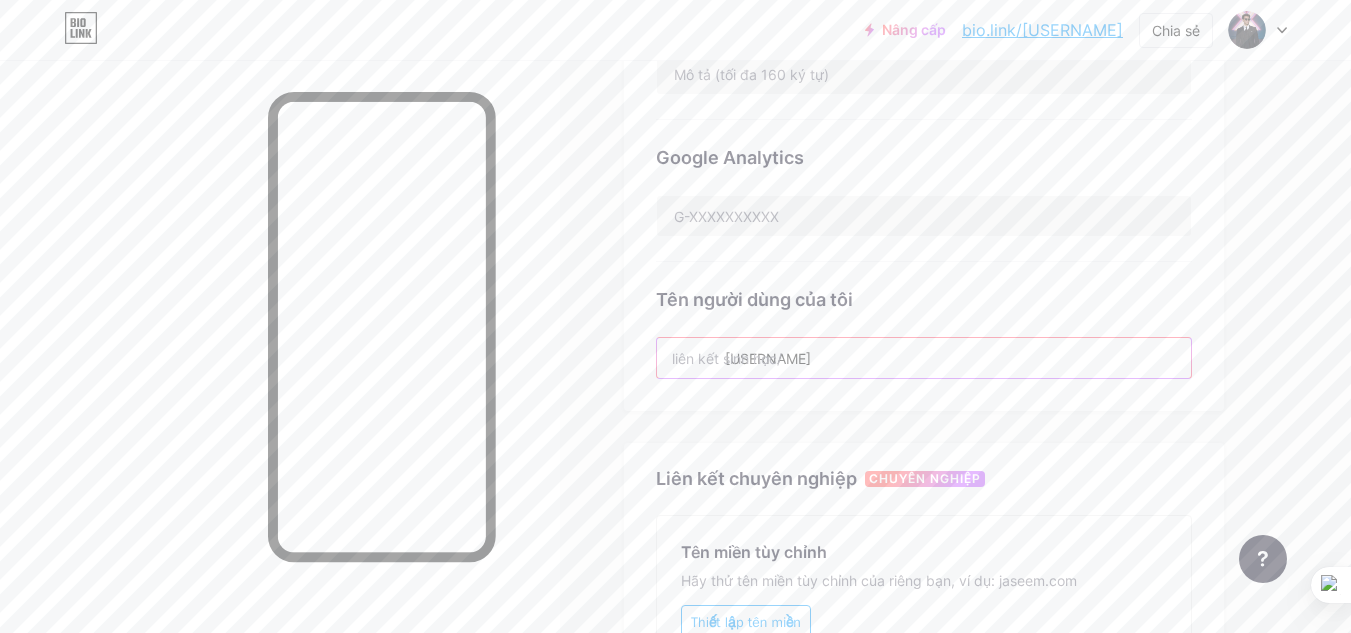 click on "thngtrnfj" at bounding box center [924, 358] 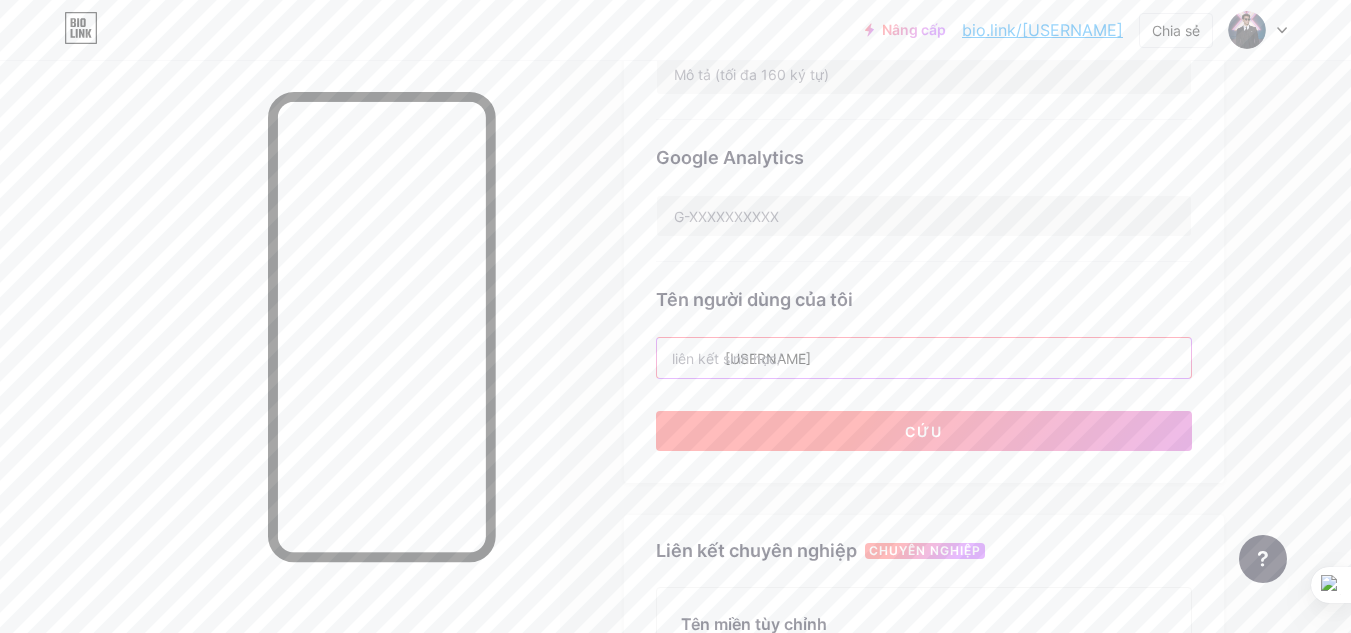 type on "exampleadmin" 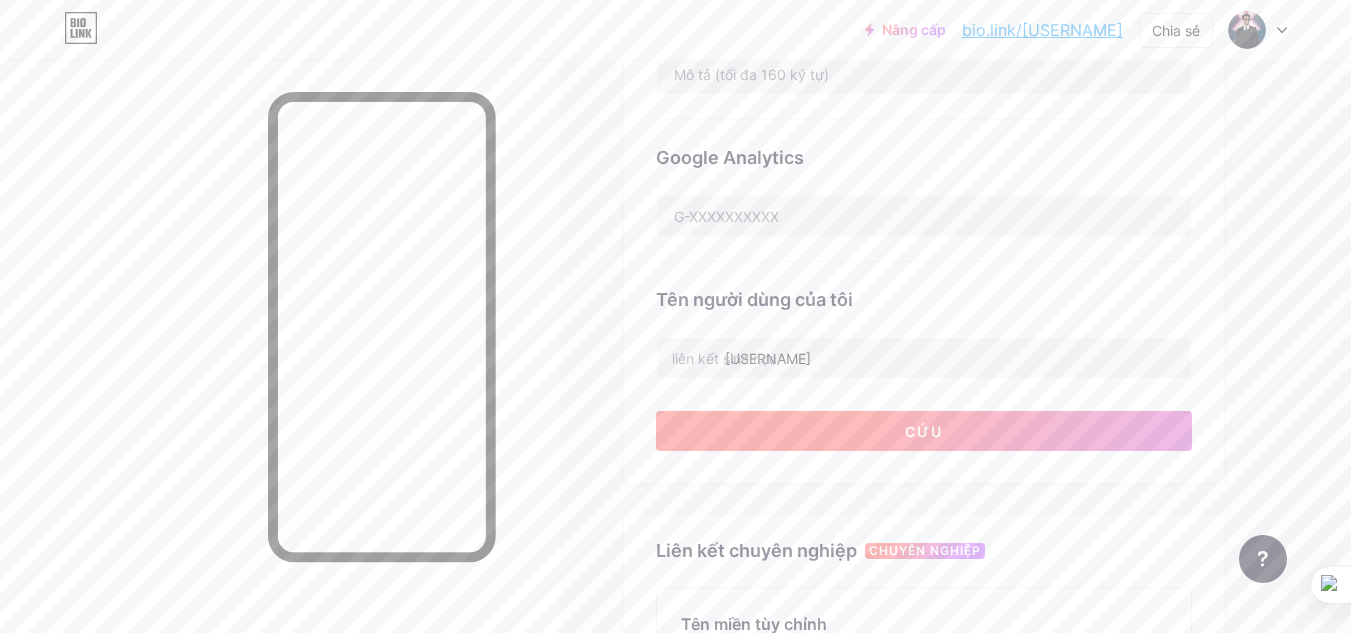 click on "Cứu" at bounding box center (924, 431) 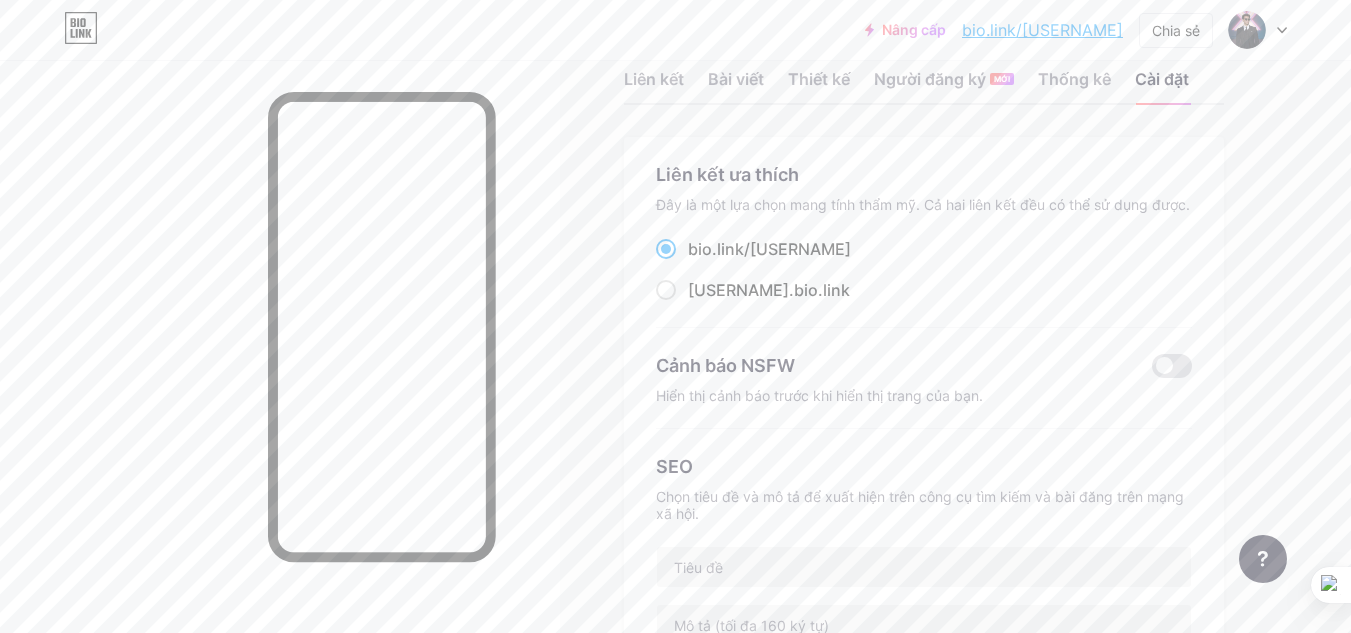 scroll, scrollTop: 0, scrollLeft: 0, axis: both 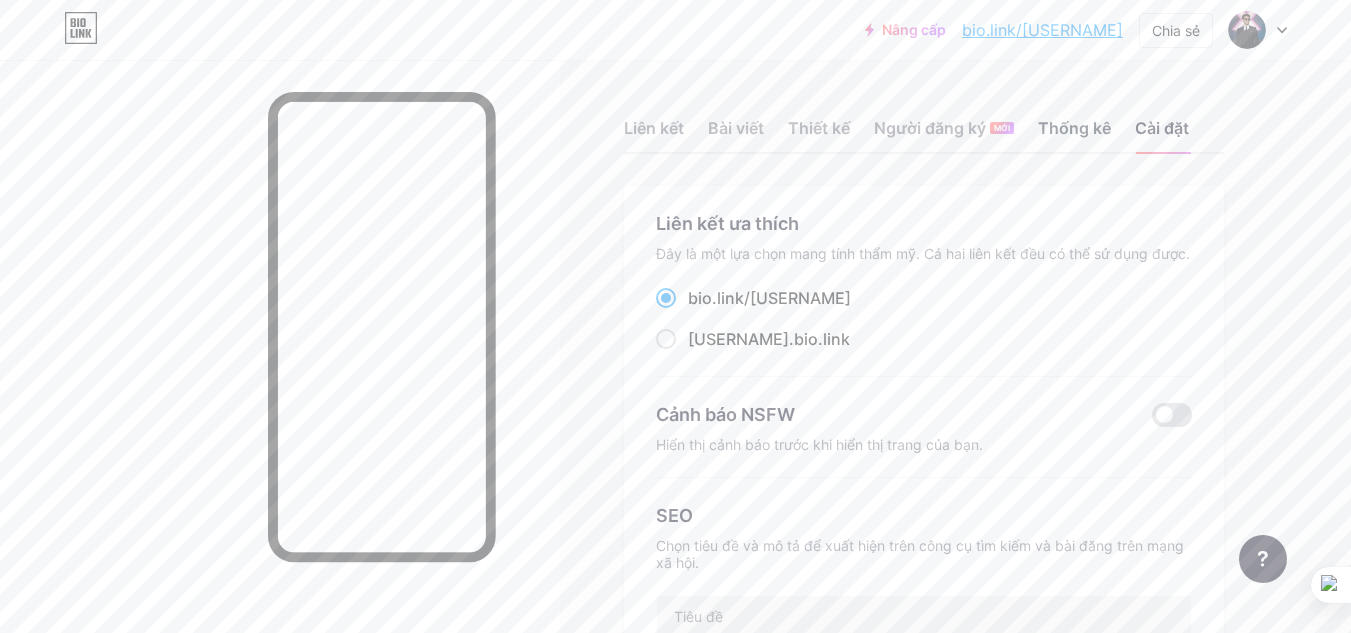 click on "Thống kê" at bounding box center [1074, 128] 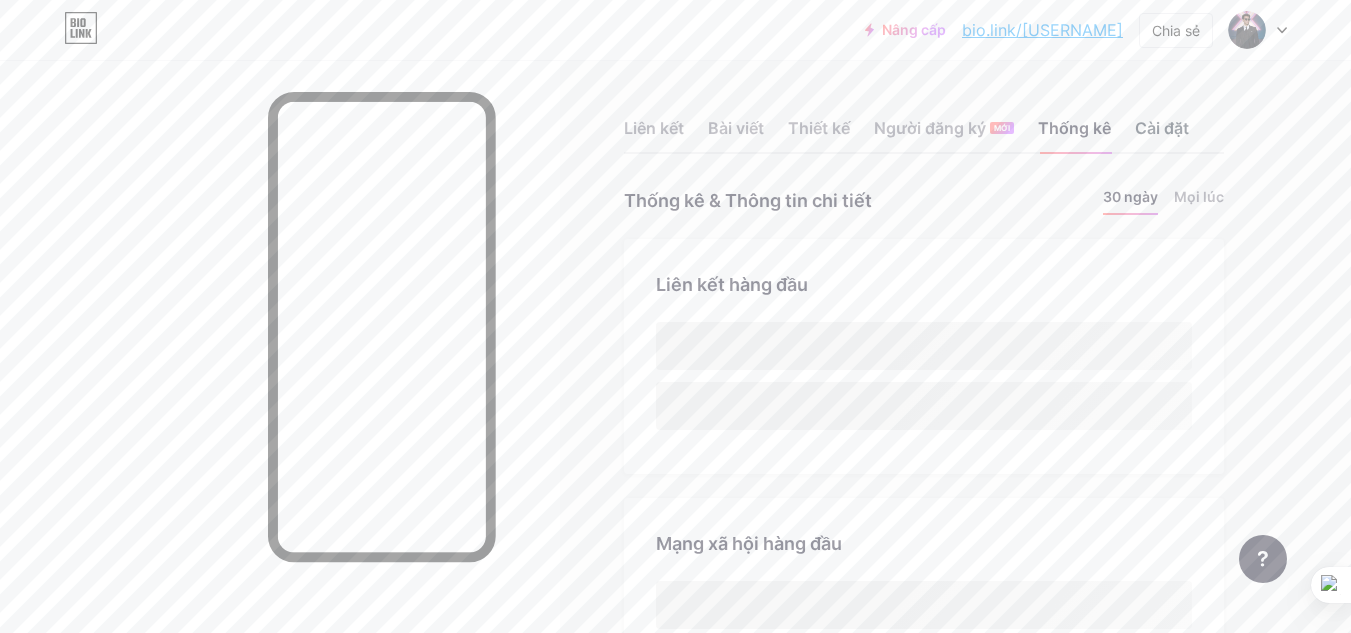 click on "Cài đặt" at bounding box center (1162, 134) 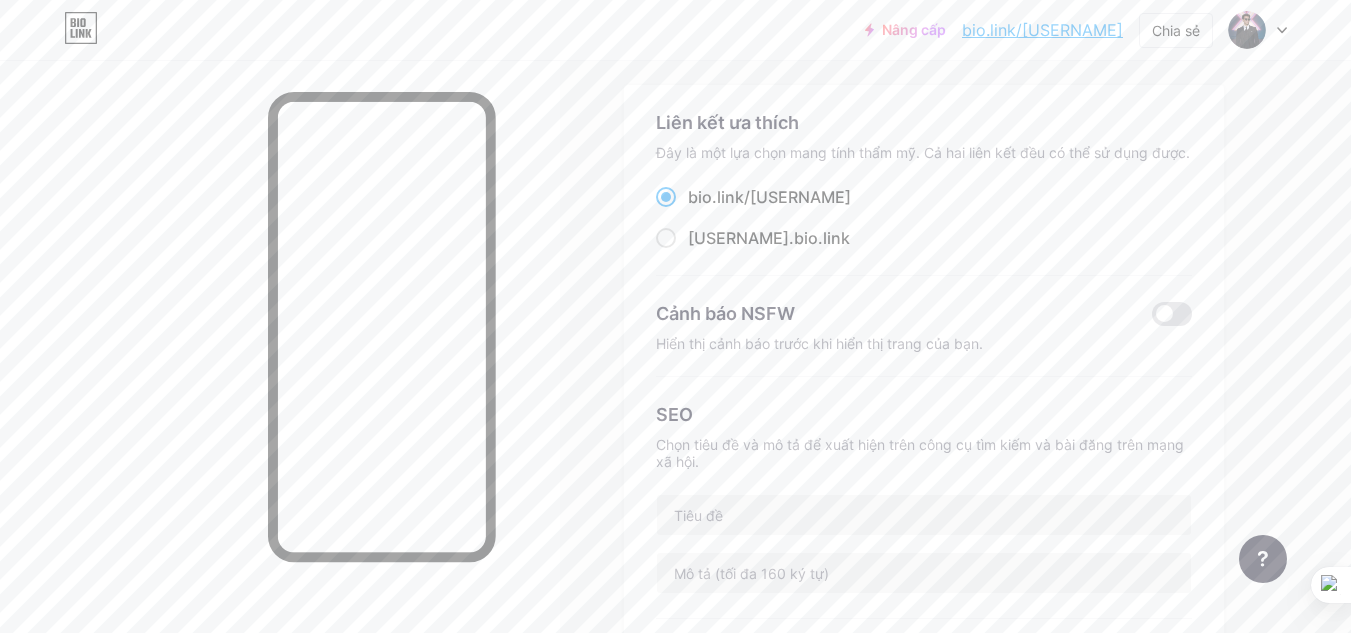 scroll, scrollTop: 0, scrollLeft: 0, axis: both 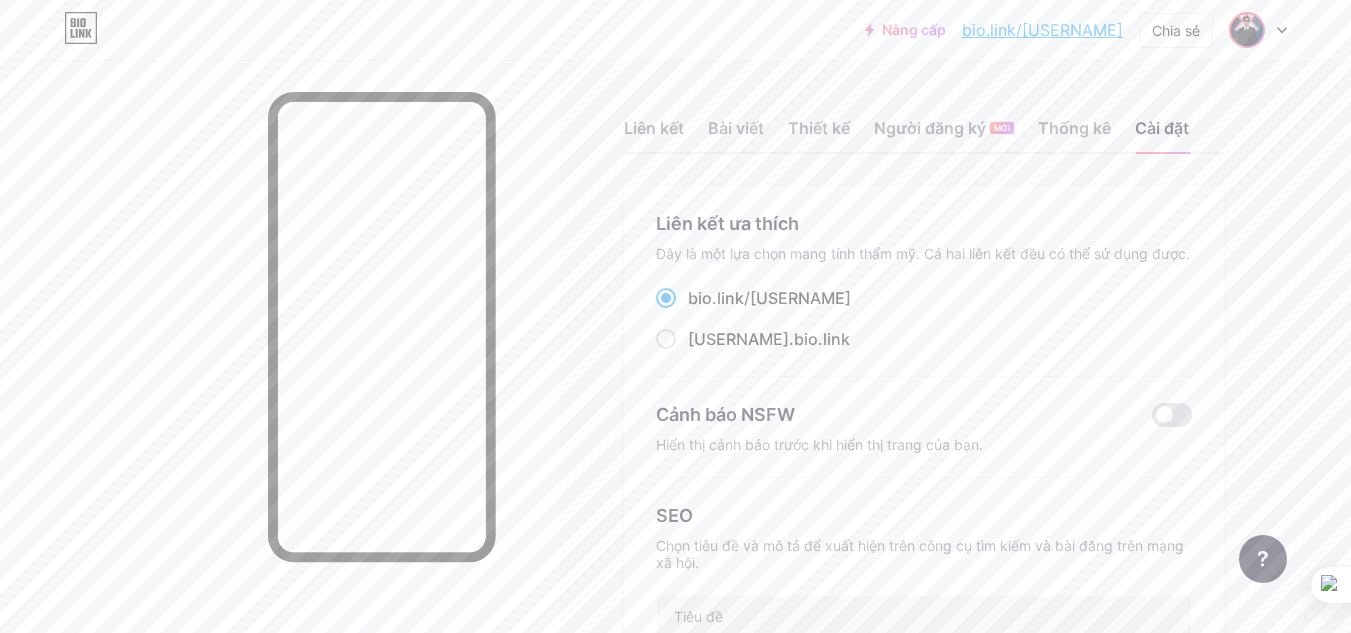 click at bounding box center [1247, 30] 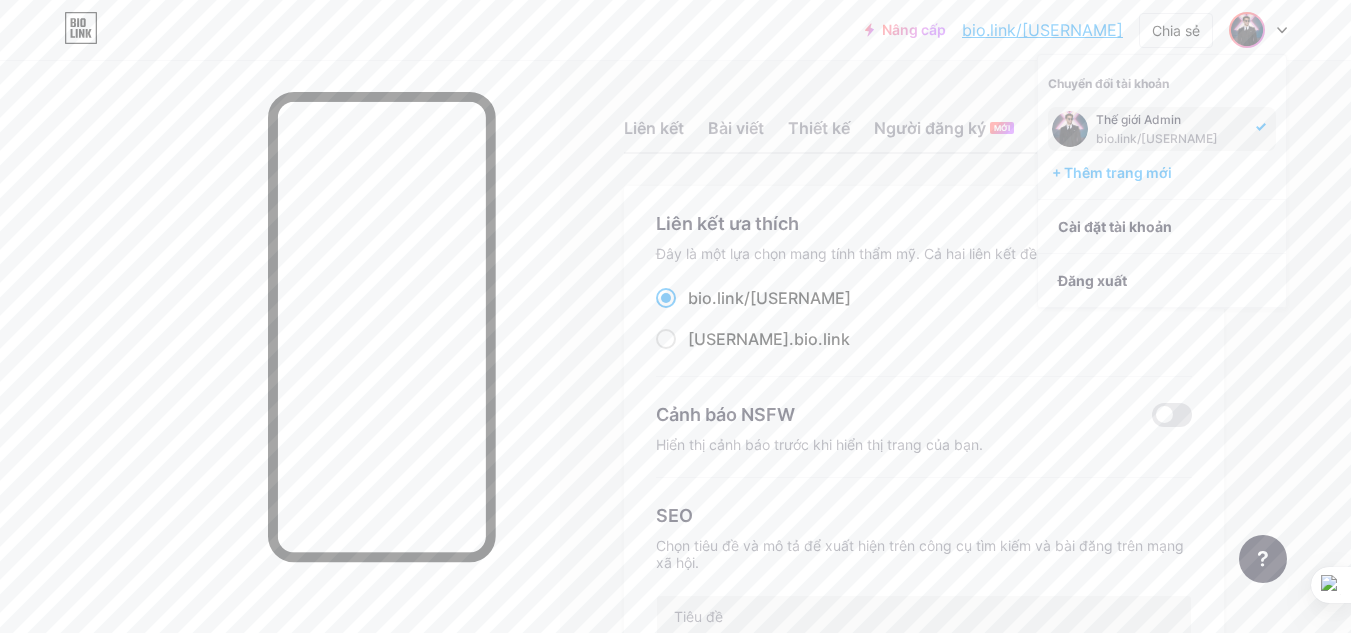 click on "Thế giới Admin" at bounding box center (1138, 119) 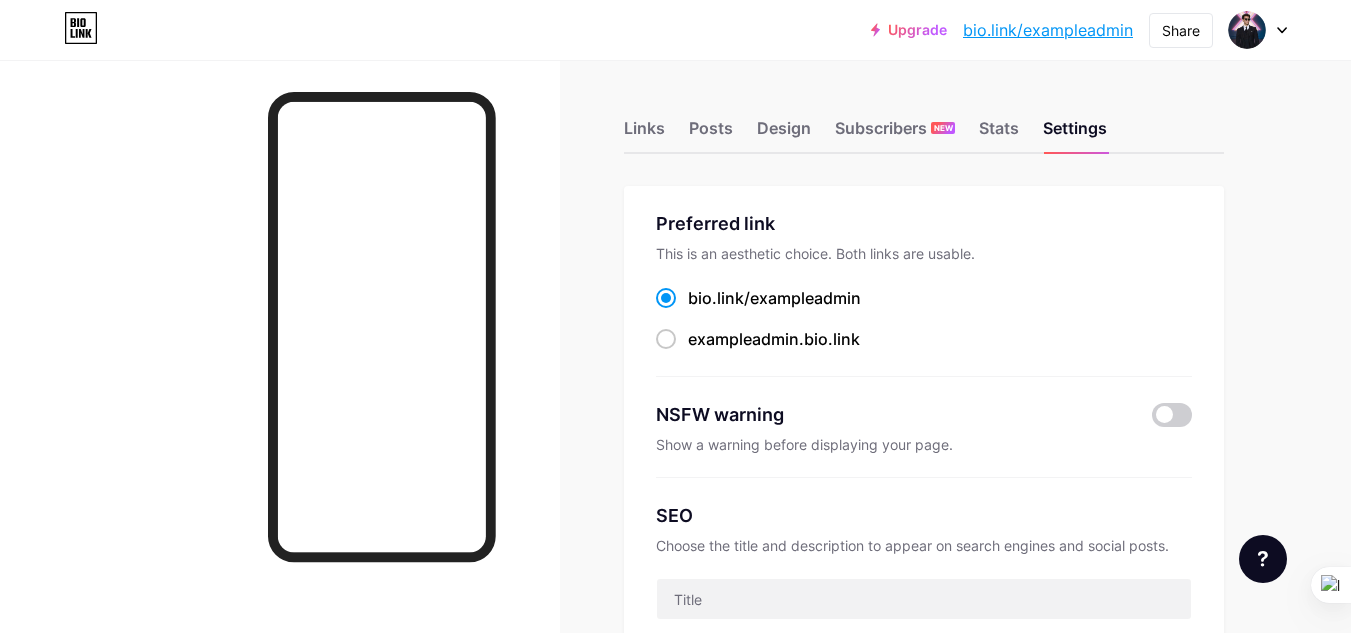 scroll, scrollTop: 0, scrollLeft: 0, axis: both 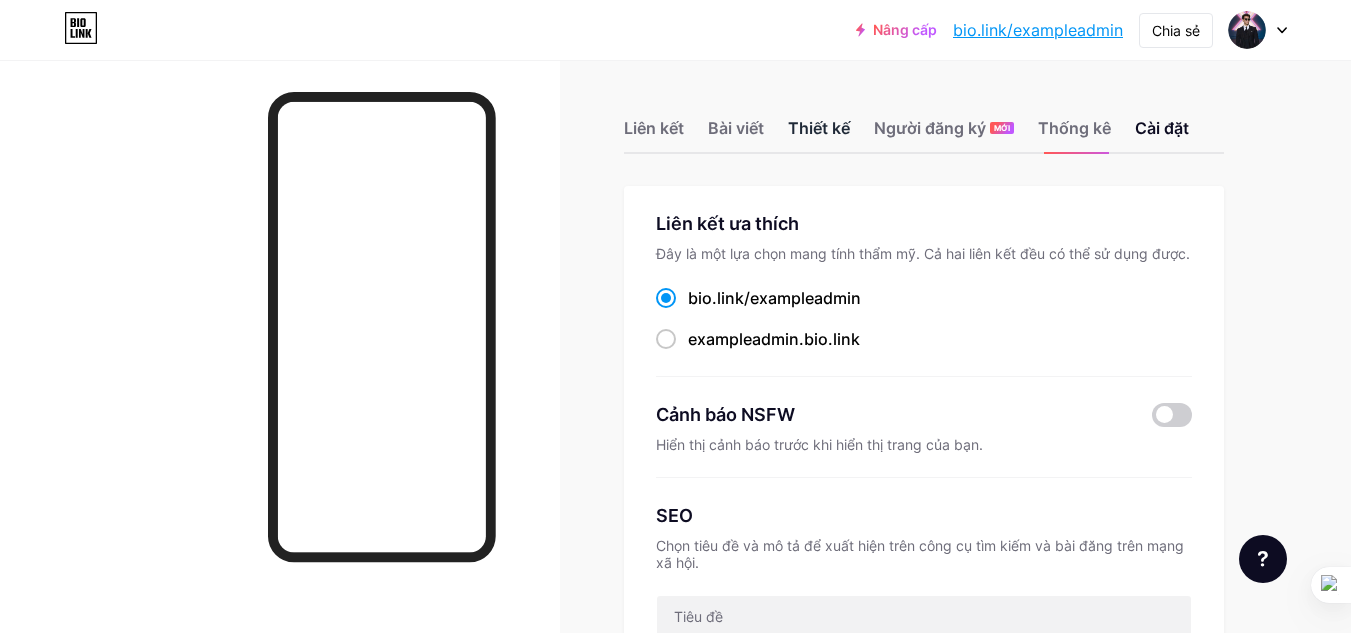 click on "Thiết kế" at bounding box center (819, 128) 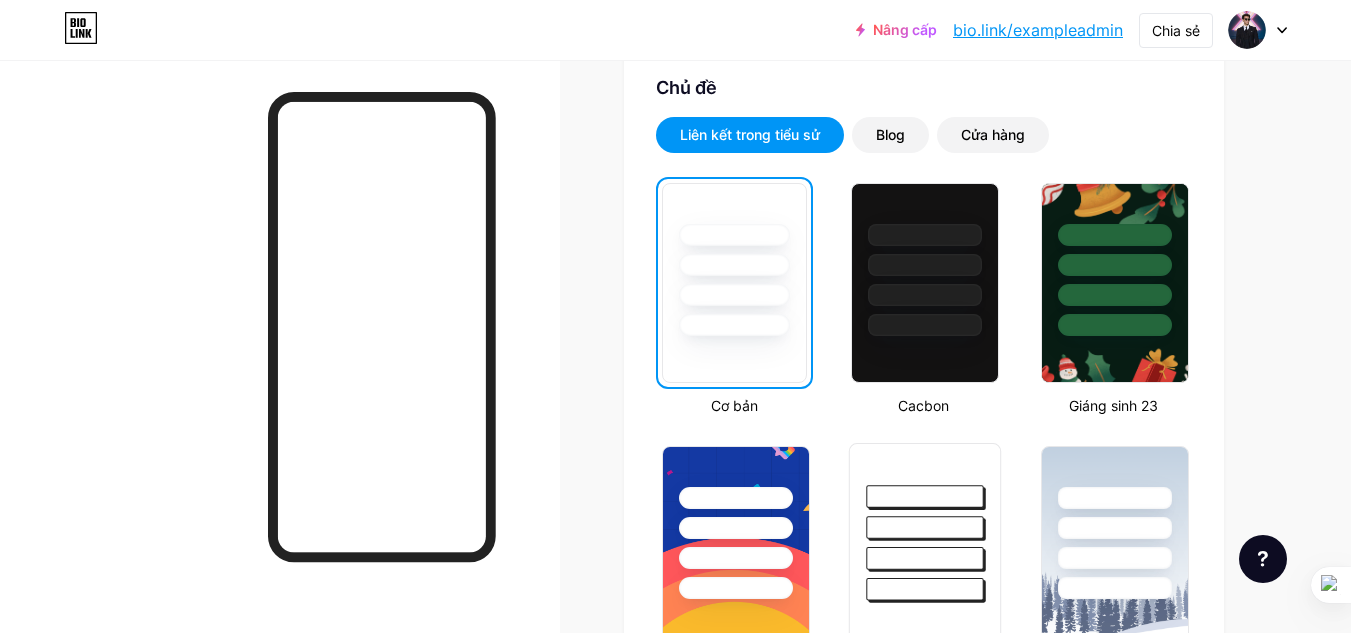 scroll, scrollTop: 100, scrollLeft: 0, axis: vertical 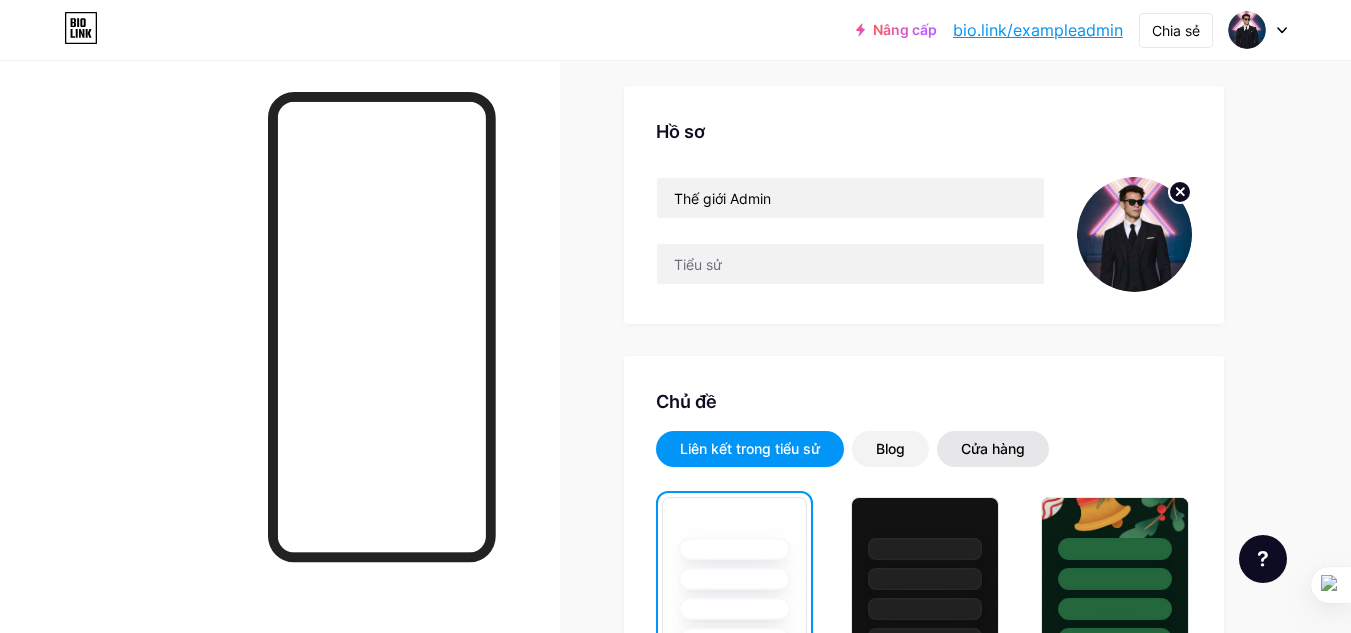 click on "Cửa hàng" at bounding box center (993, 448) 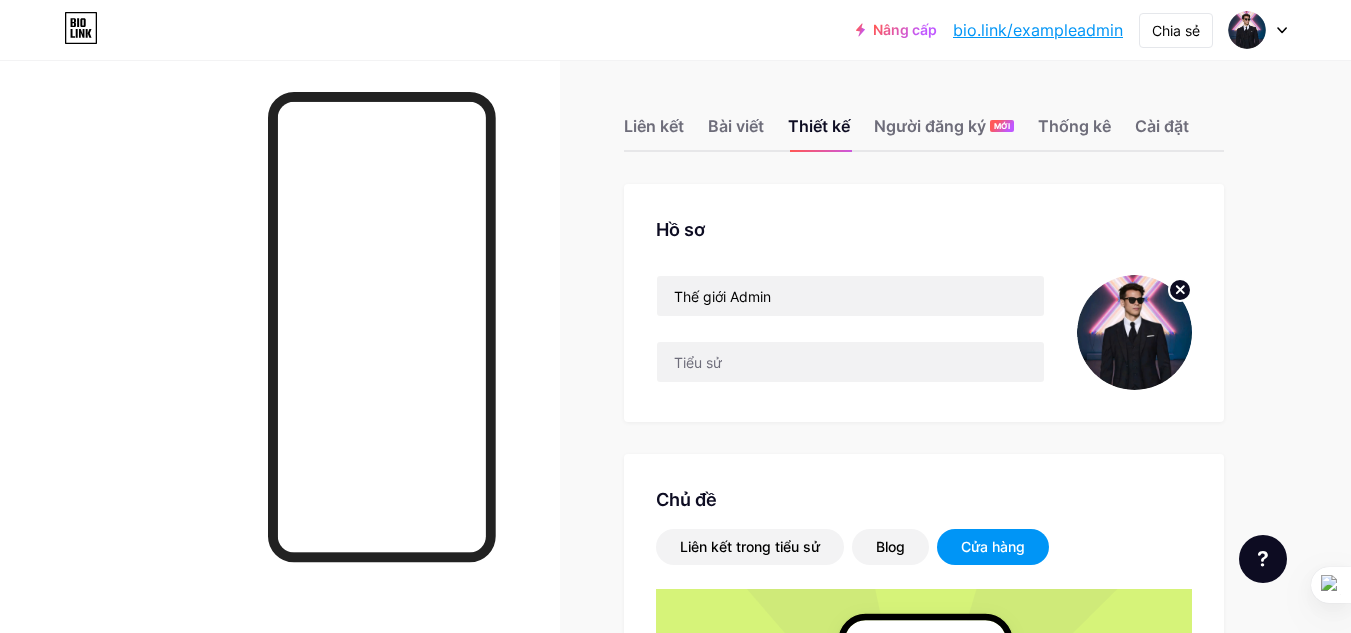 scroll, scrollTop: 0, scrollLeft: 0, axis: both 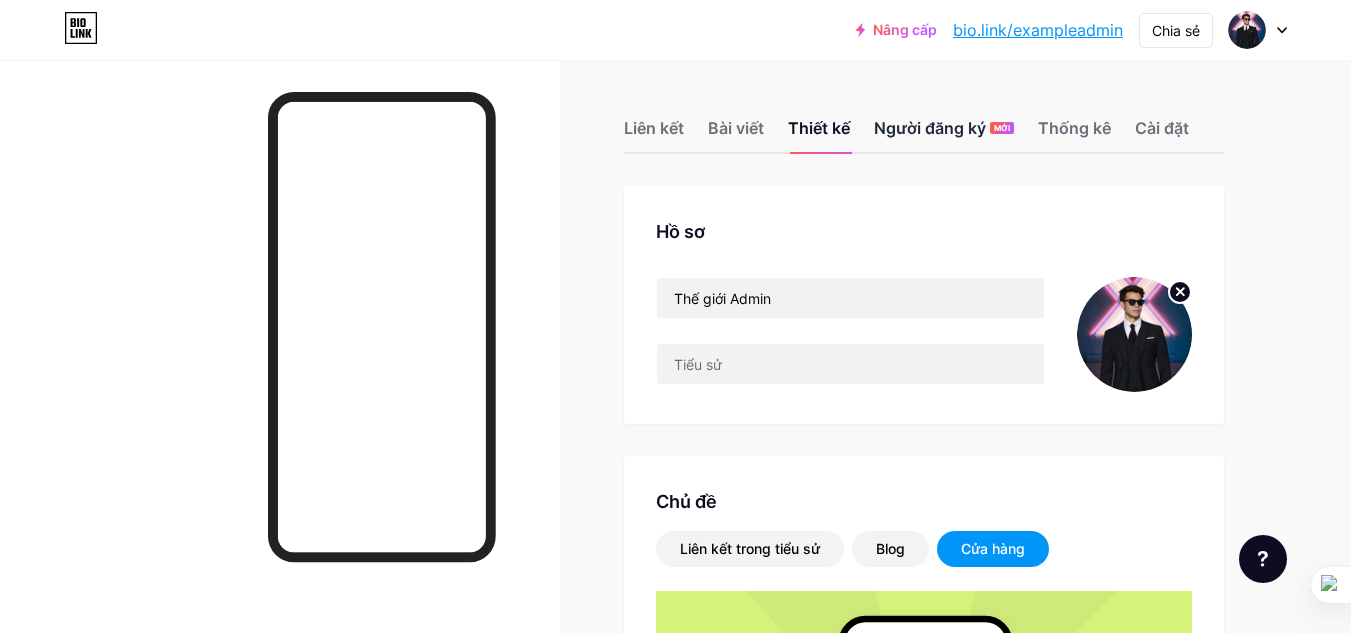 click on "Người đăng ký" at bounding box center (930, 128) 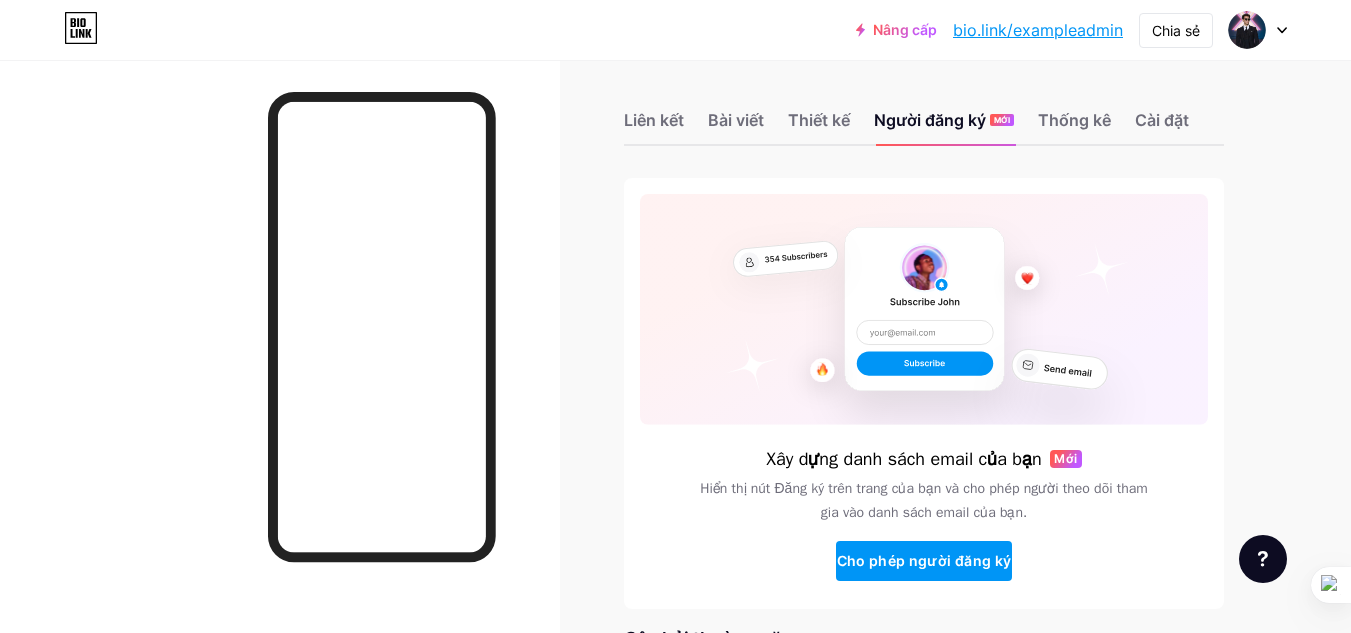 scroll, scrollTop: 0, scrollLeft: 0, axis: both 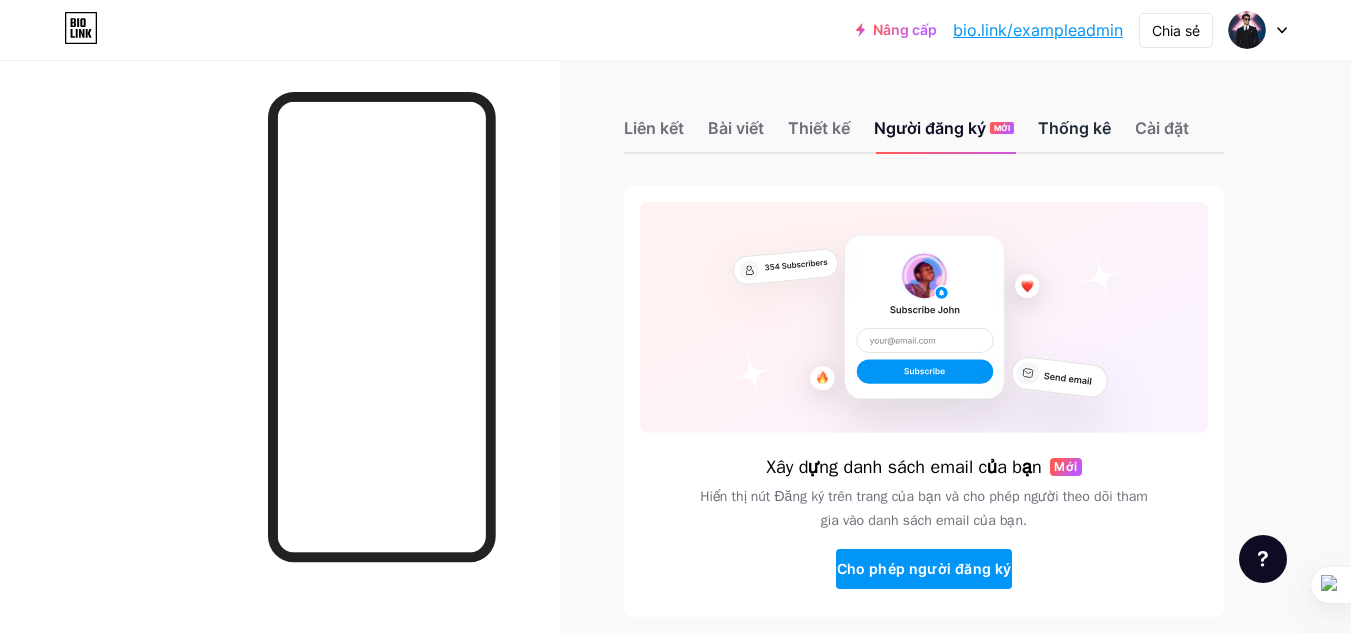 click on "Thống kê" at bounding box center (1074, 128) 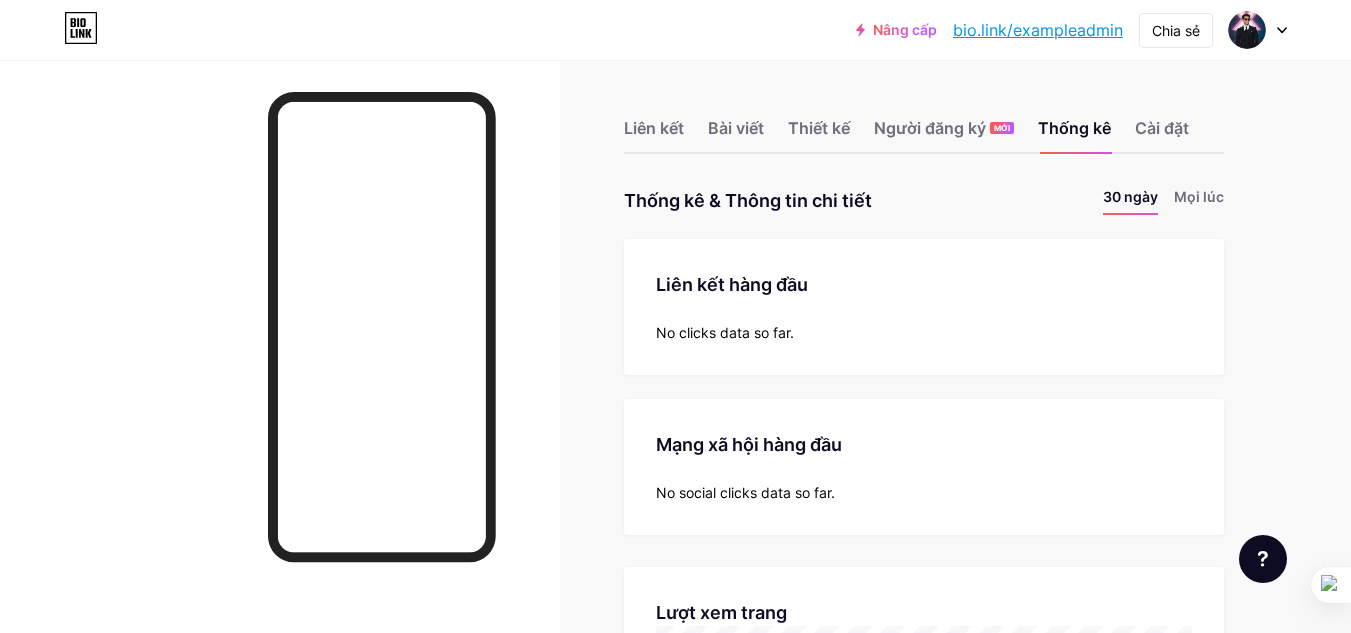 scroll, scrollTop: 999367, scrollLeft: 998649, axis: both 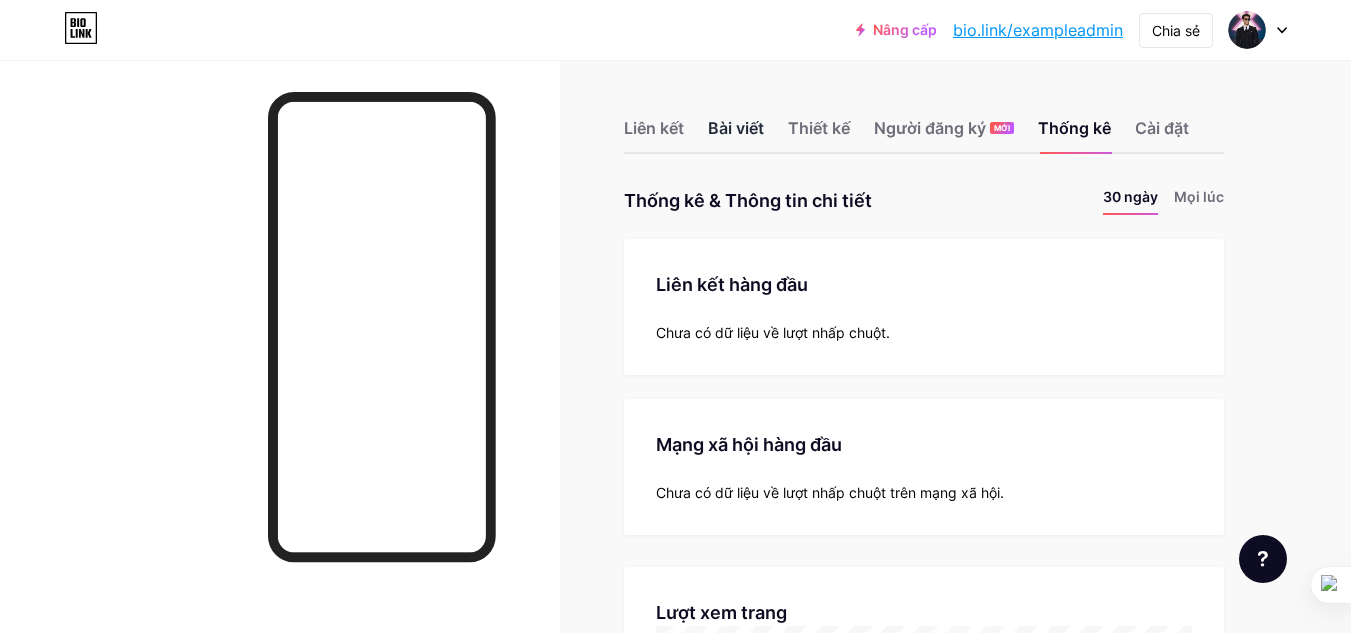 click on "Bài viết" at bounding box center (736, 128) 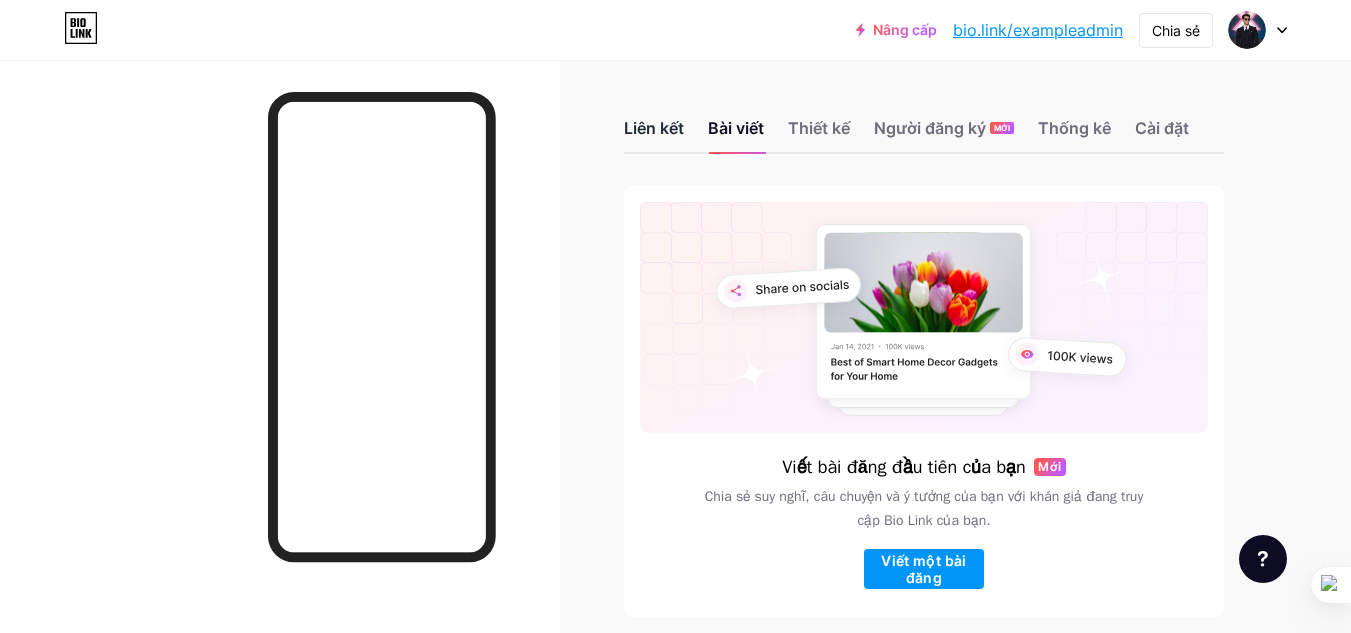 click on "Liên kết" at bounding box center [654, 128] 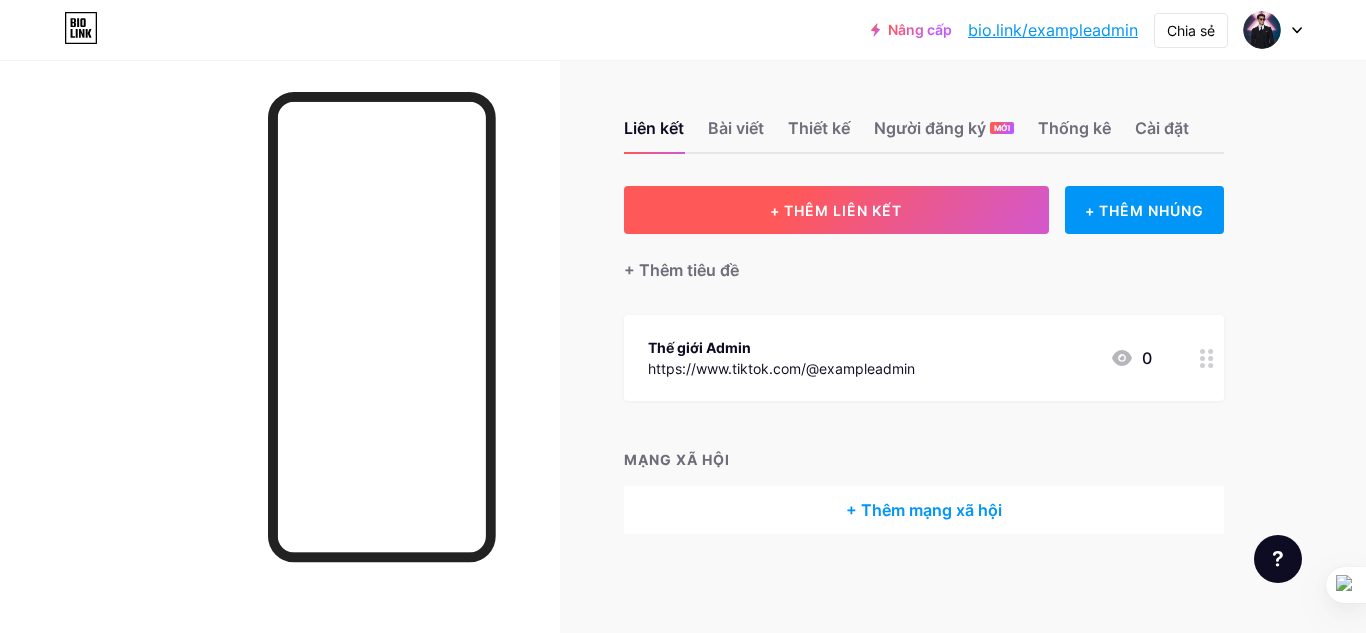 click on "+ THÊM LIÊN KẾT" at bounding box center [836, 210] 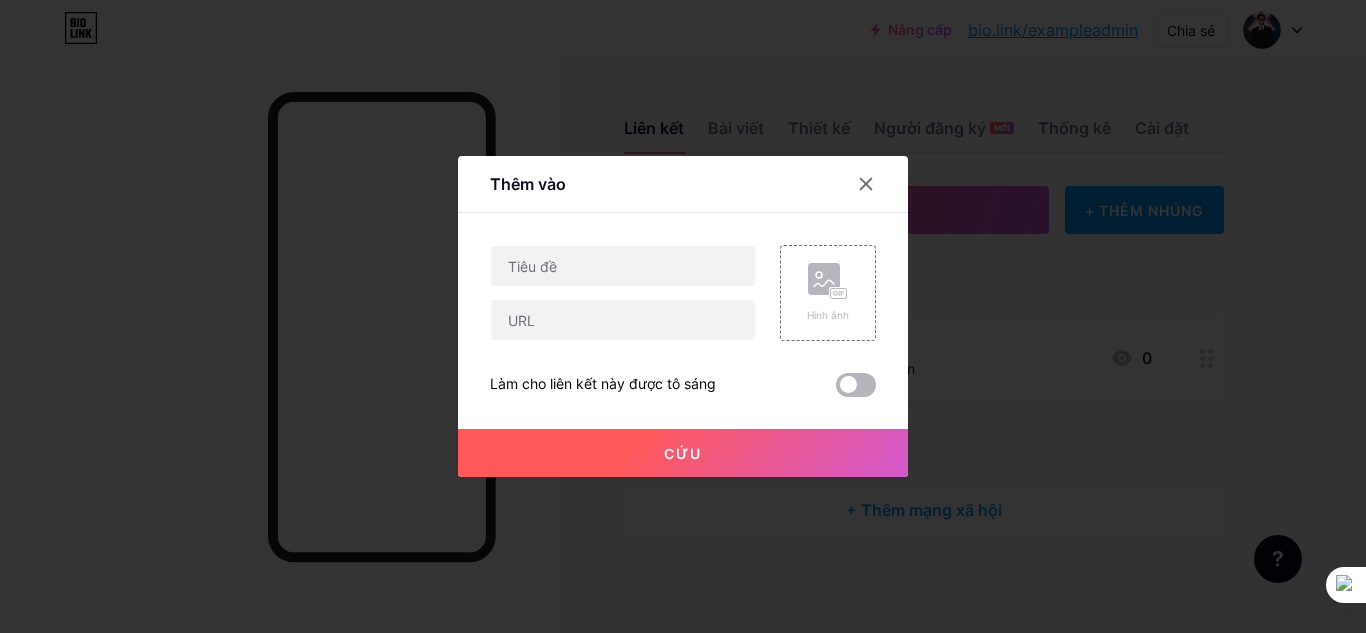 click at bounding box center [856, 385] 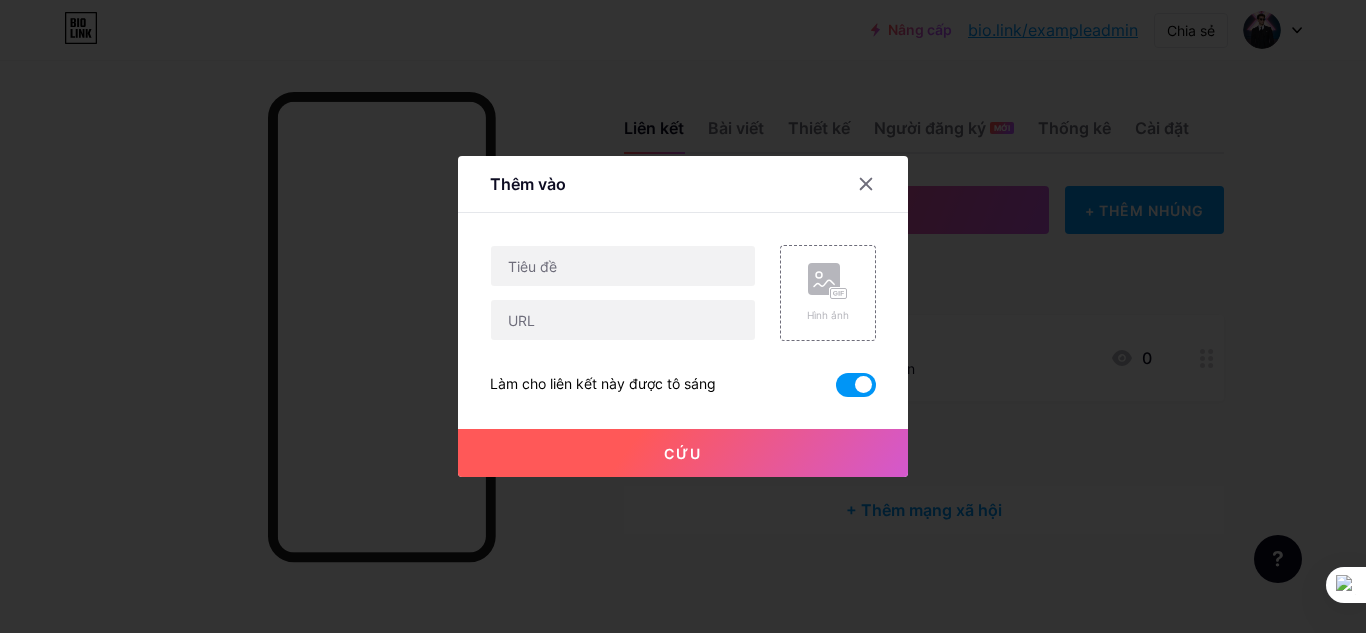 click at bounding box center [856, 385] 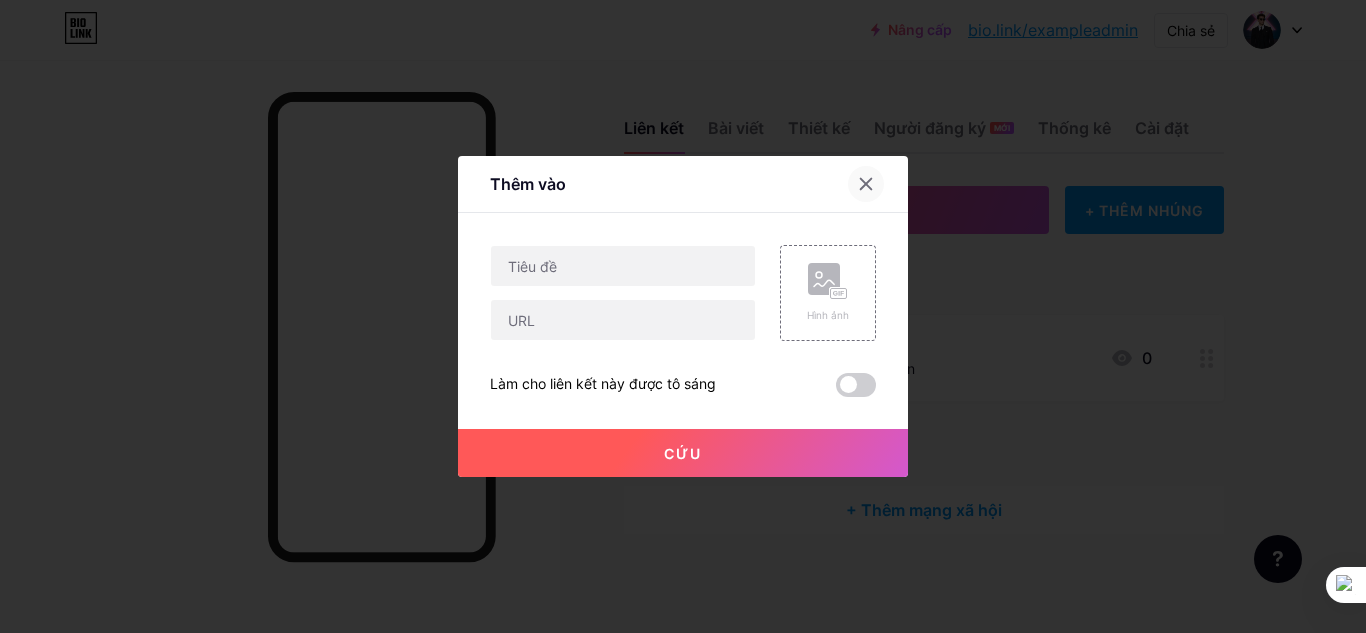 click at bounding box center (866, 184) 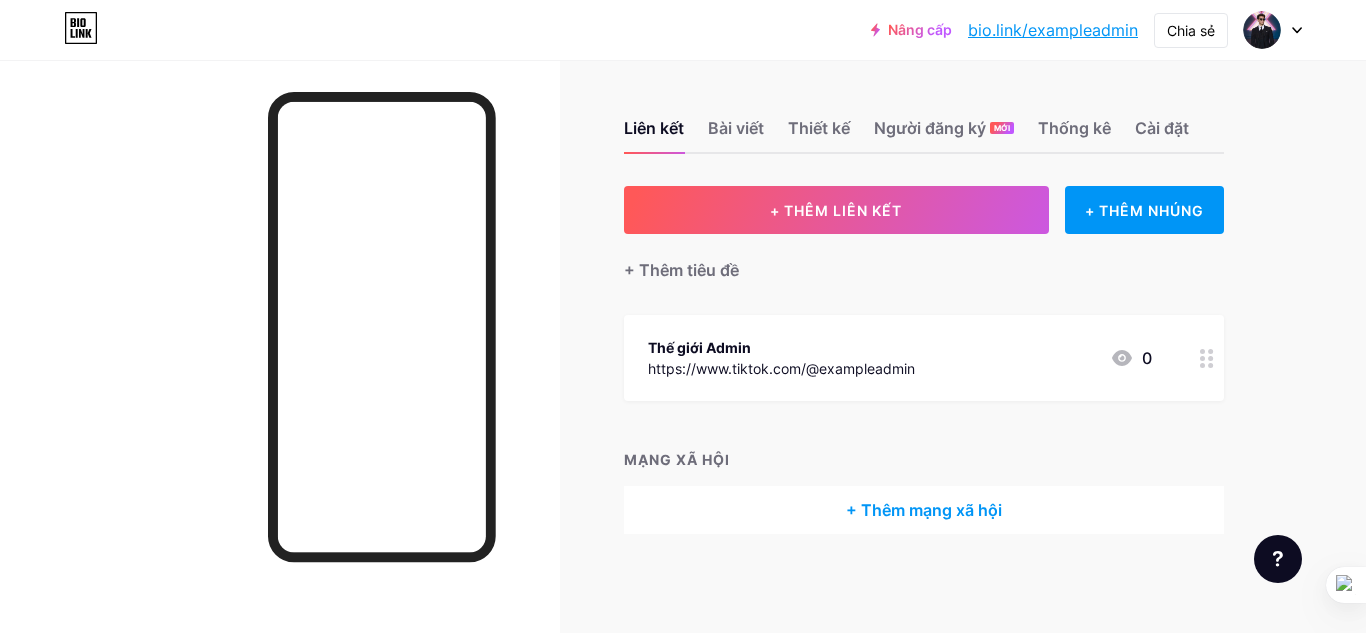 click on "+ Thêm mạng xã hội" at bounding box center [924, 510] 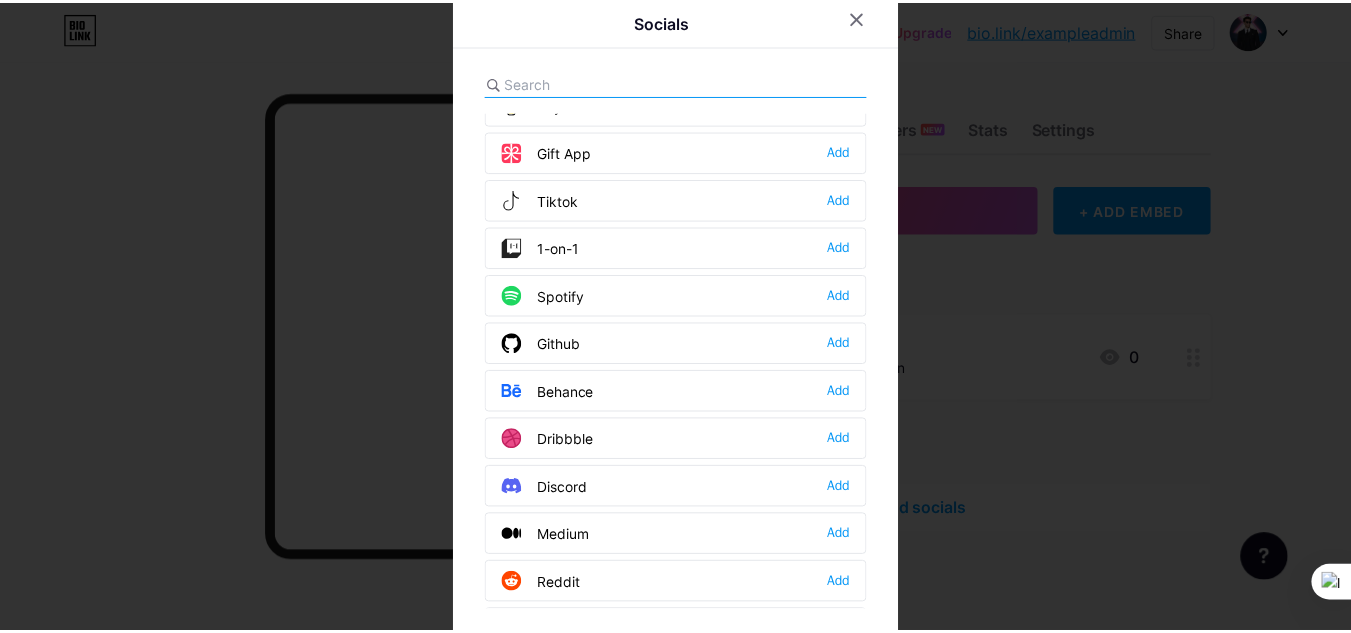 scroll, scrollTop: 0, scrollLeft: 0, axis: both 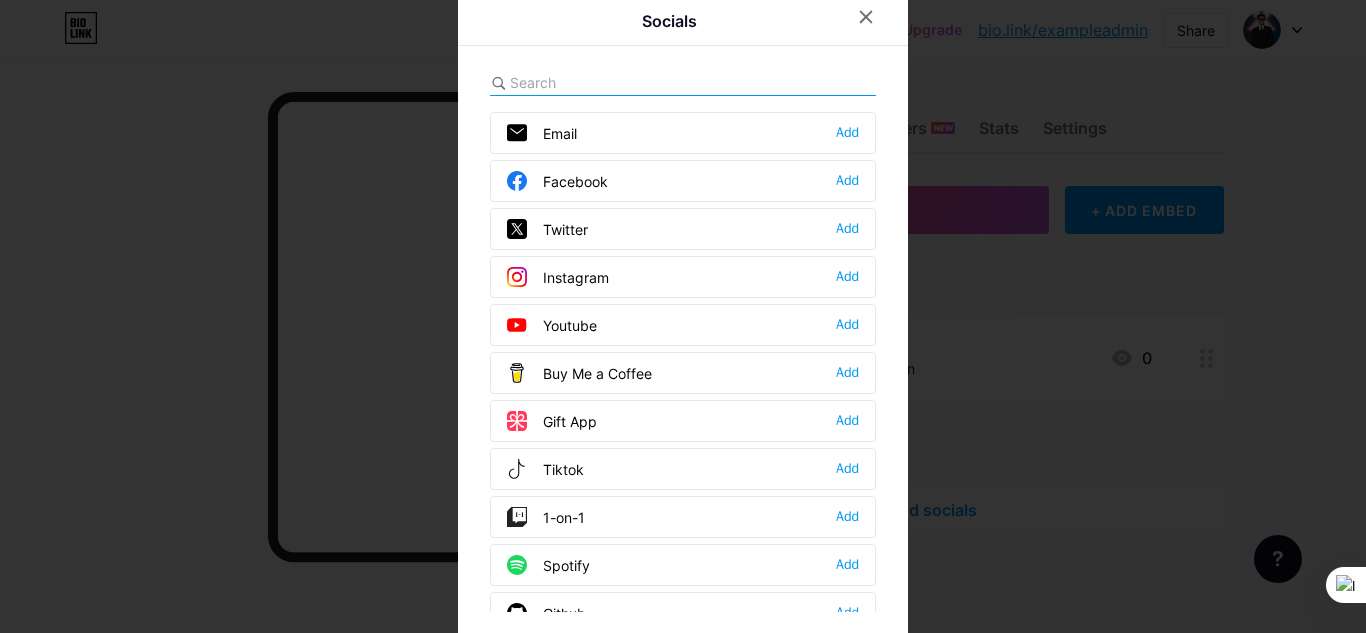 click at bounding box center [683, 316] 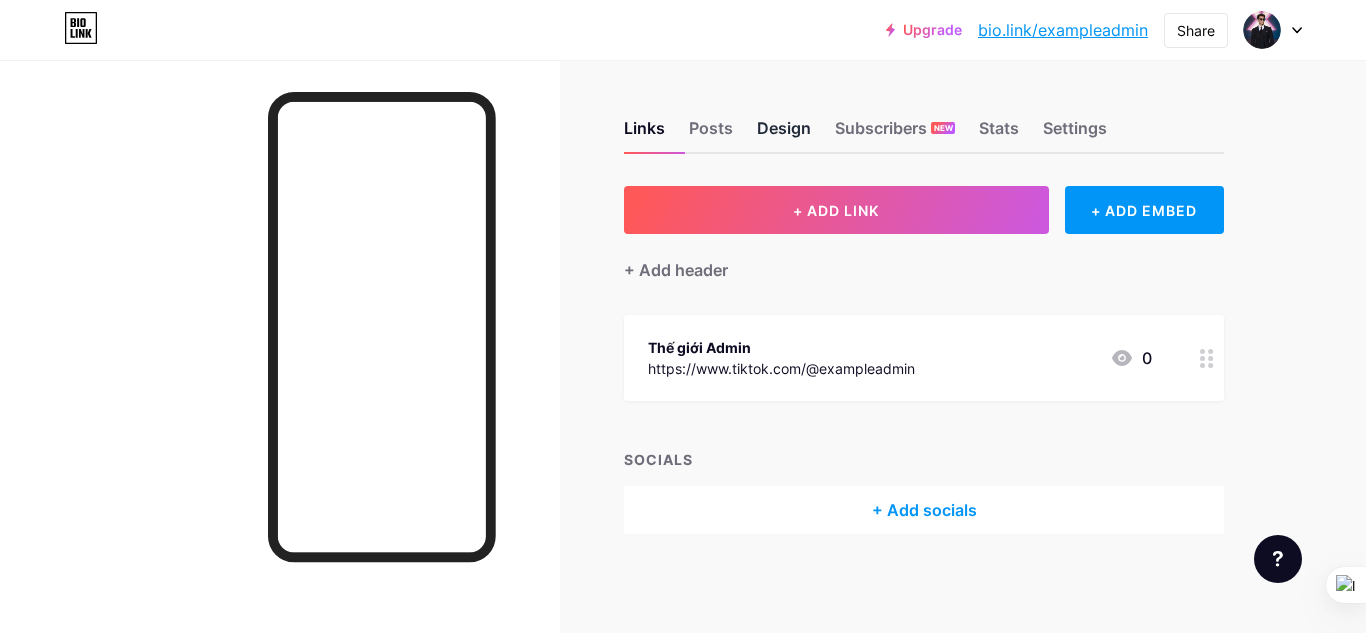 click on "Design" at bounding box center (784, 134) 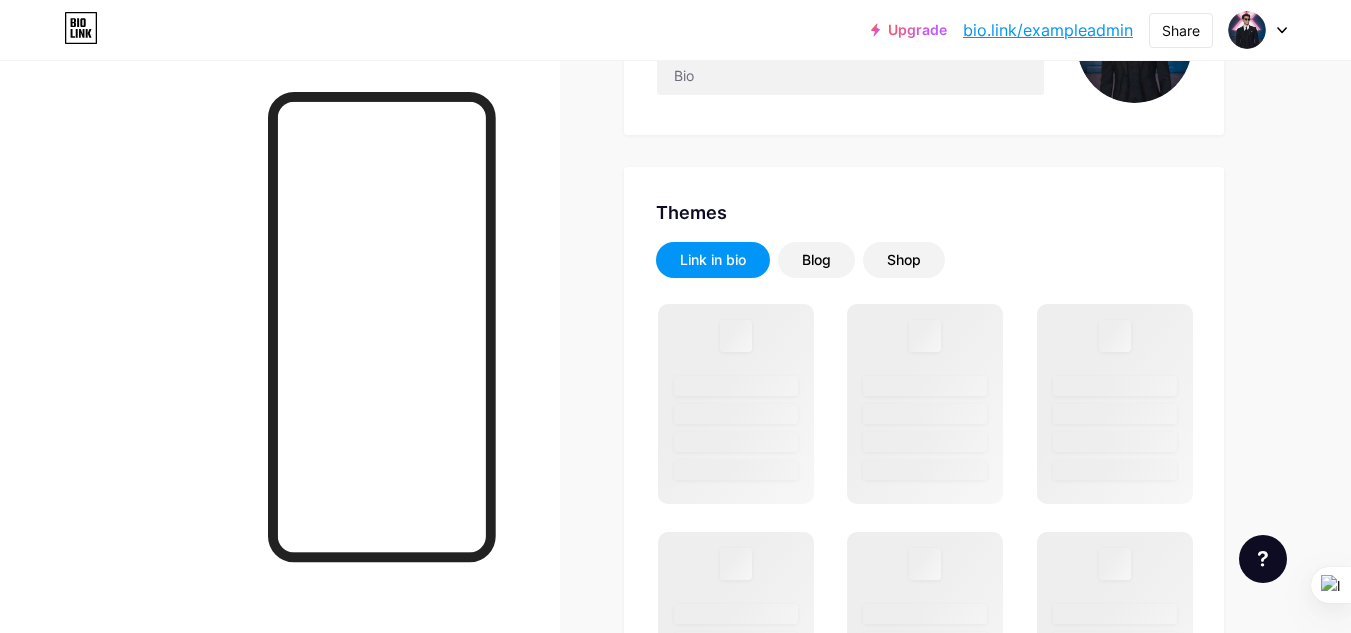 scroll, scrollTop: 300, scrollLeft: 0, axis: vertical 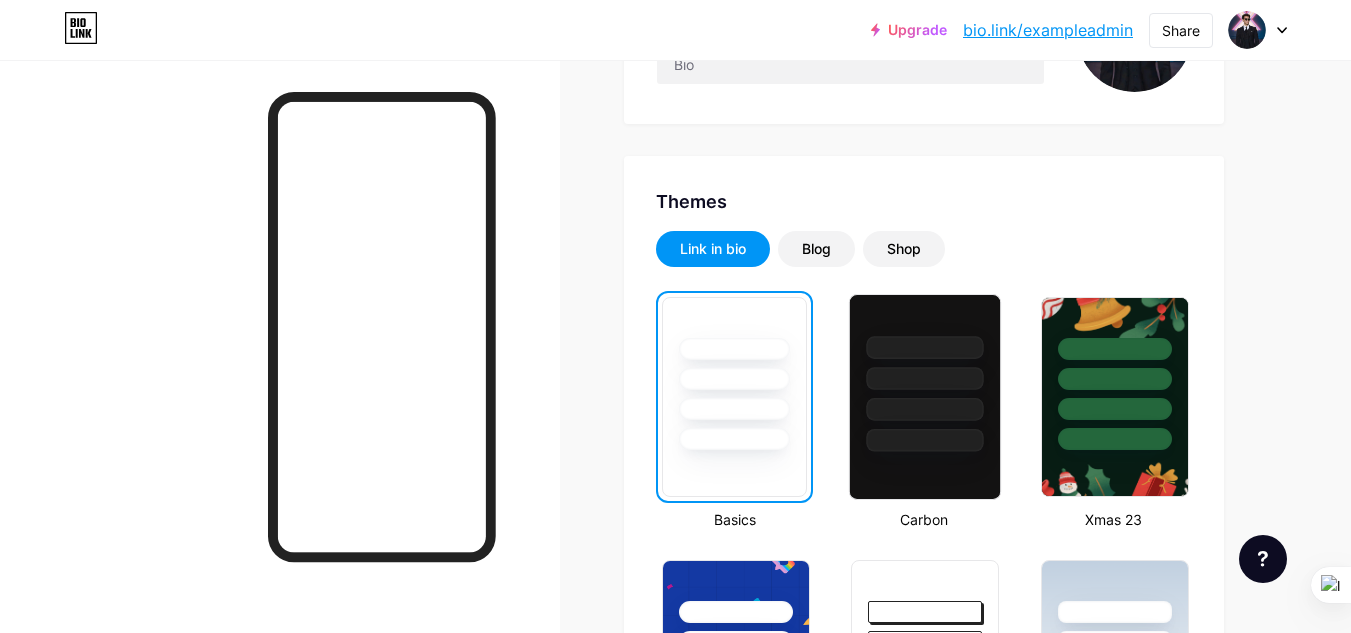click at bounding box center (925, 378) 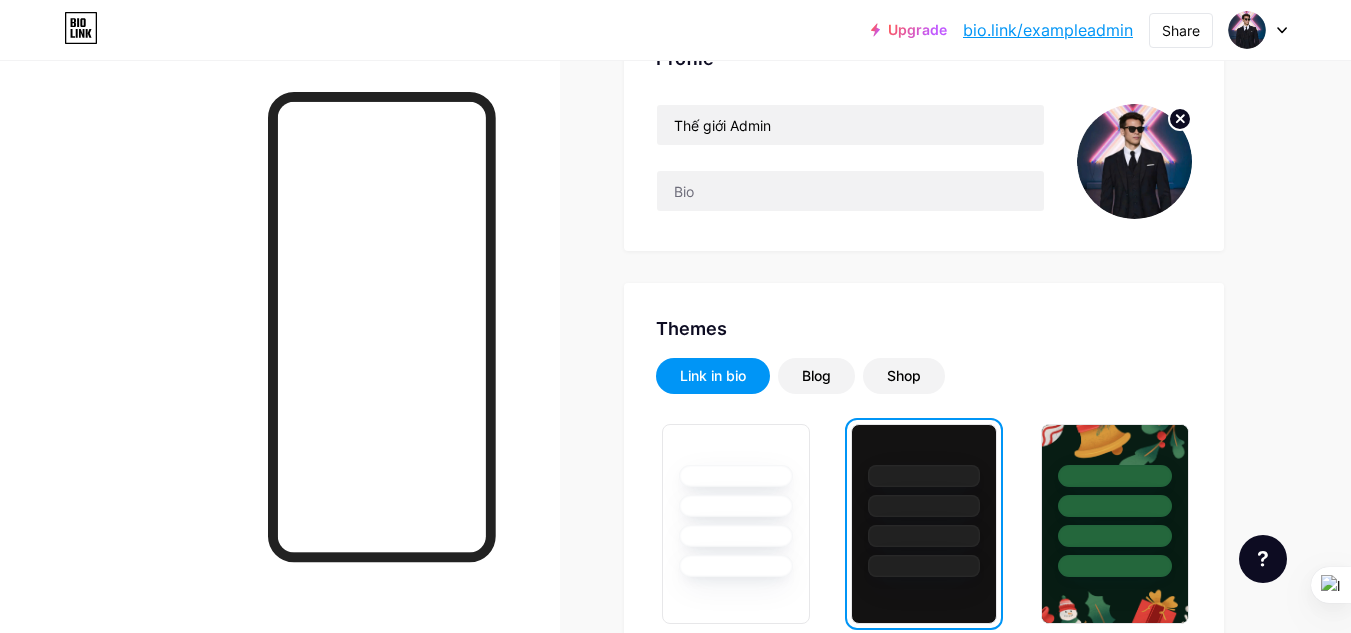 scroll, scrollTop: 0, scrollLeft: 0, axis: both 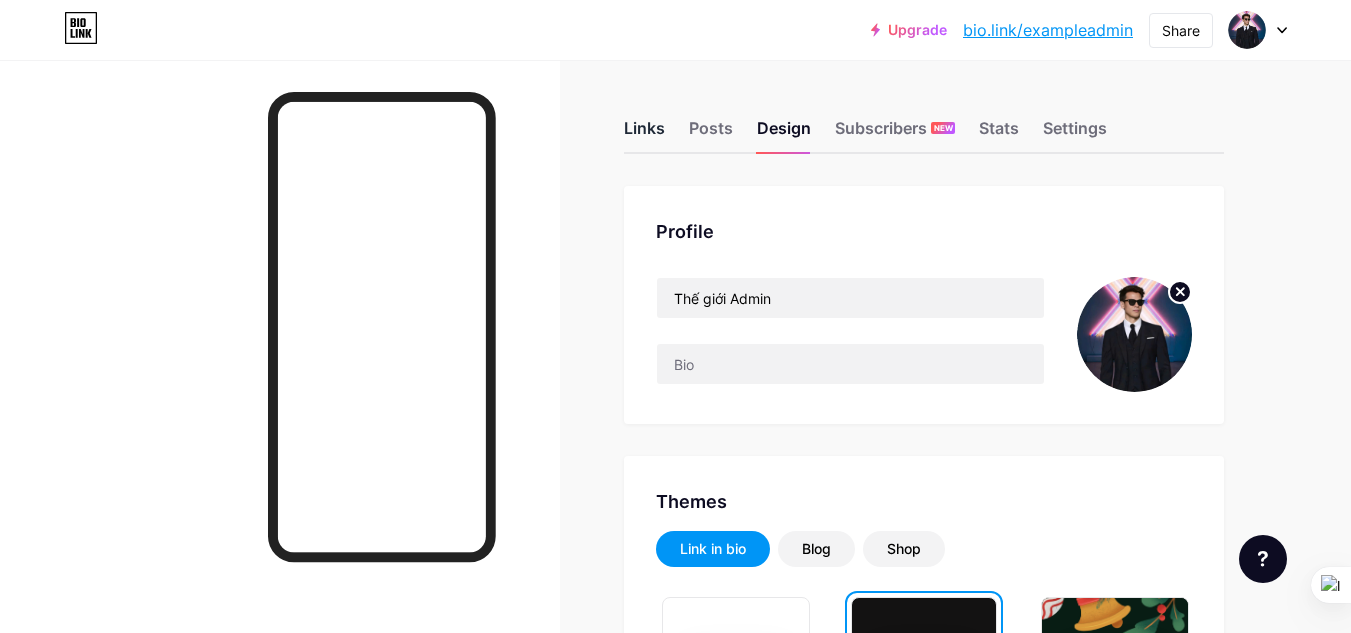 click on "Links" at bounding box center [644, 134] 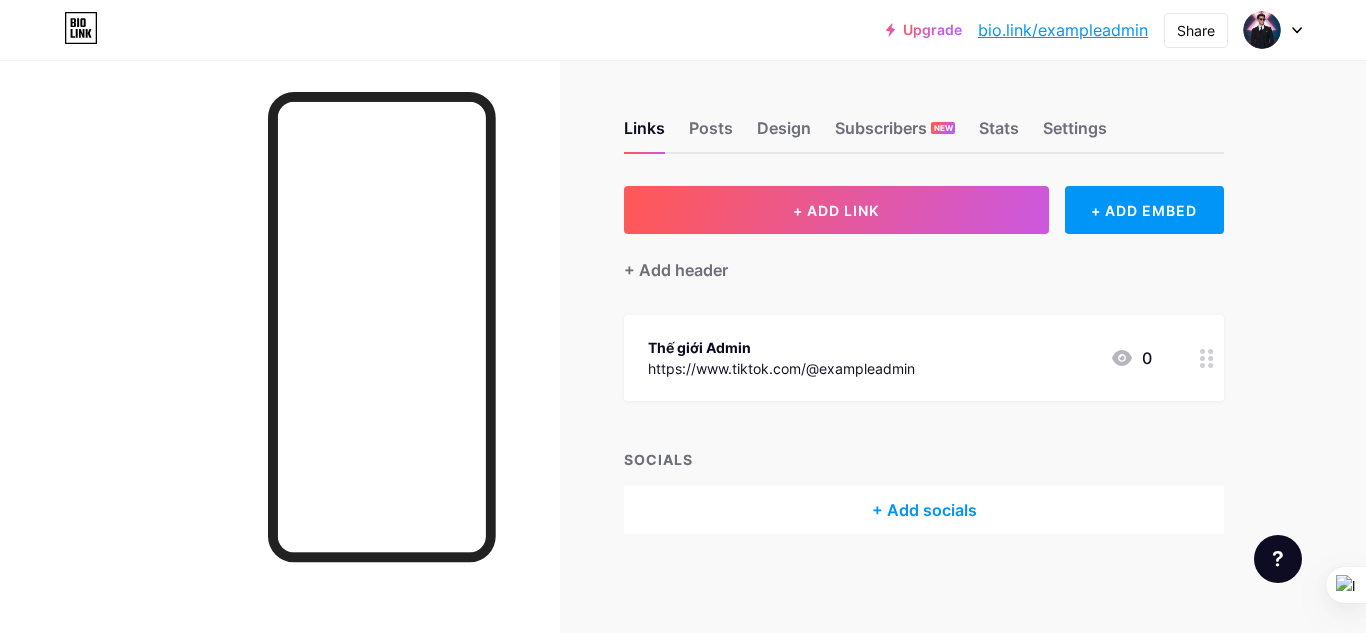 click on "+ Add socials" at bounding box center [924, 510] 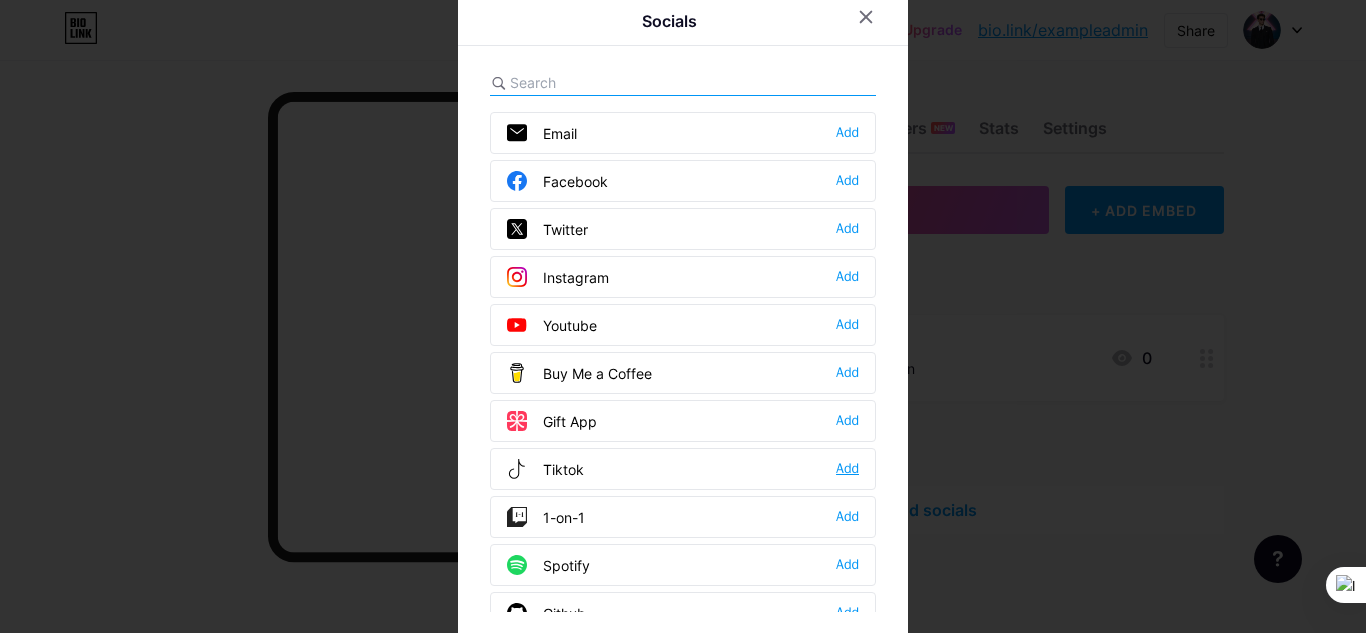 click on "Add" at bounding box center (847, 469) 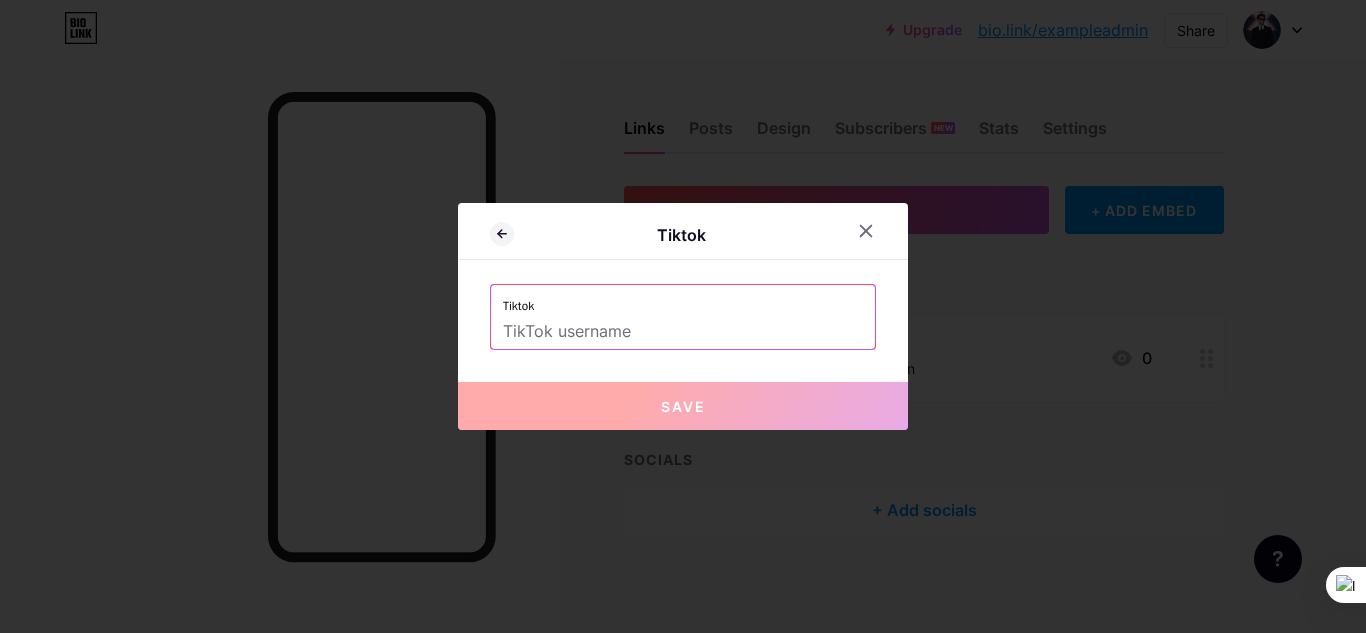 click at bounding box center (683, 332) 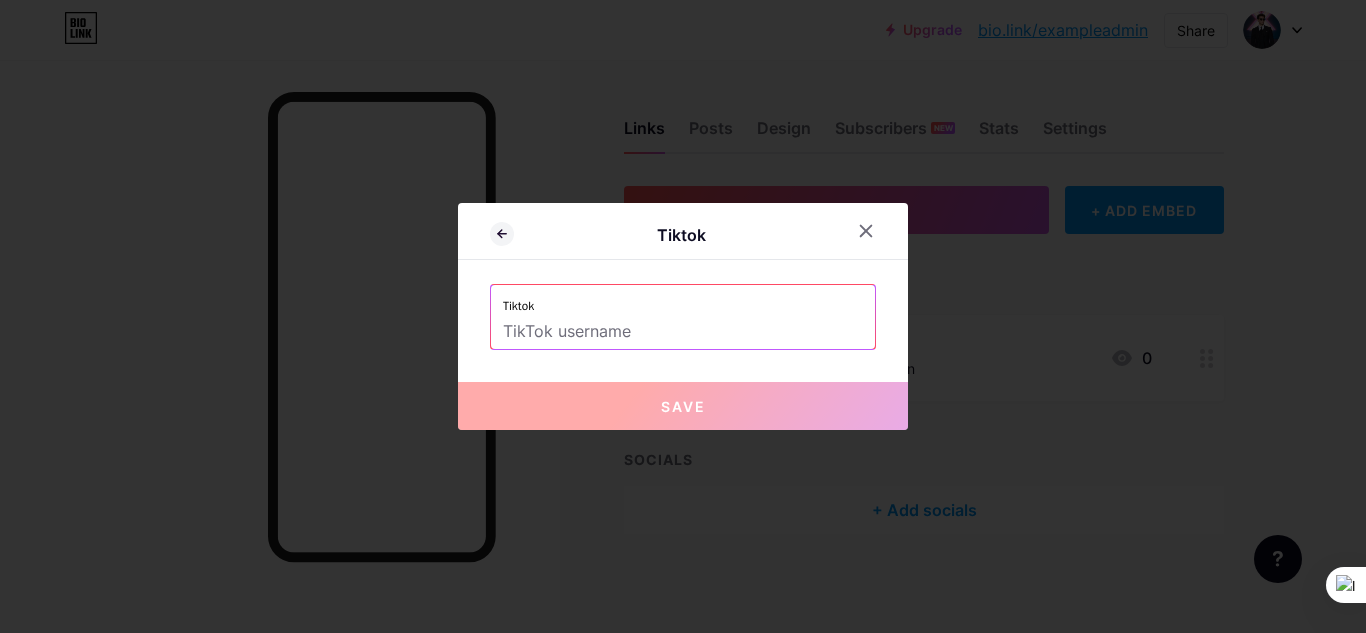type on "T" 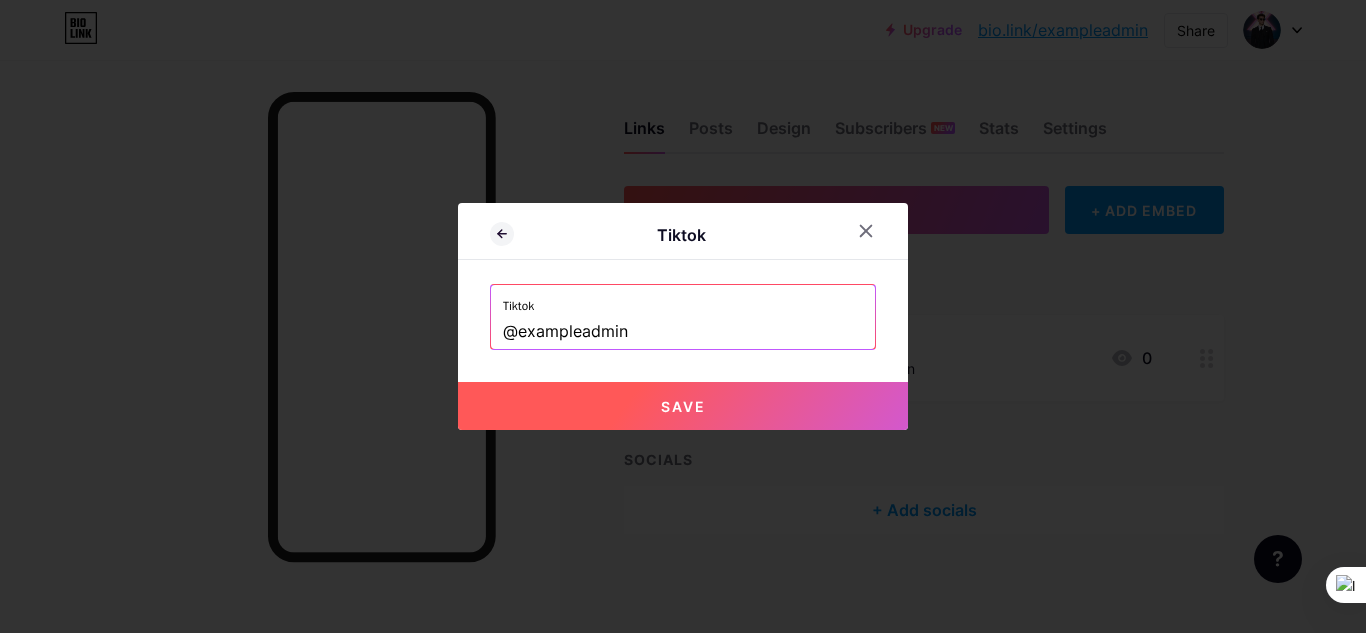 click on "Save" at bounding box center [683, 406] 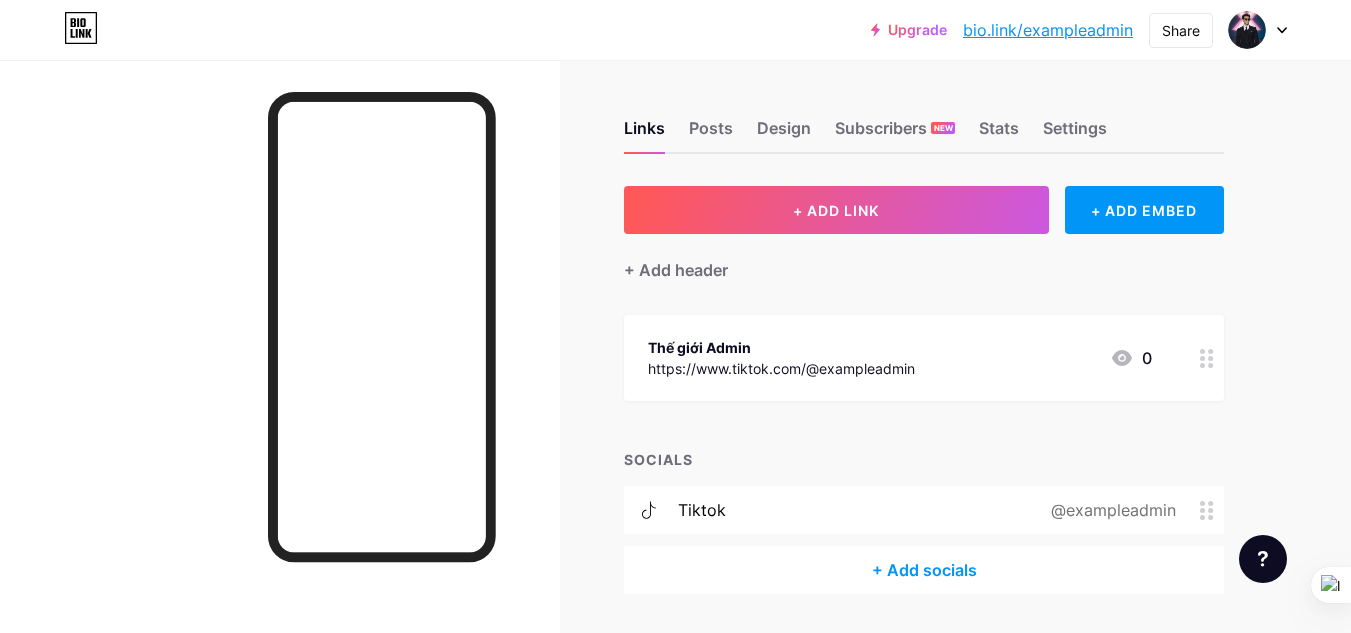 click on "+ Add socials" at bounding box center [924, 570] 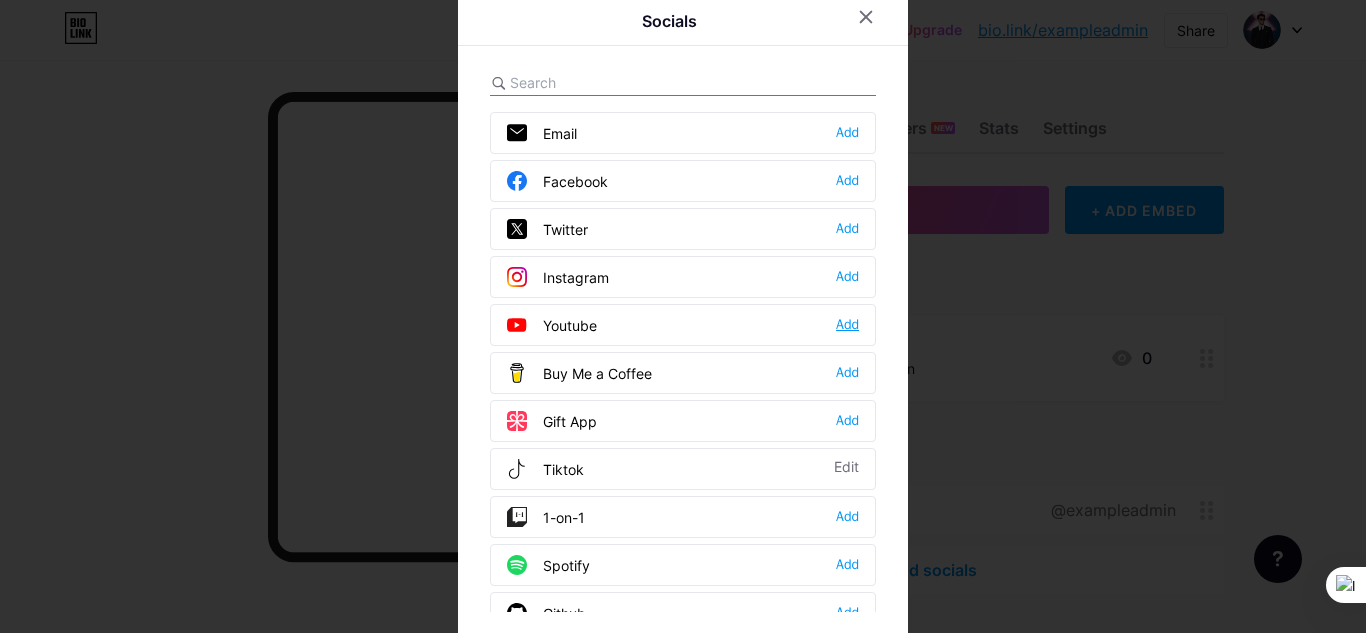 click on "Add" at bounding box center [847, 325] 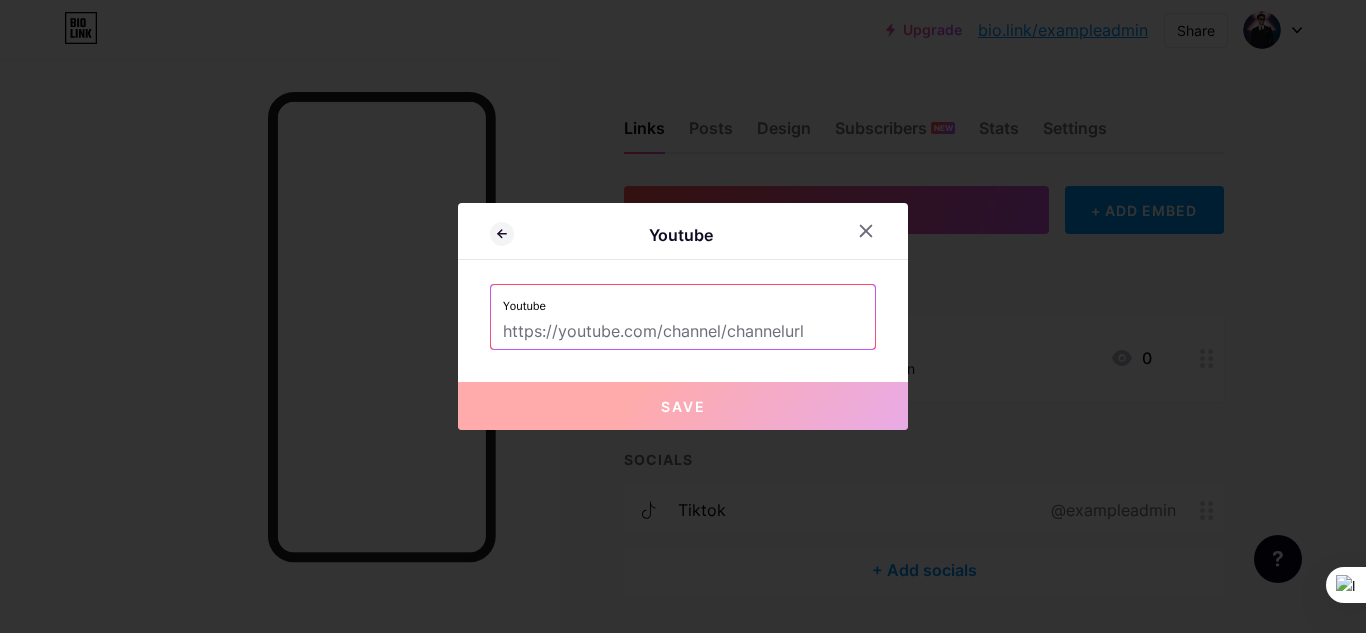 click at bounding box center (683, 332) 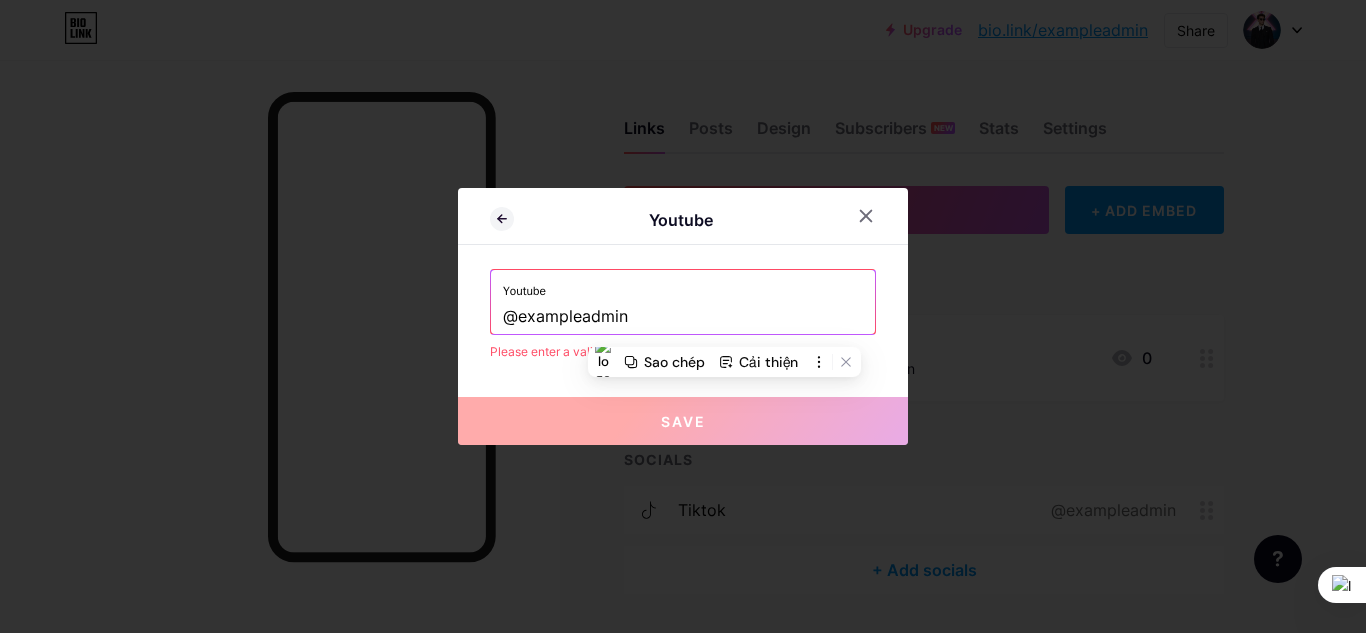 paste on "https://www.youtube.com/" 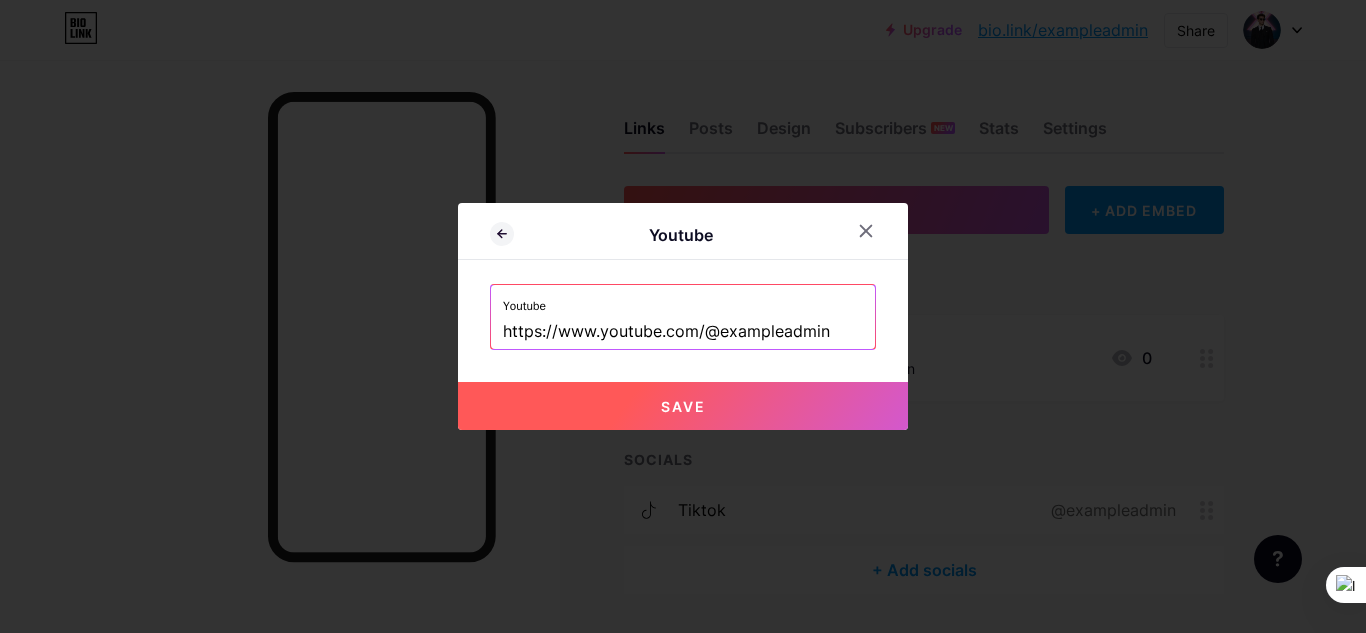 type on "https://www.youtube.com/@exampleadmin" 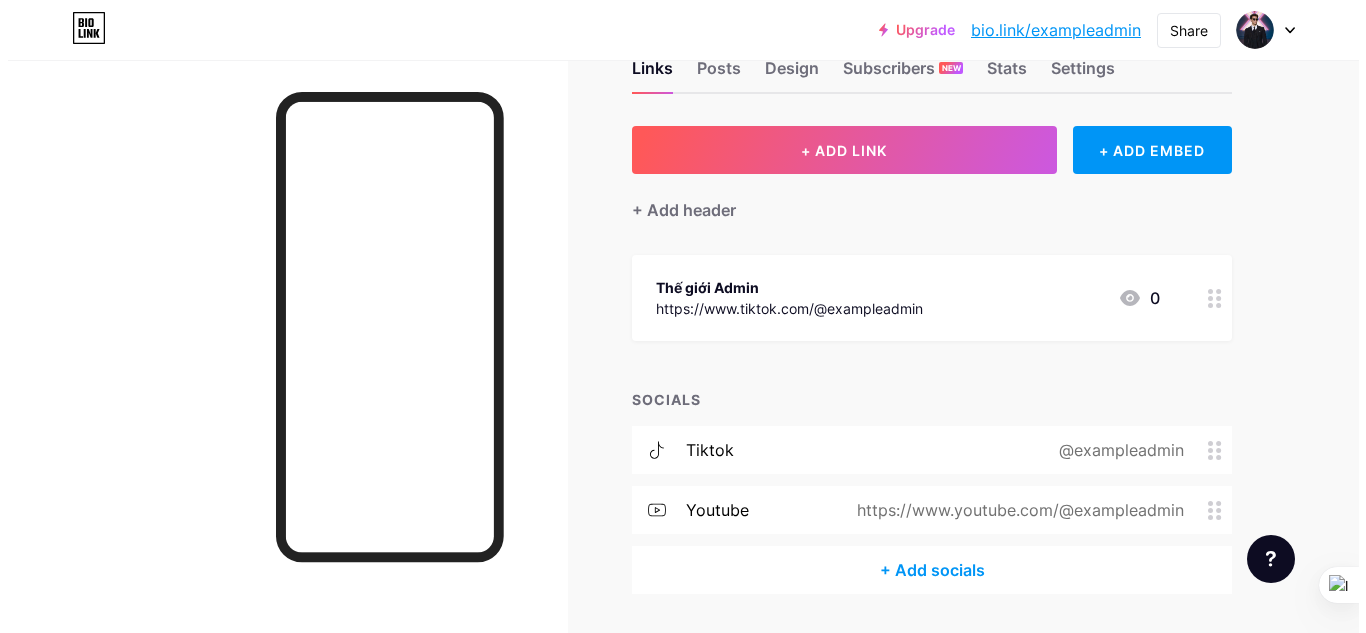scroll, scrollTop: 120, scrollLeft: 0, axis: vertical 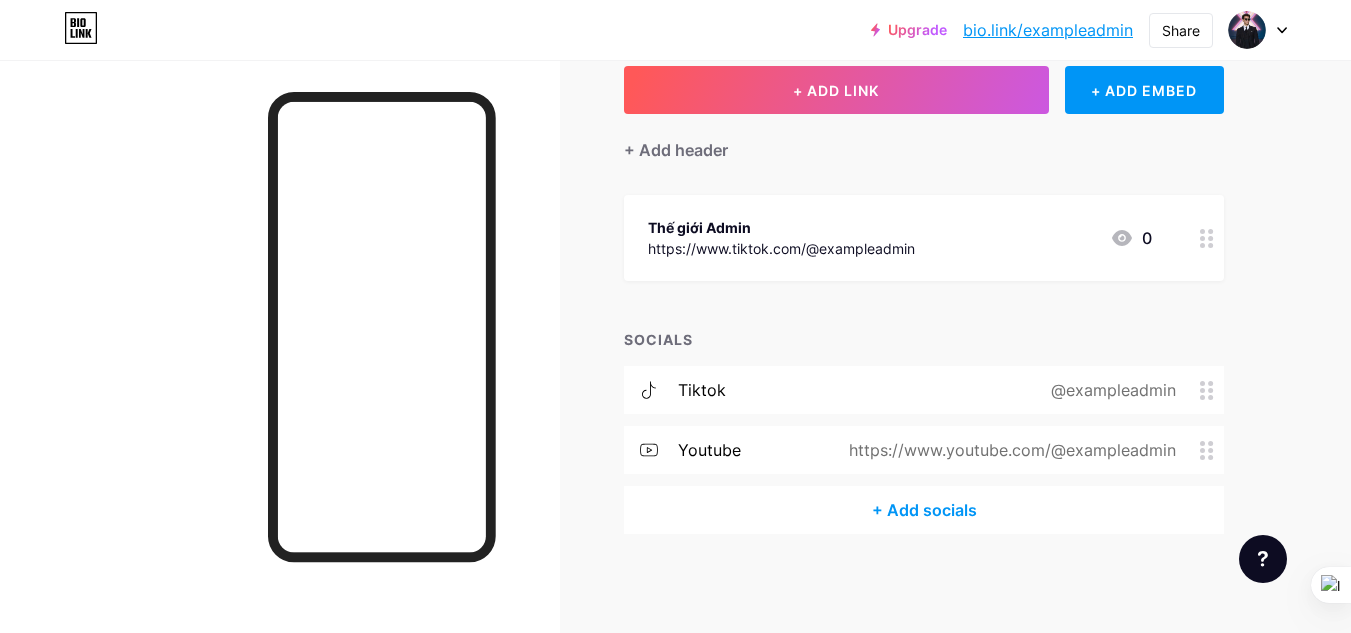 click on "+ Add socials" at bounding box center [924, 510] 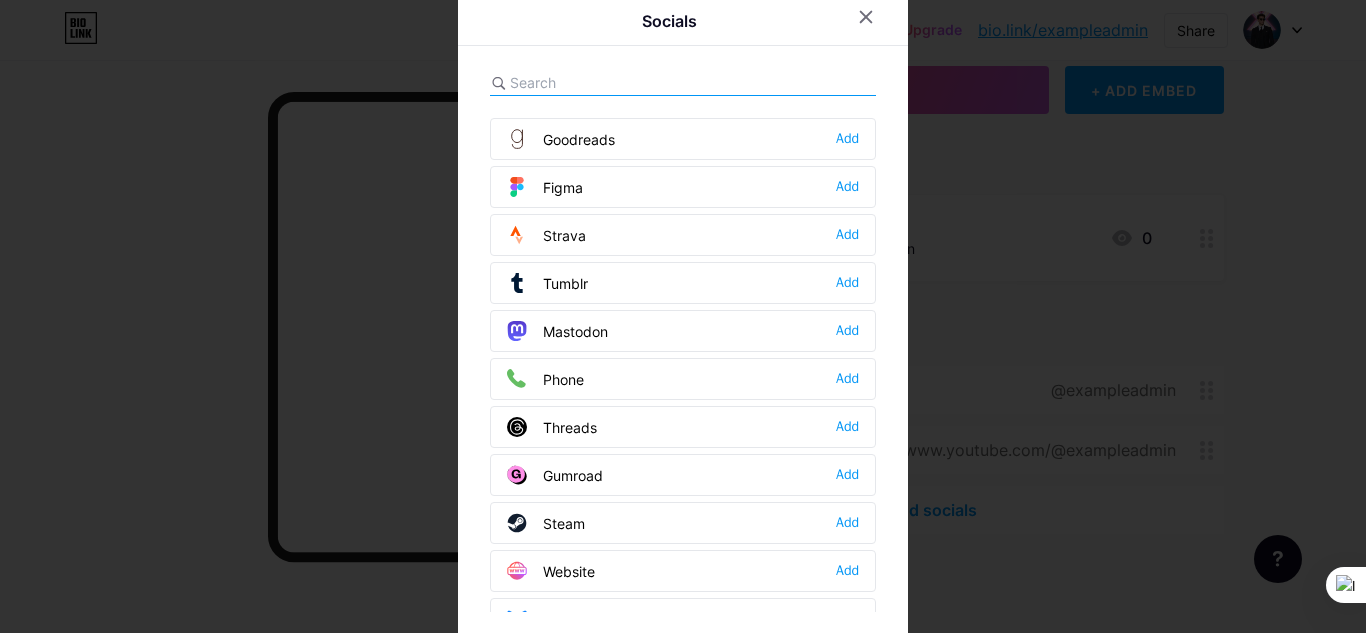 scroll, scrollTop: 1804, scrollLeft: 0, axis: vertical 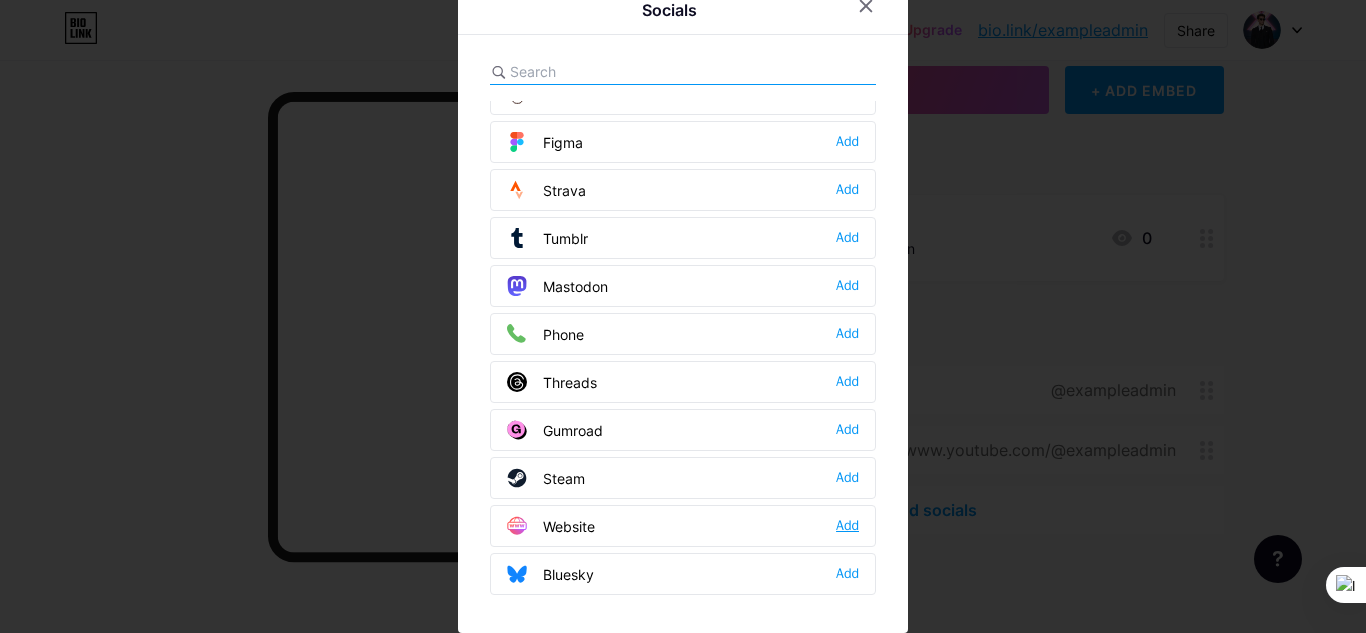 click on "Add" at bounding box center (847, 526) 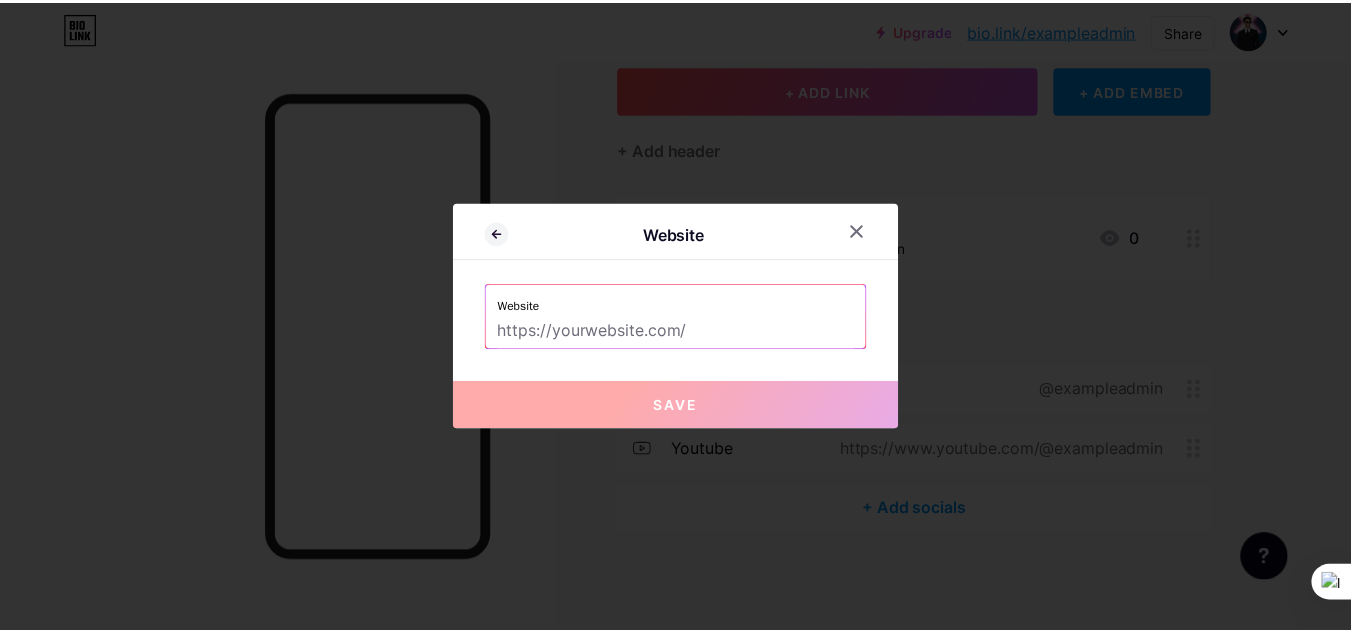 scroll, scrollTop: 0, scrollLeft: 0, axis: both 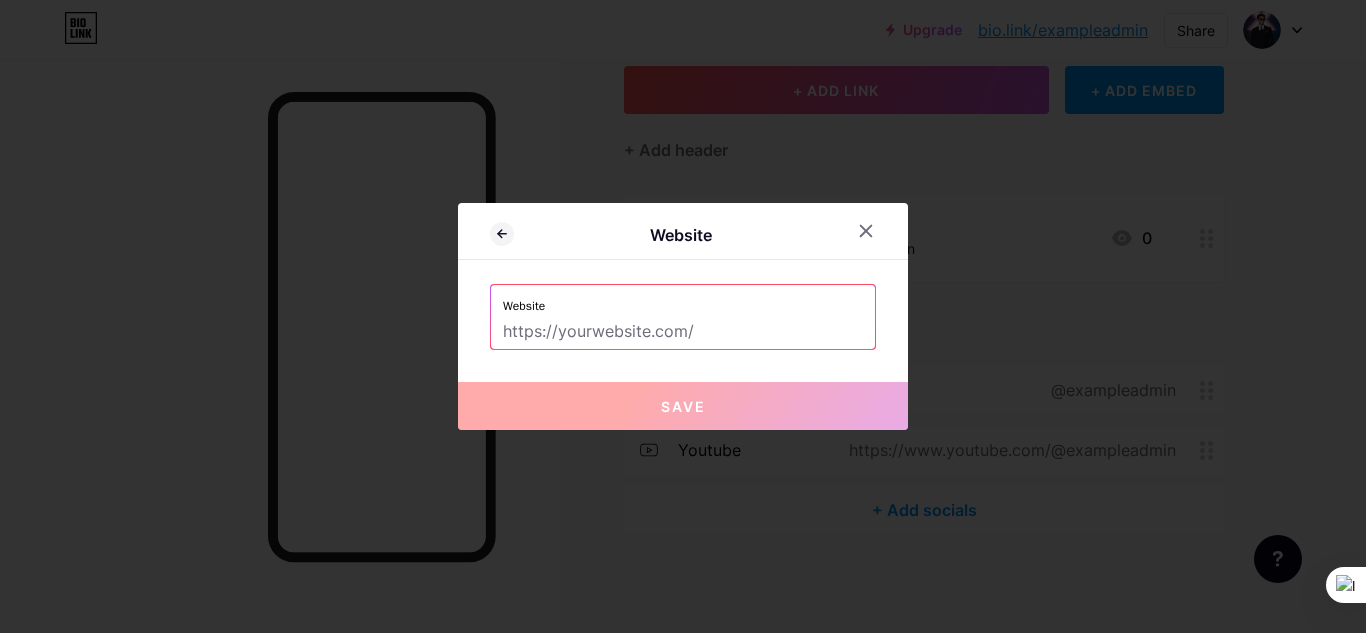 click at bounding box center (683, 332) 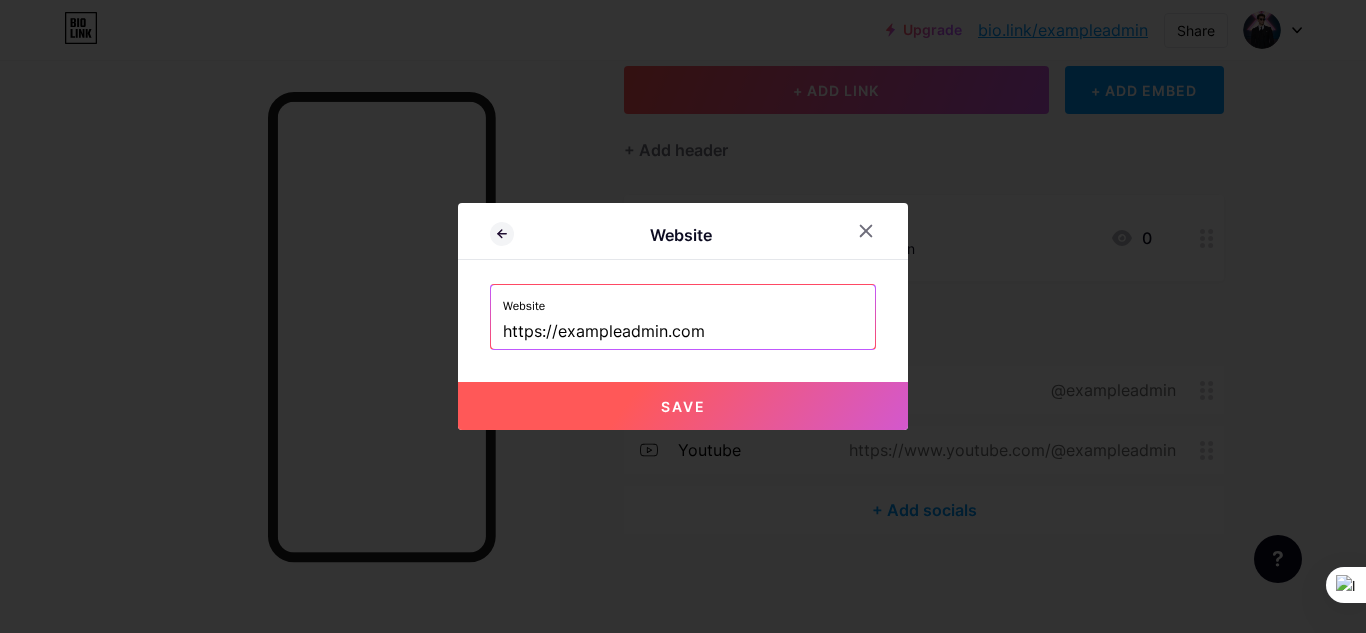 type on "https://exampleadmin.com" 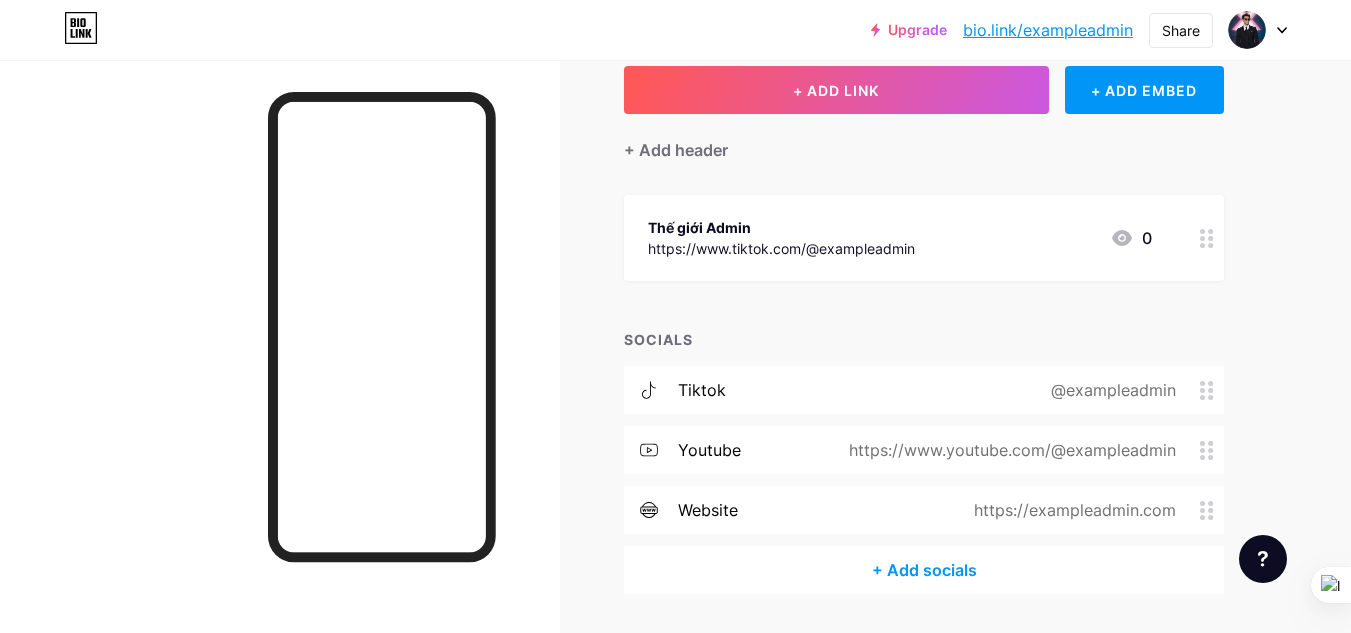 drag, startPoint x: 970, startPoint y: 508, endPoint x: 1107, endPoint y: 527, distance: 138.31125 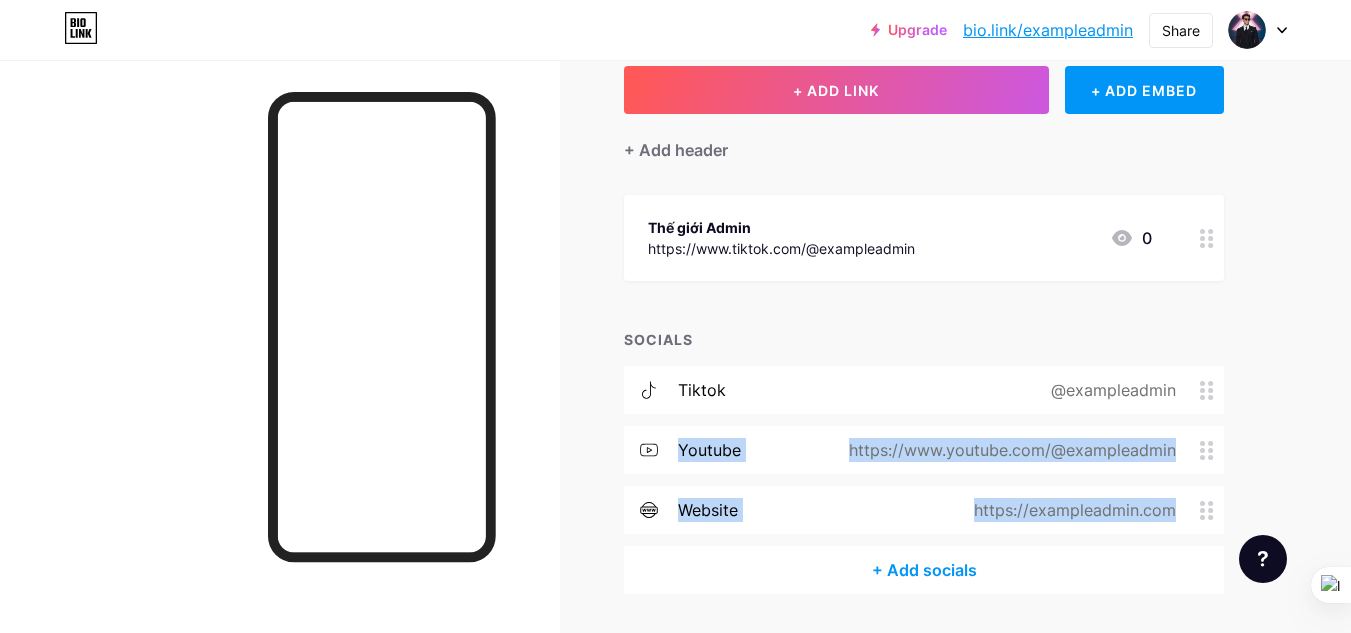 drag, startPoint x: 1215, startPoint y: 520, endPoint x: 1210, endPoint y: 377, distance: 143.08739 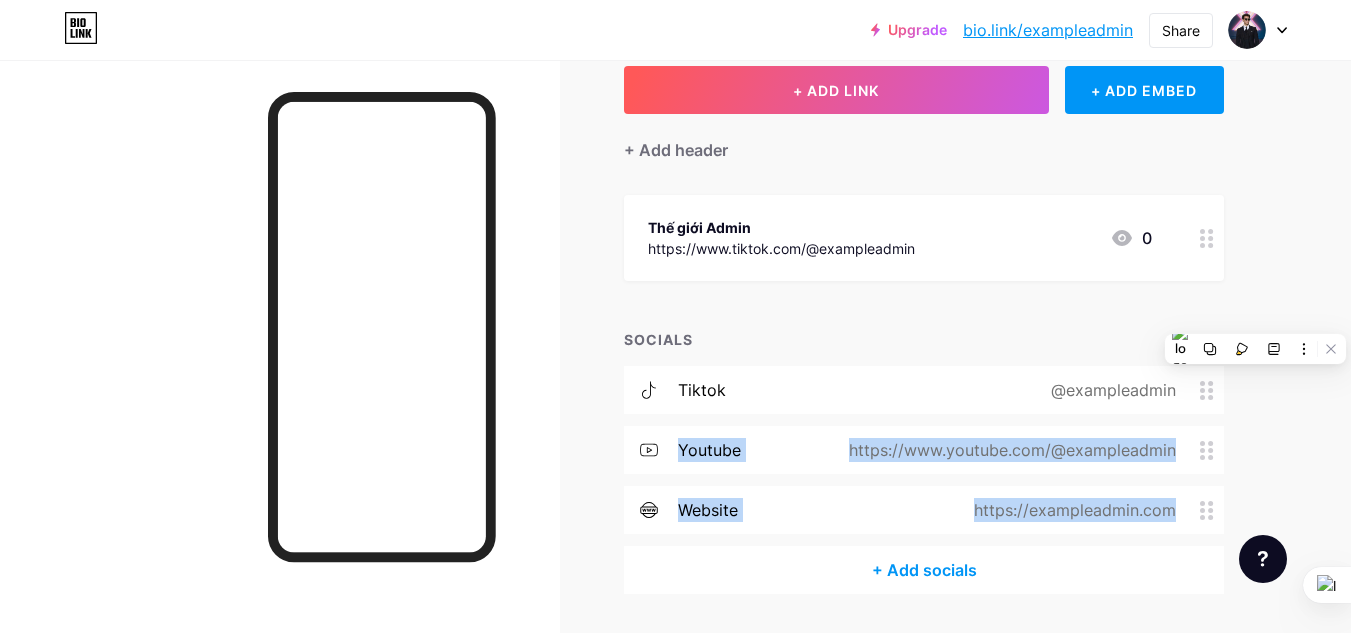 click on "Links
Posts
Design
Subscribers
NEW
Stats
Settings     + ADD LINK     + ADD EMBED
+ Add header
Thế giới Admin
https://www.tiktok.com/@exampleadmin
0
SOCIALS
tiktok
@exampleadmin
youtube
https://www.youtube.com/@exampleadmin                               website
https://exampleadmin.com               + Add socials                       Feature requests             Help center         Contact support" at bounding box center (654, 317) 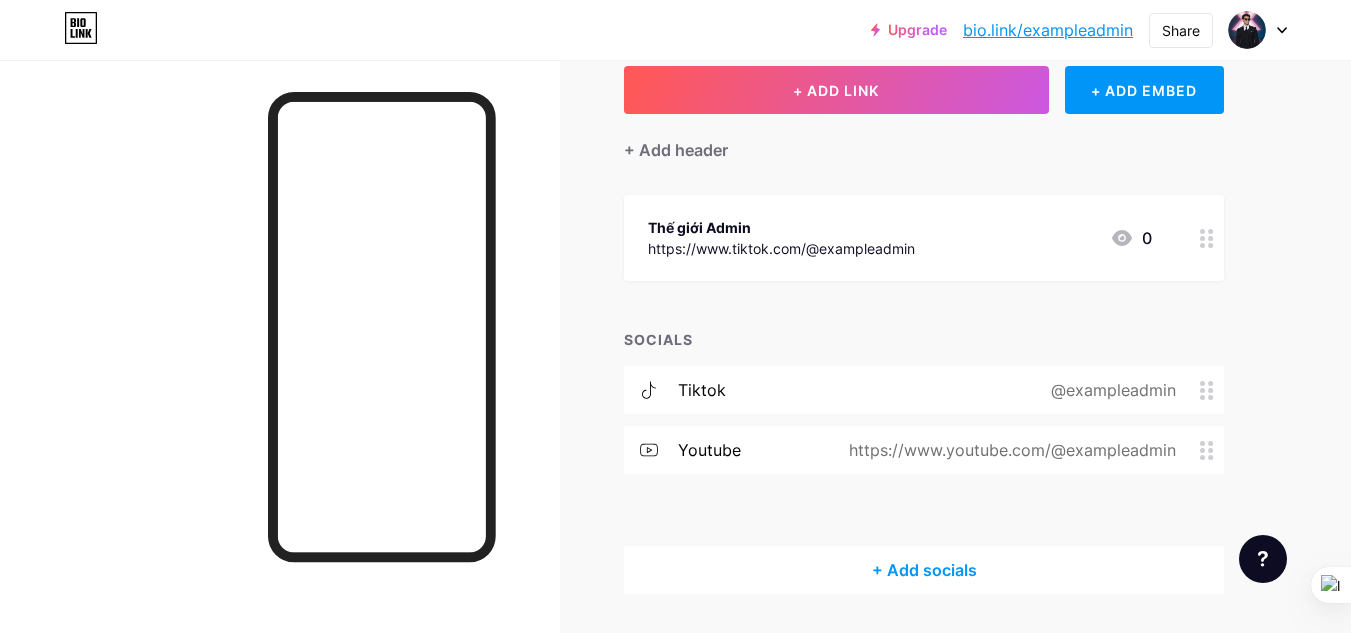 type 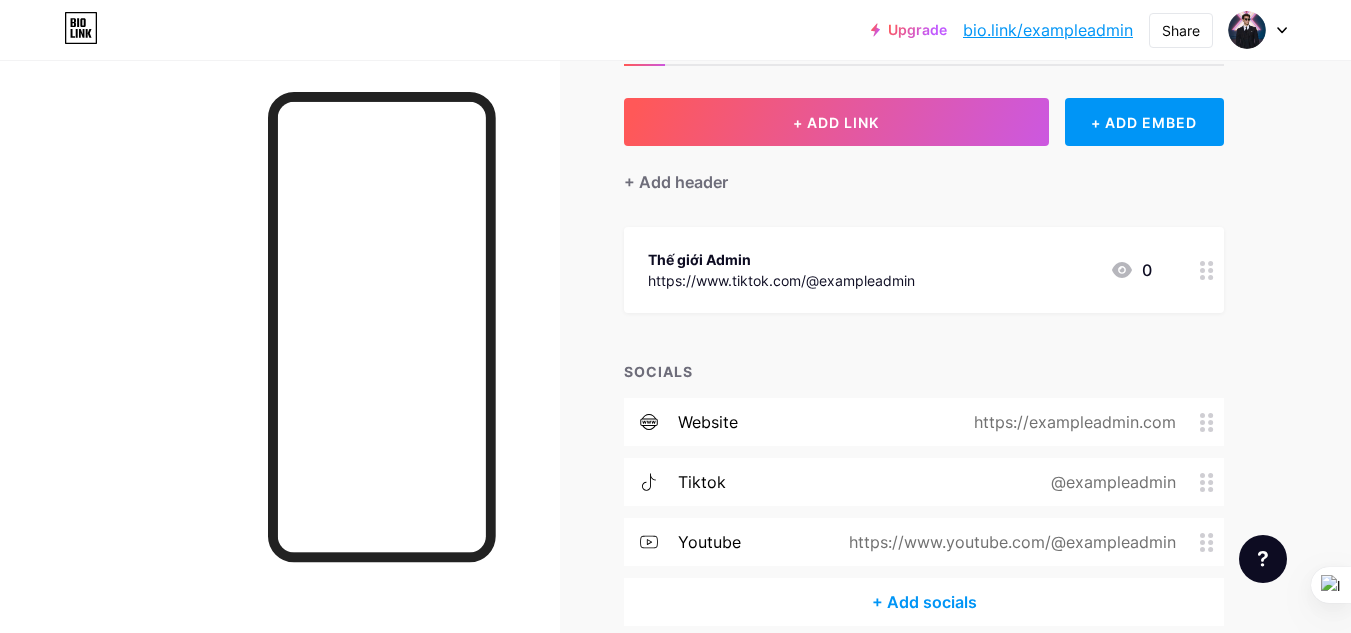 scroll, scrollTop: 0, scrollLeft: 0, axis: both 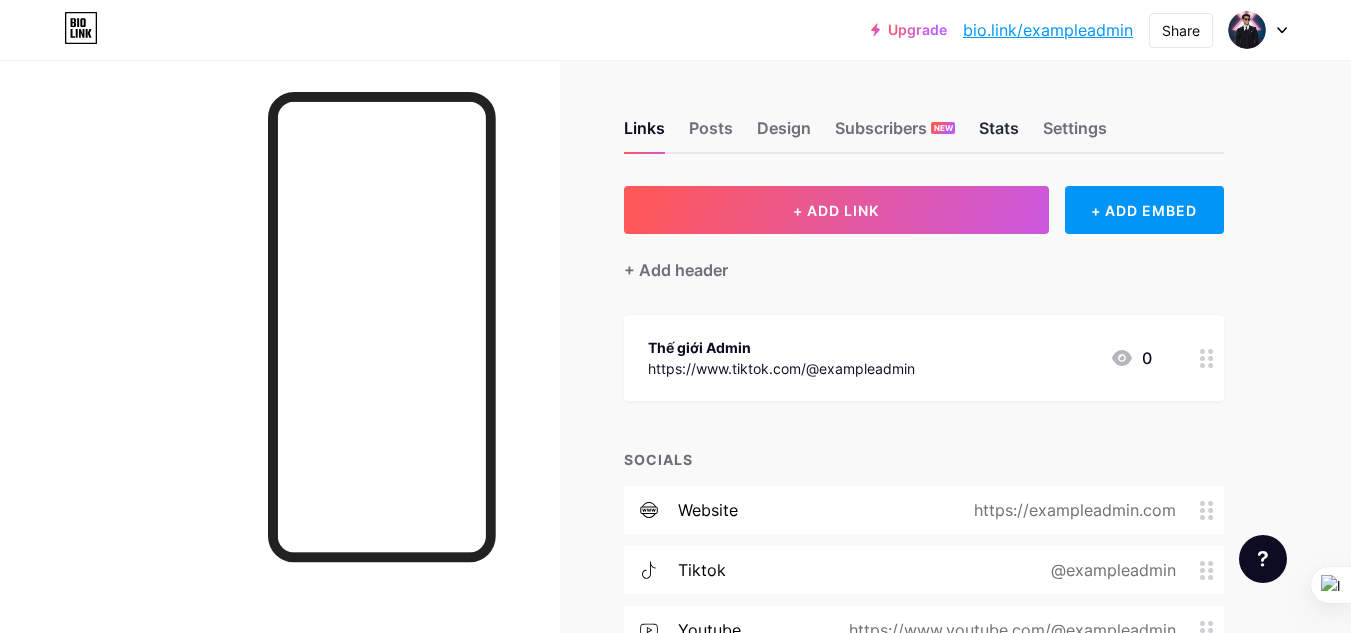 click on "Stats" at bounding box center [999, 134] 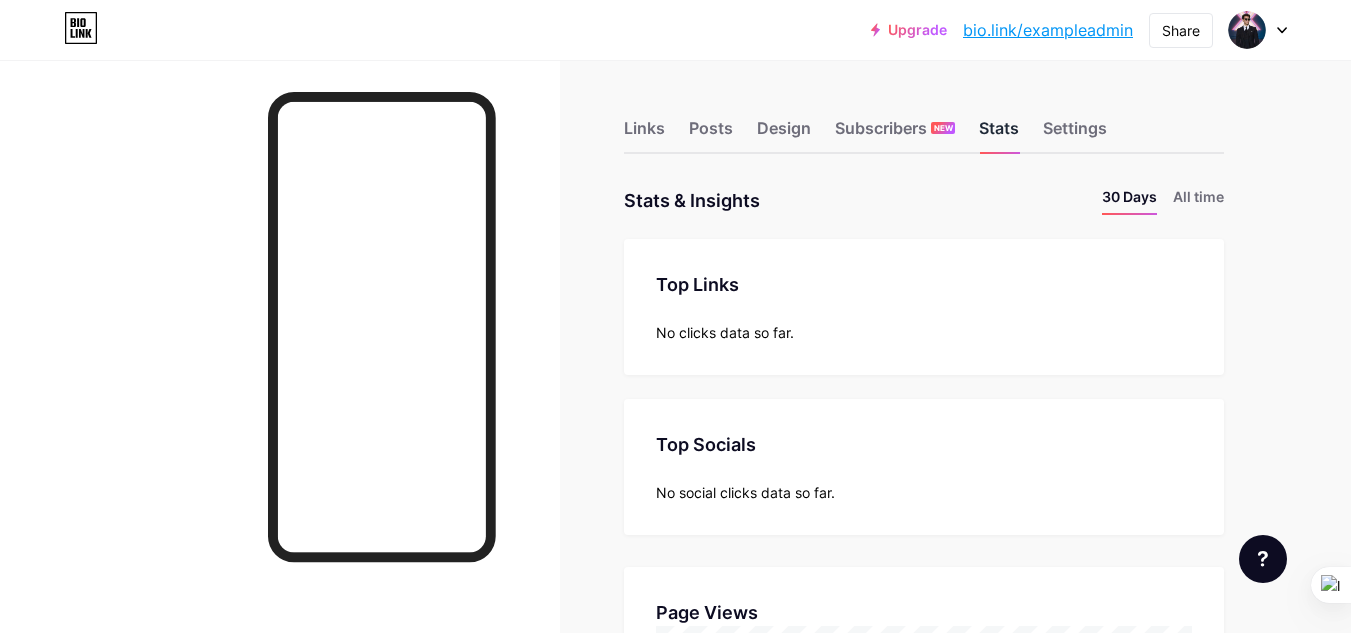 scroll, scrollTop: 999367, scrollLeft: 998649, axis: both 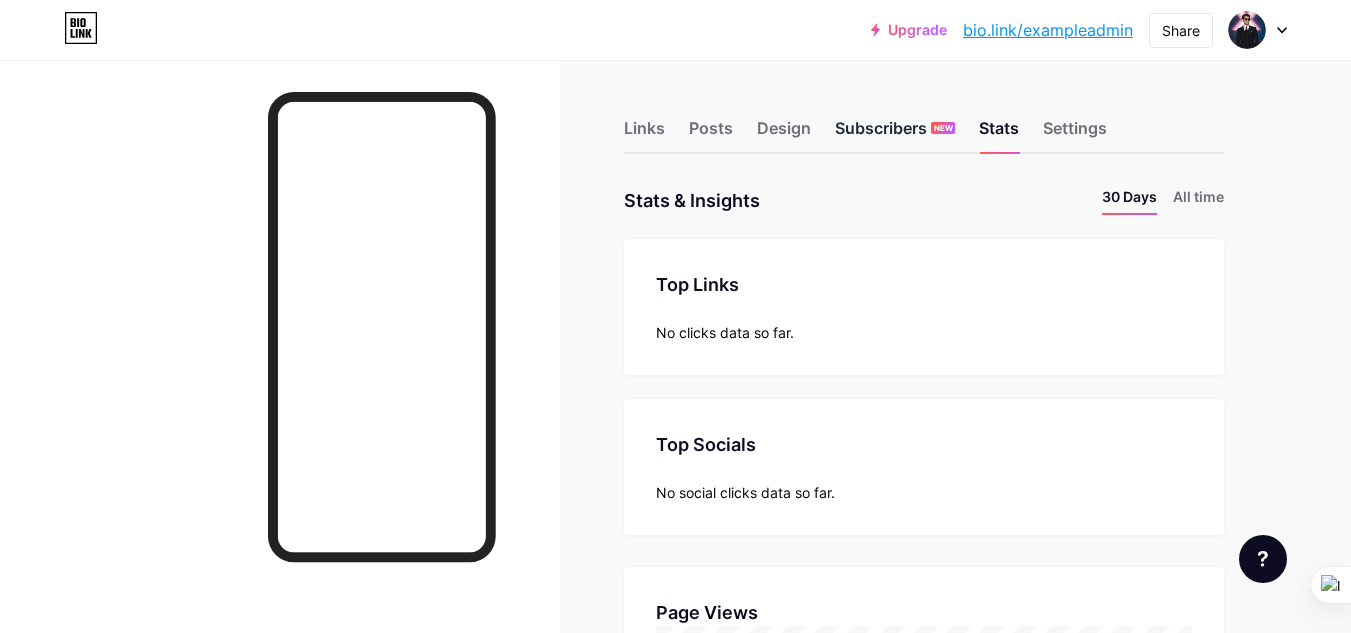 click on "Subscribers
NEW" at bounding box center [895, 134] 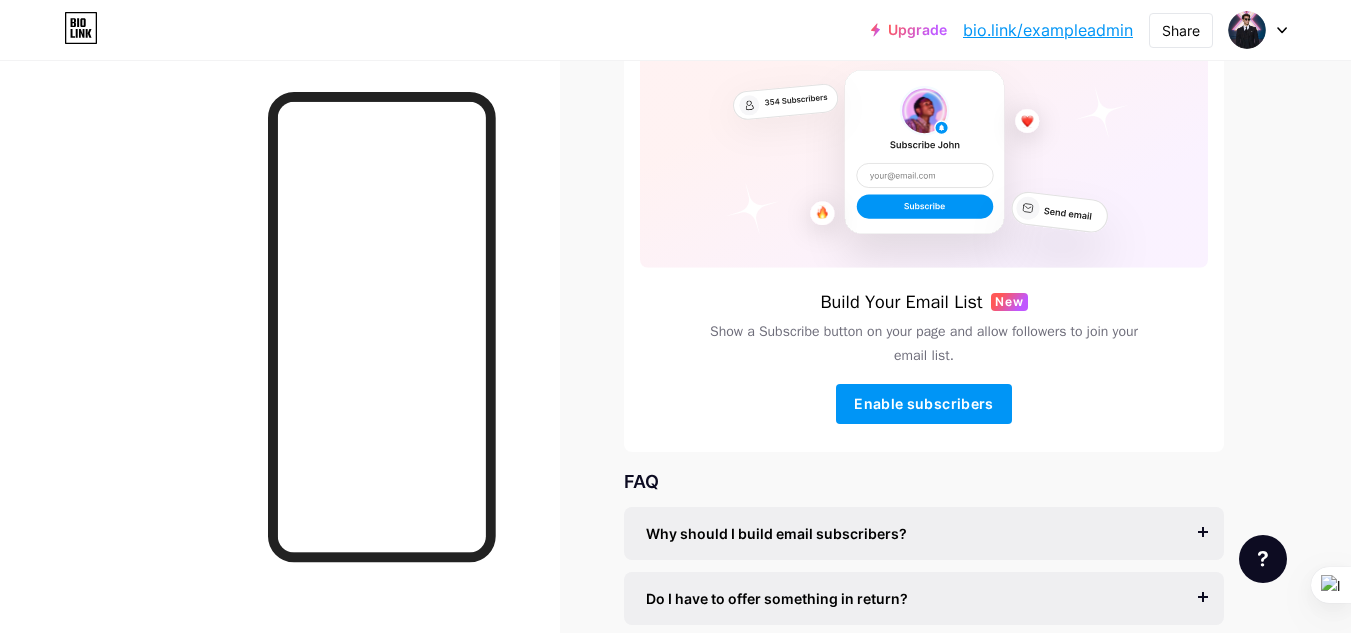 scroll, scrollTop: 0, scrollLeft: 0, axis: both 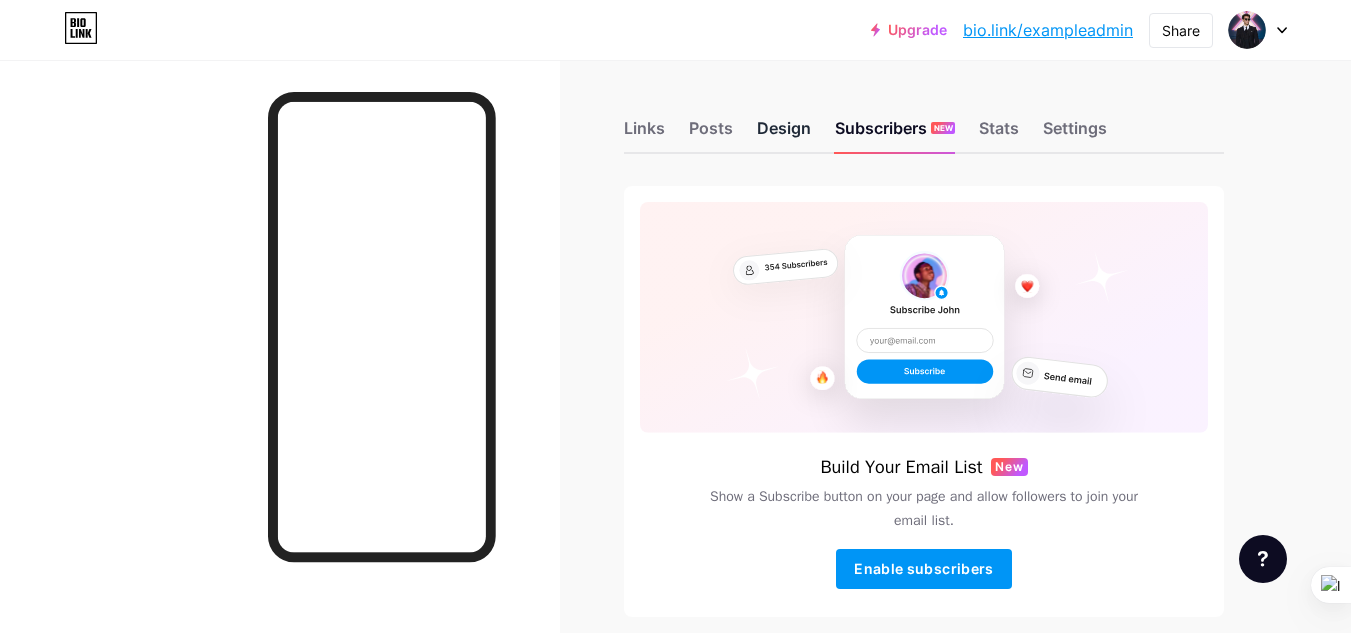 click on "Design" at bounding box center (784, 134) 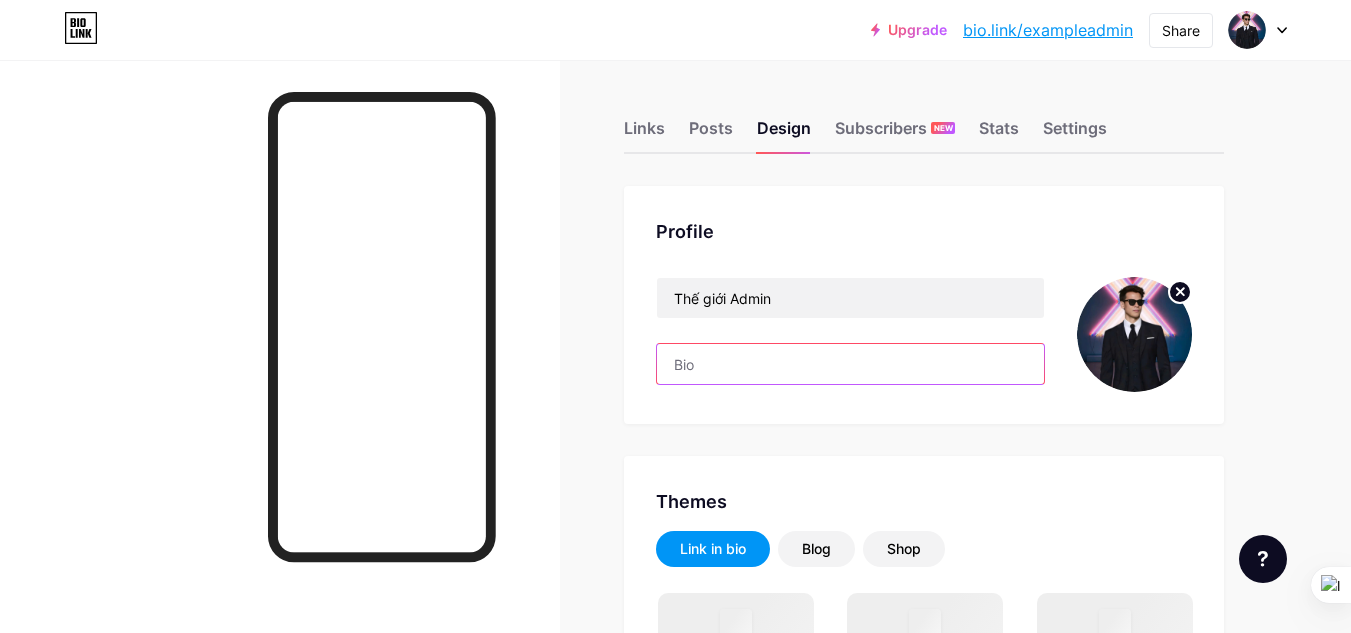 click at bounding box center (850, 364) 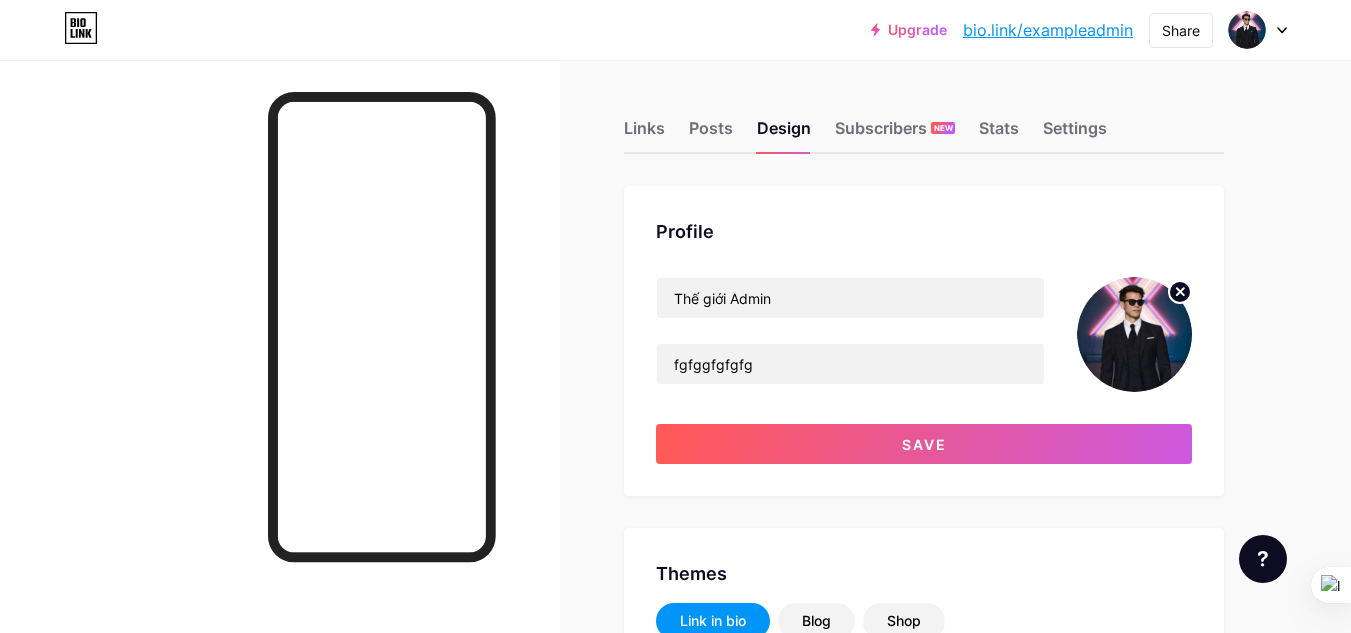 click on "Links
Posts
Design
Subscribers
NEW
Stats
Settings     Profile   Thế giới Admin     fgfggfgfgfg                   Save     Themes   Link in bio   Blog   Shop       Basics       Carbon       Xmas 23       Pride       Glitch       Winter · Live       Glassy · Live       Chameleon · Live       Rainy Night · Live       Neon · Live       Summer       Retro       Strawberry · Live       Desert       Sunny       Autumn       Leaf       Clear Sky       Blush       Unicorn       Minimal       Cloudy       Shadow     Create your own           Changes saved       Position to display socials                 Top                     Bottom
Disable Bio Link branding
Will hide the Bio Link branding from homepage     Display Share button
Enables social sharing options on your page including a QR code.   Changes saved           Feature requests             Help center" at bounding box center [654, 1764] 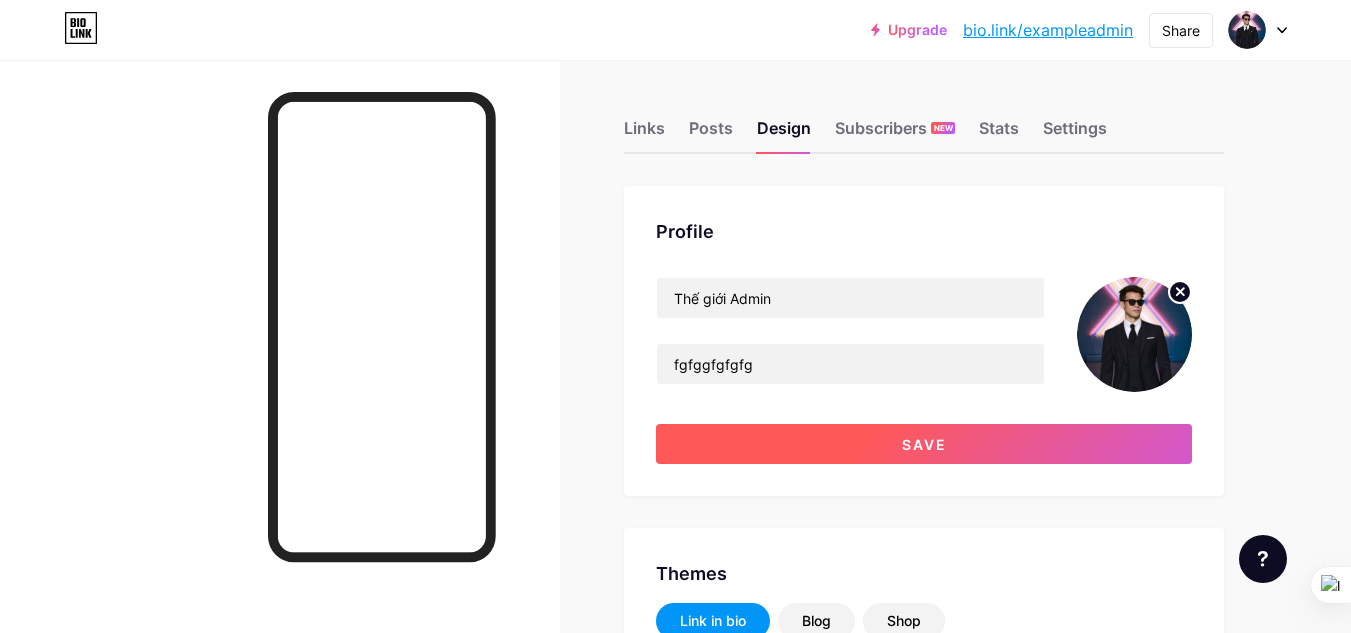 click on "Save" at bounding box center [924, 444] 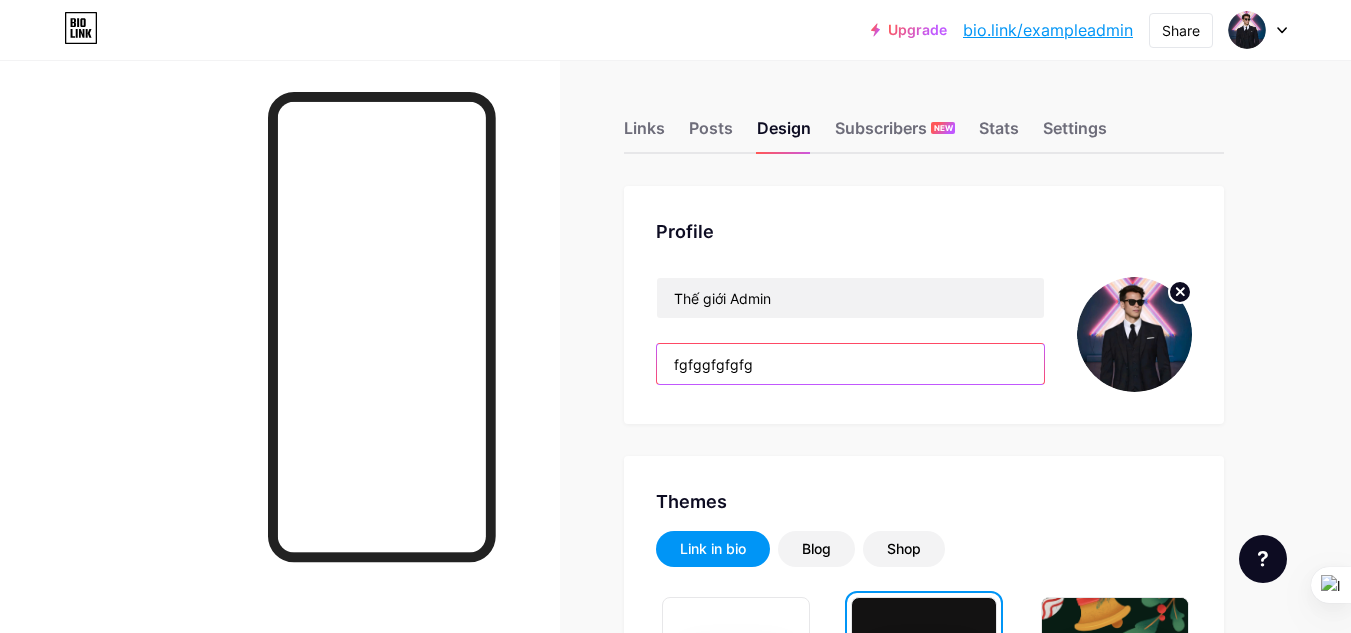 click on "fgfggfgfgfg" at bounding box center [850, 364] 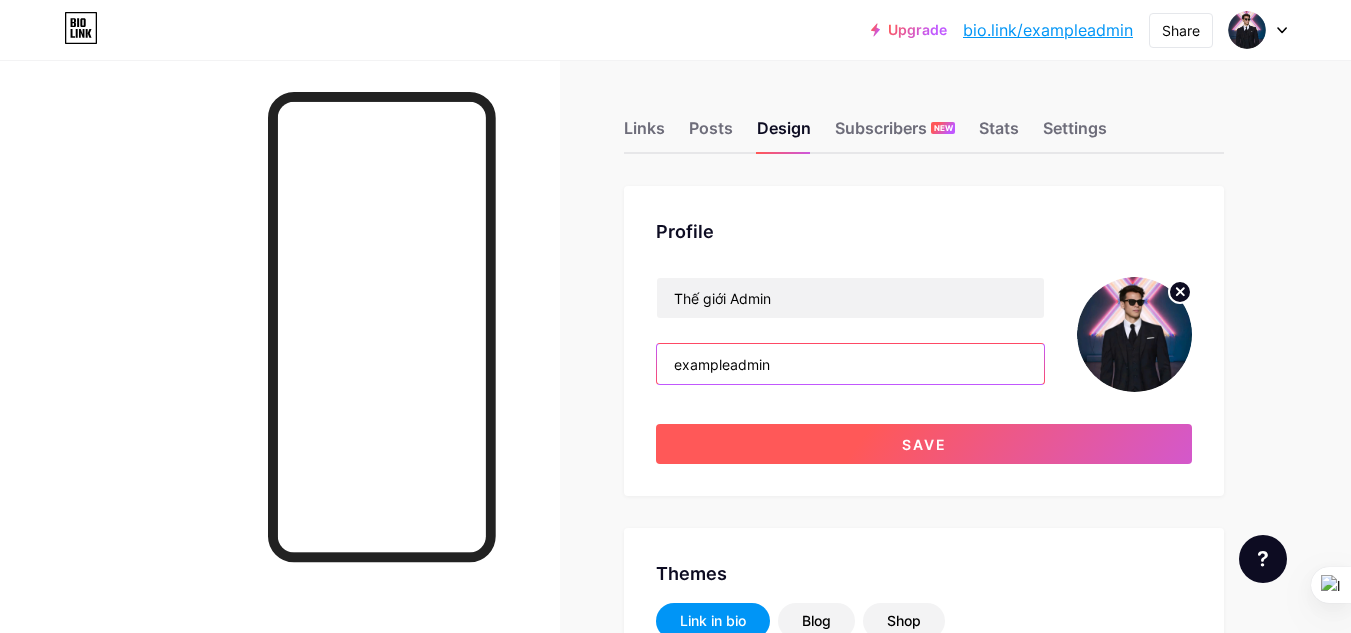 type on "exampleadmin" 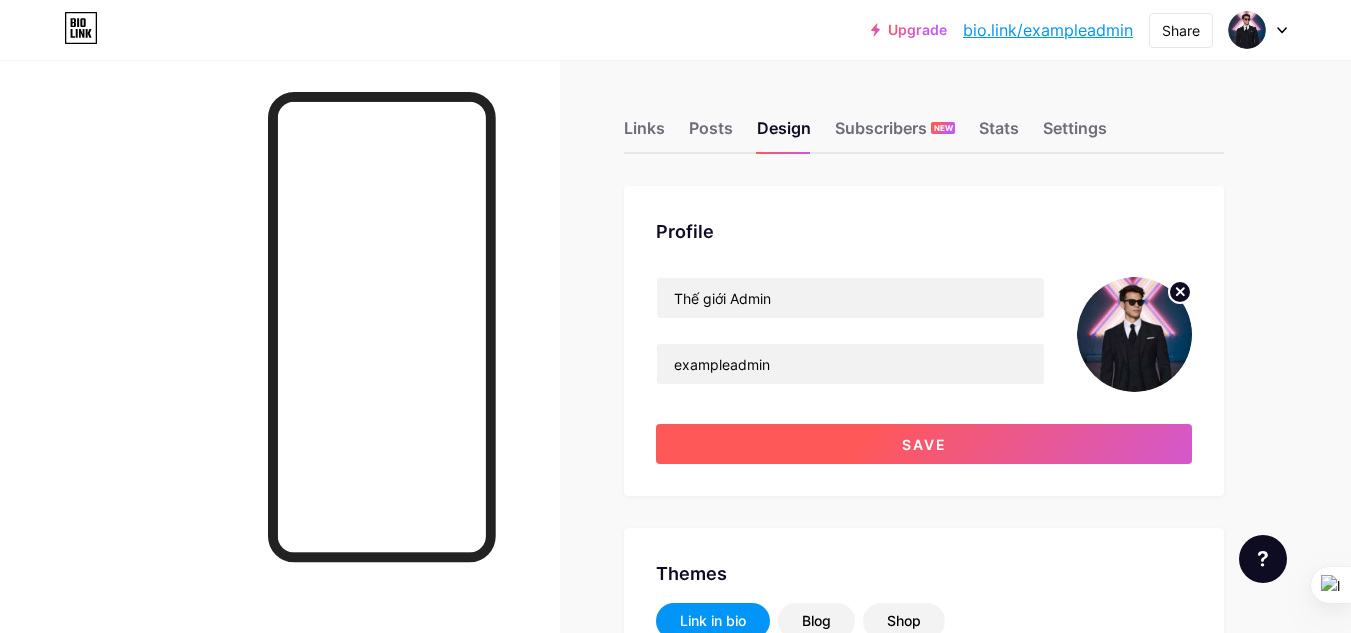 click on "Save" at bounding box center (924, 444) 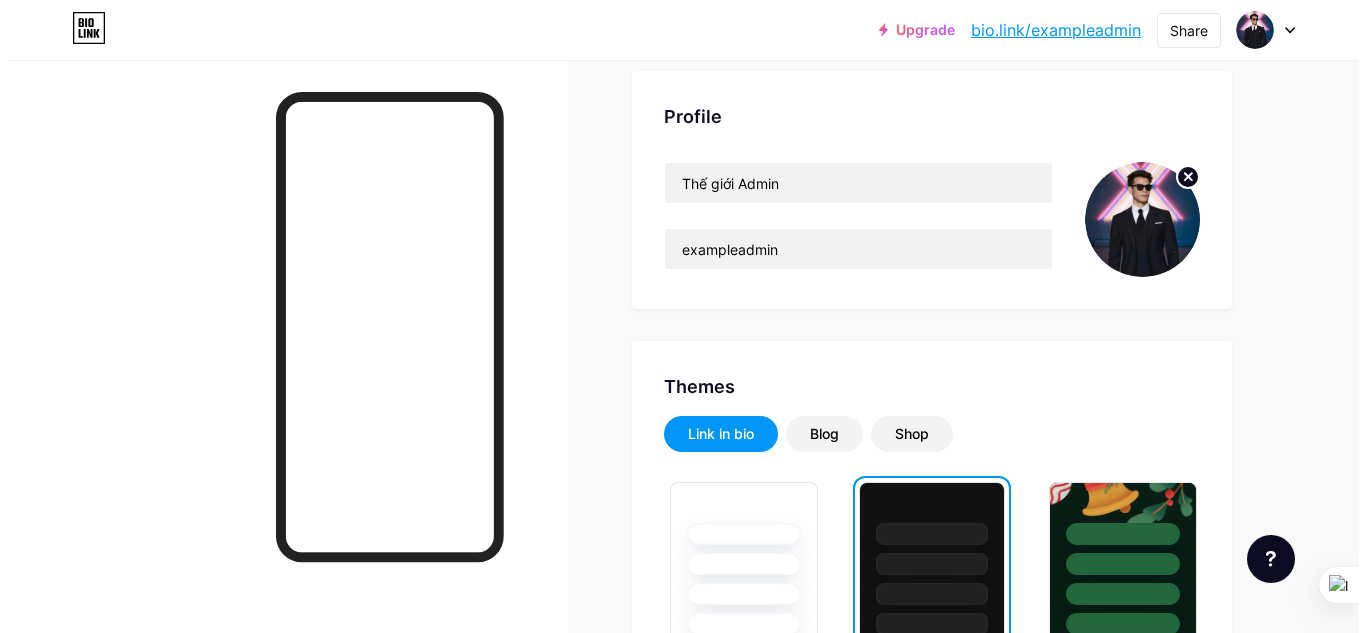 scroll, scrollTop: 0, scrollLeft: 0, axis: both 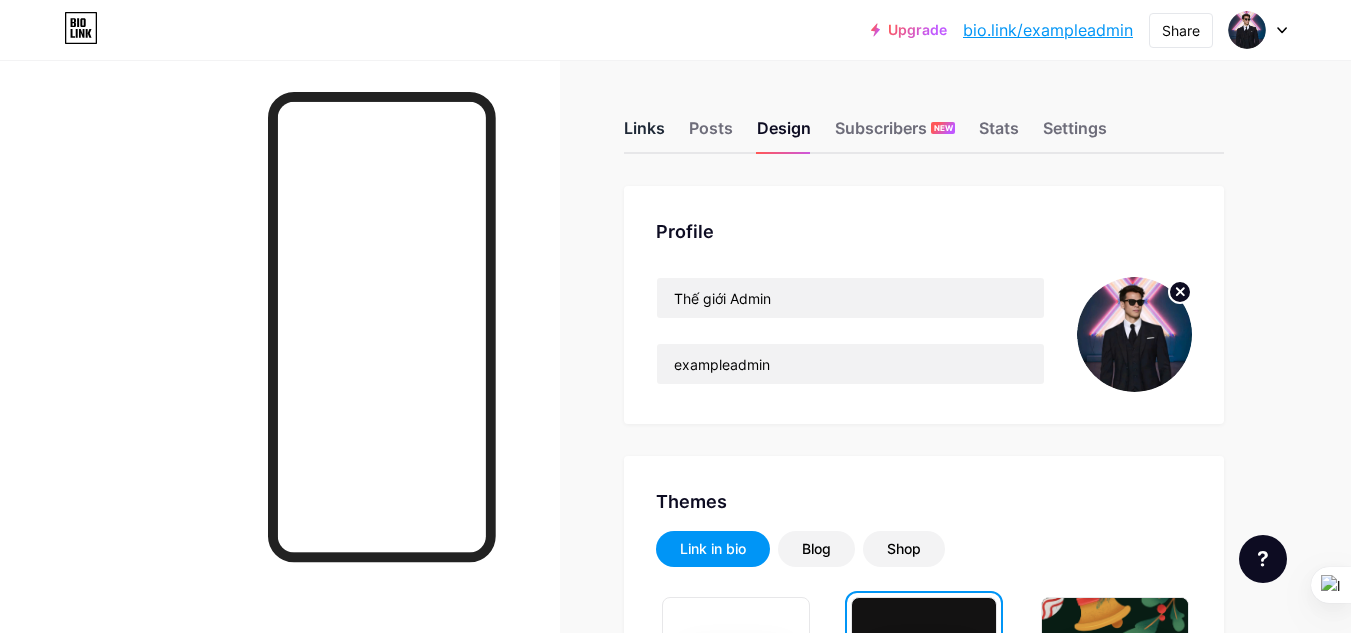 click on "Links" at bounding box center (644, 134) 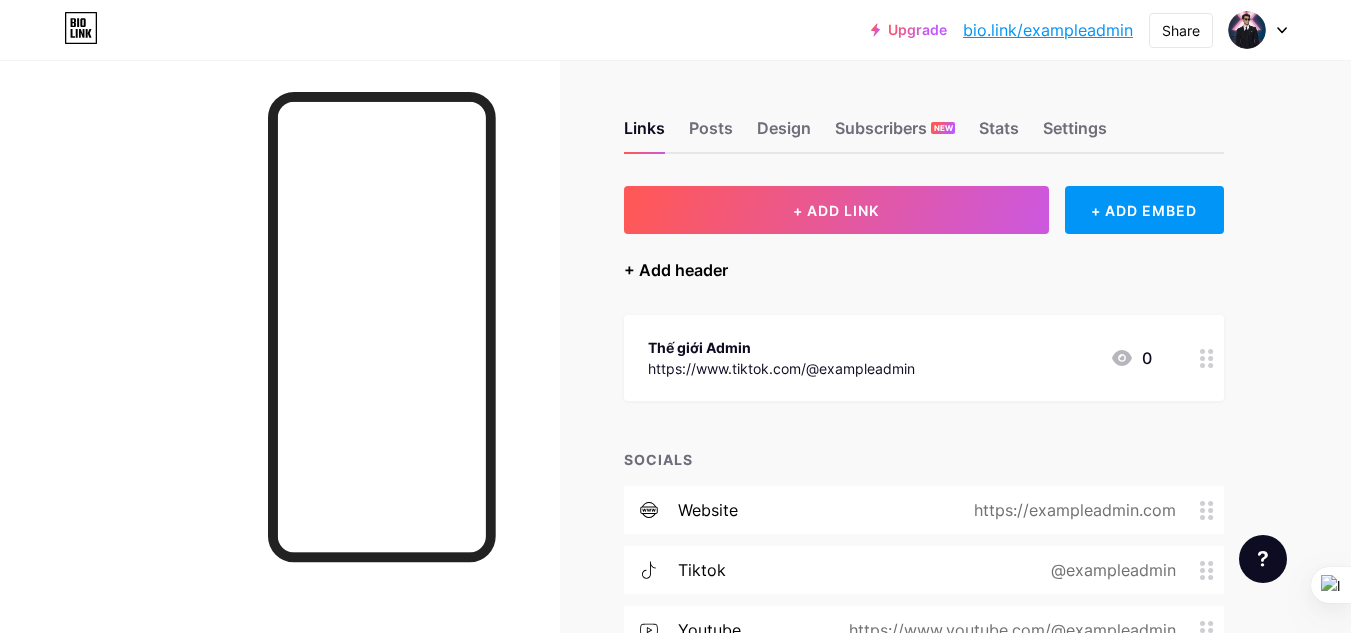click on "+ Add header" at bounding box center [676, 270] 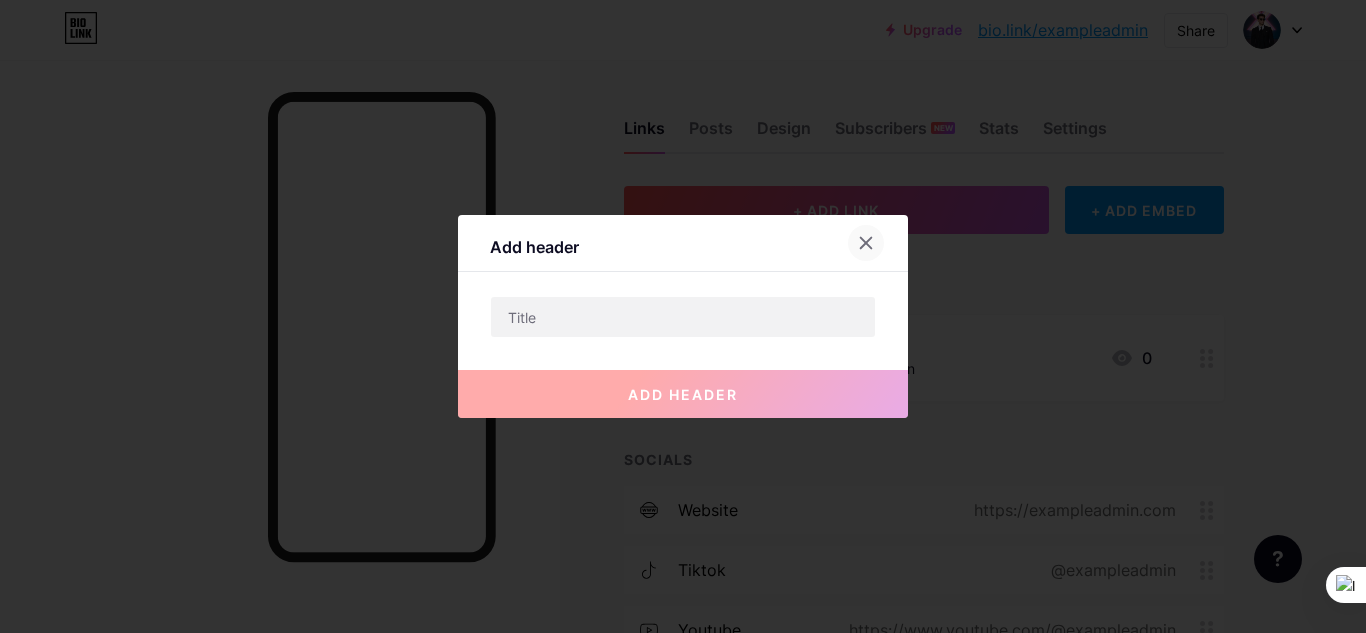 click 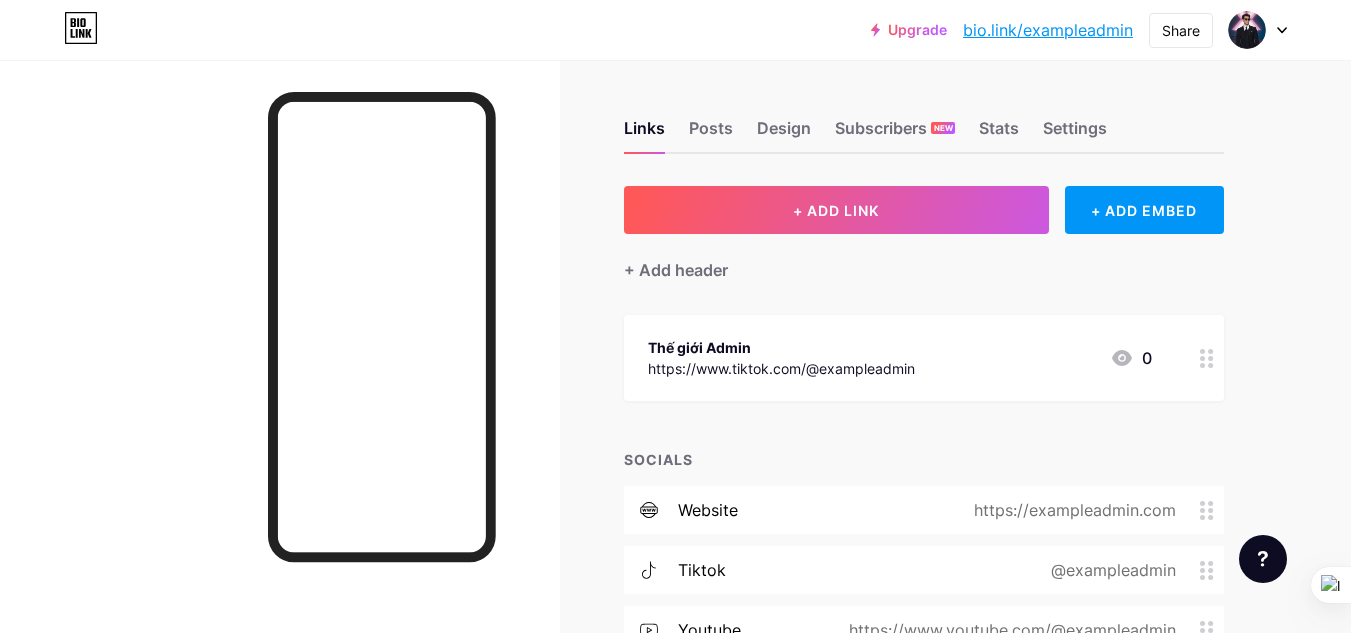 click 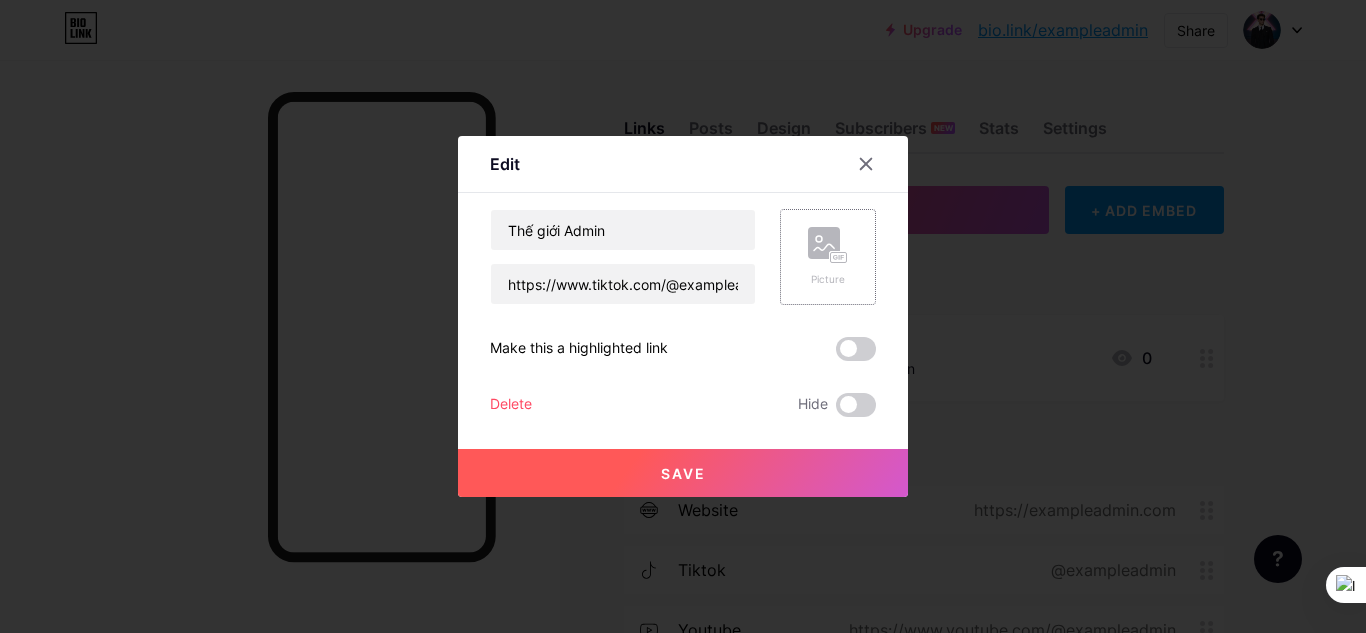 click on "Picture" at bounding box center (828, 257) 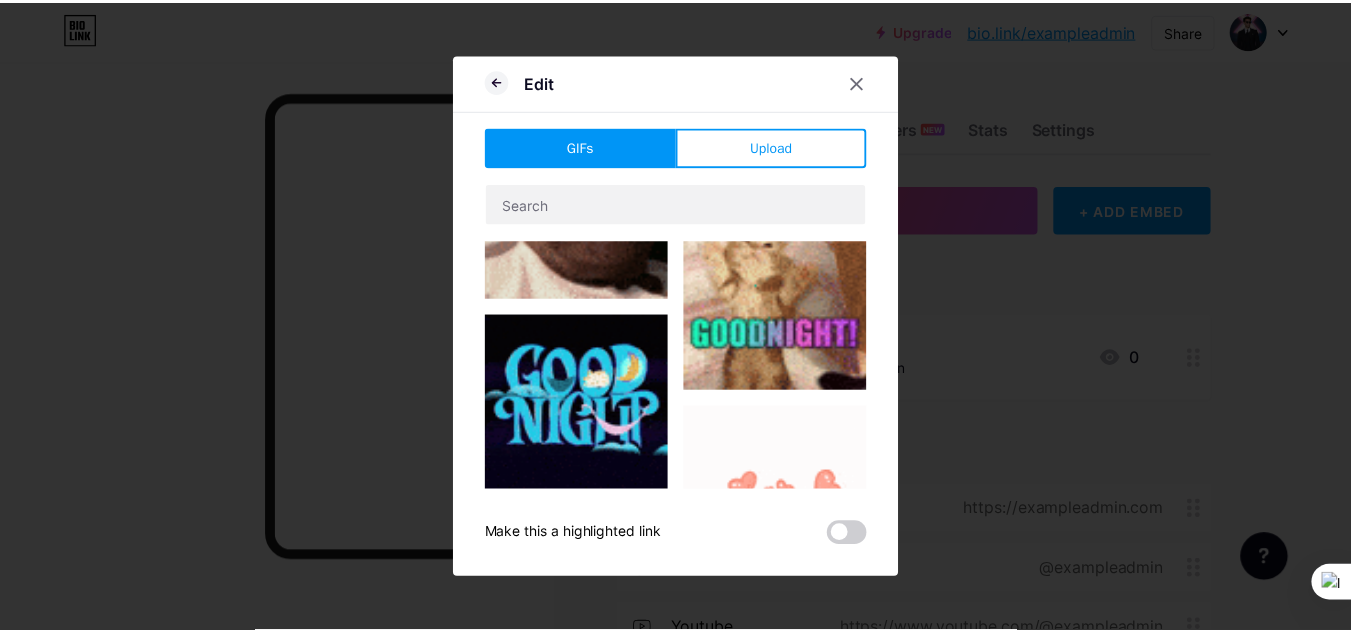 scroll, scrollTop: 600, scrollLeft: 0, axis: vertical 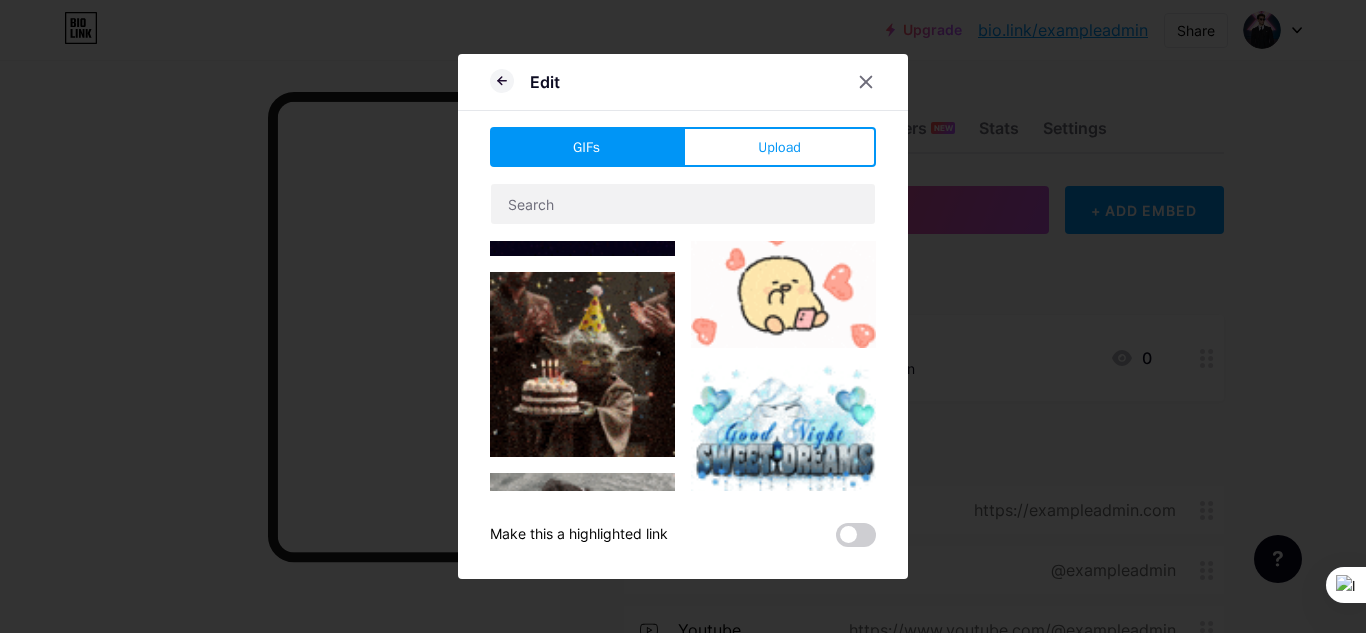 click at bounding box center (783, 255) 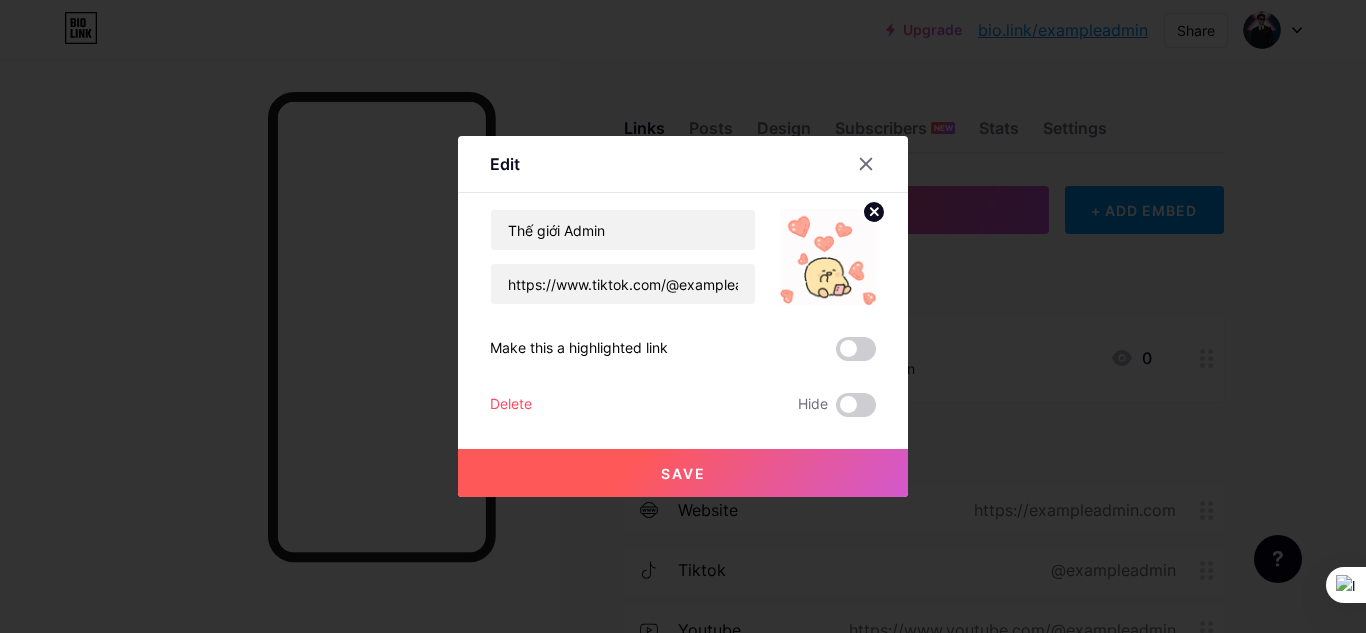 click on "Save" at bounding box center [683, 473] 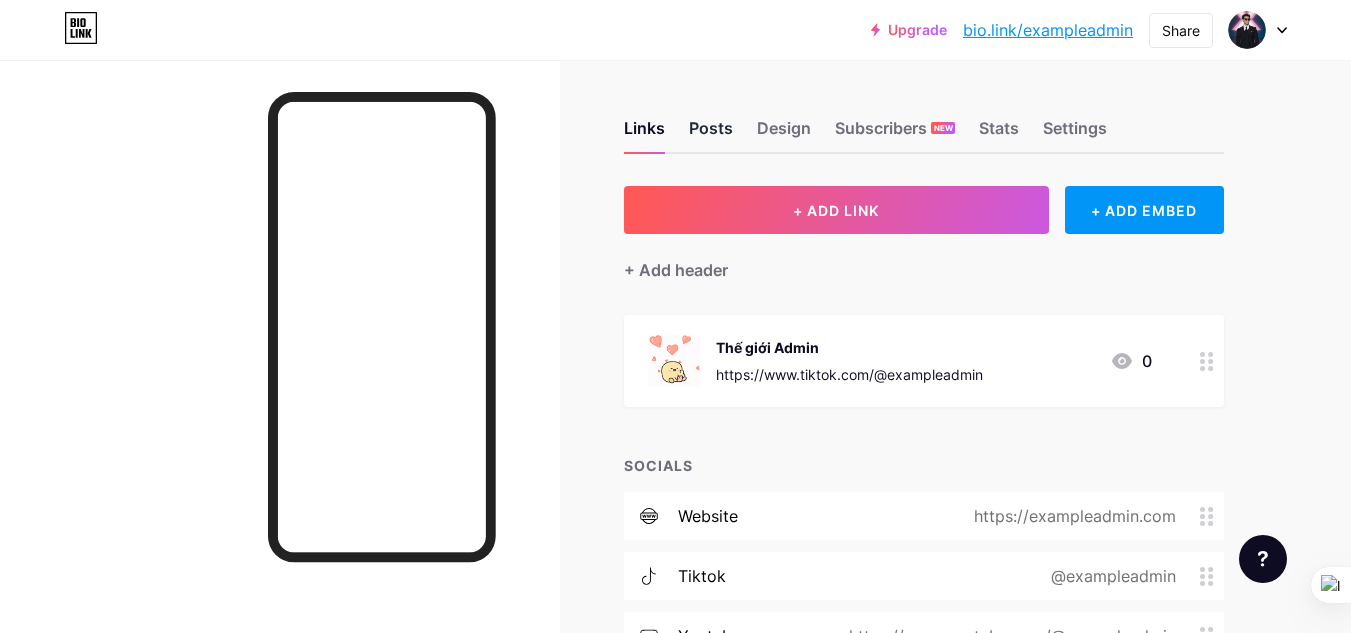 click on "Posts" at bounding box center (711, 134) 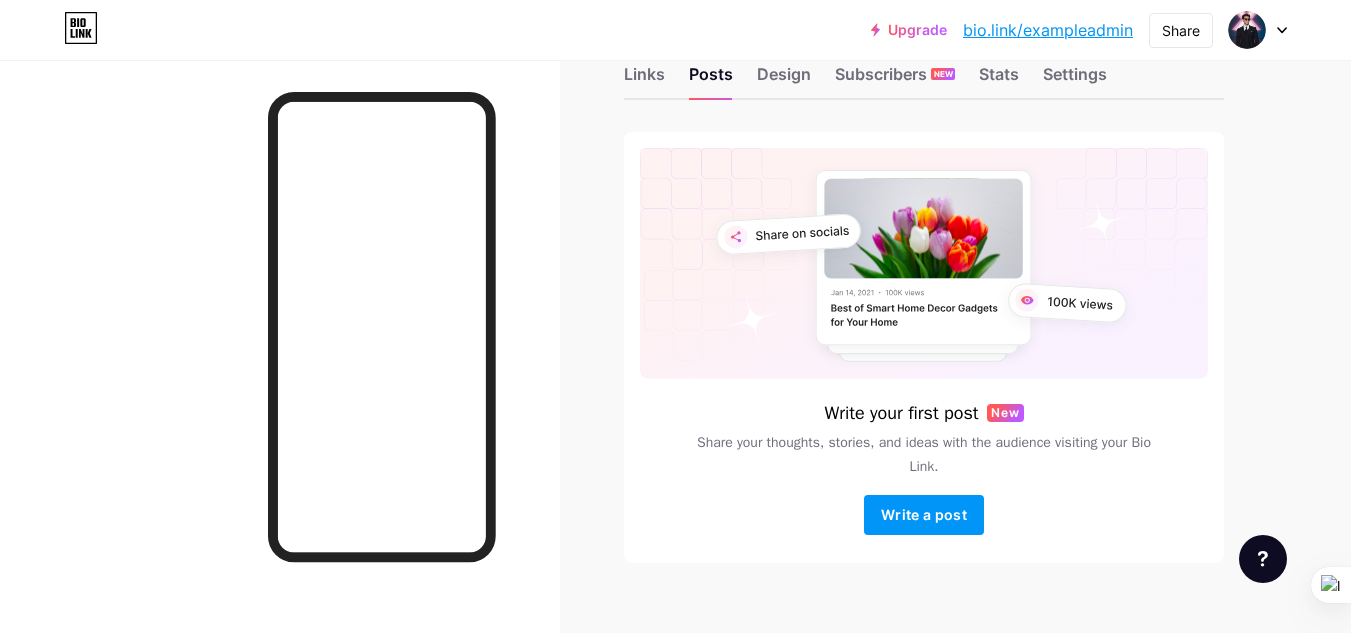 scroll, scrollTop: 84, scrollLeft: 0, axis: vertical 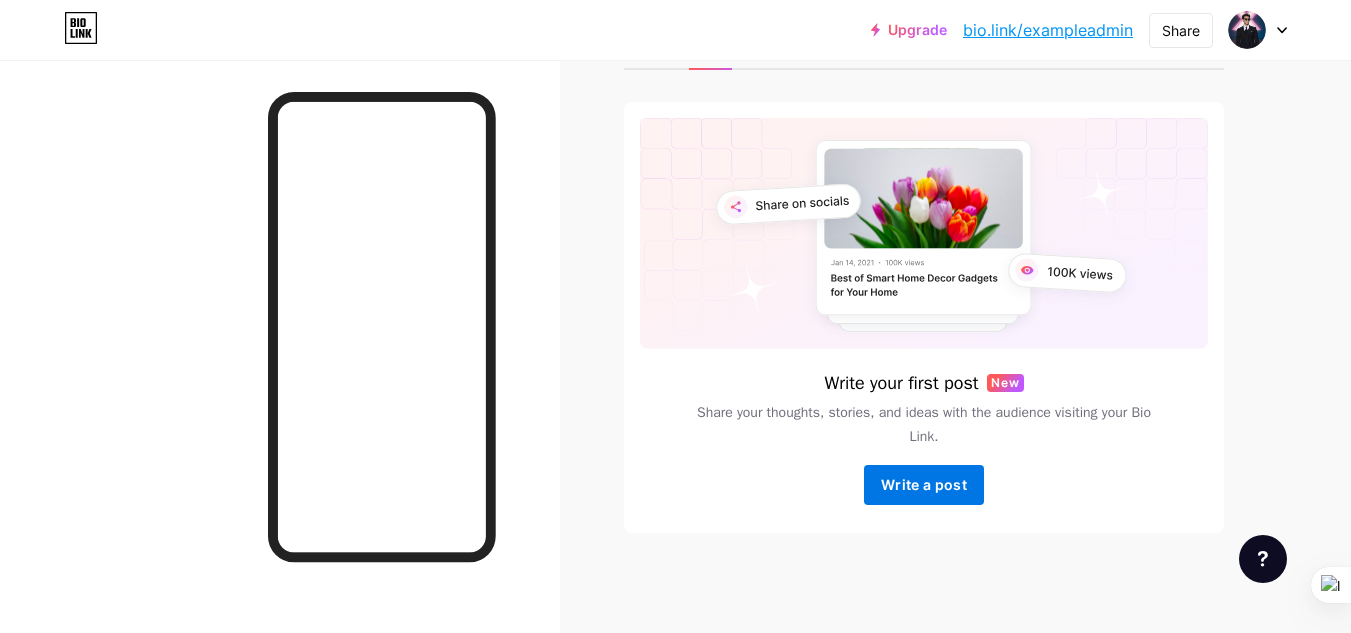 click on "Write a post" at bounding box center [924, 485] 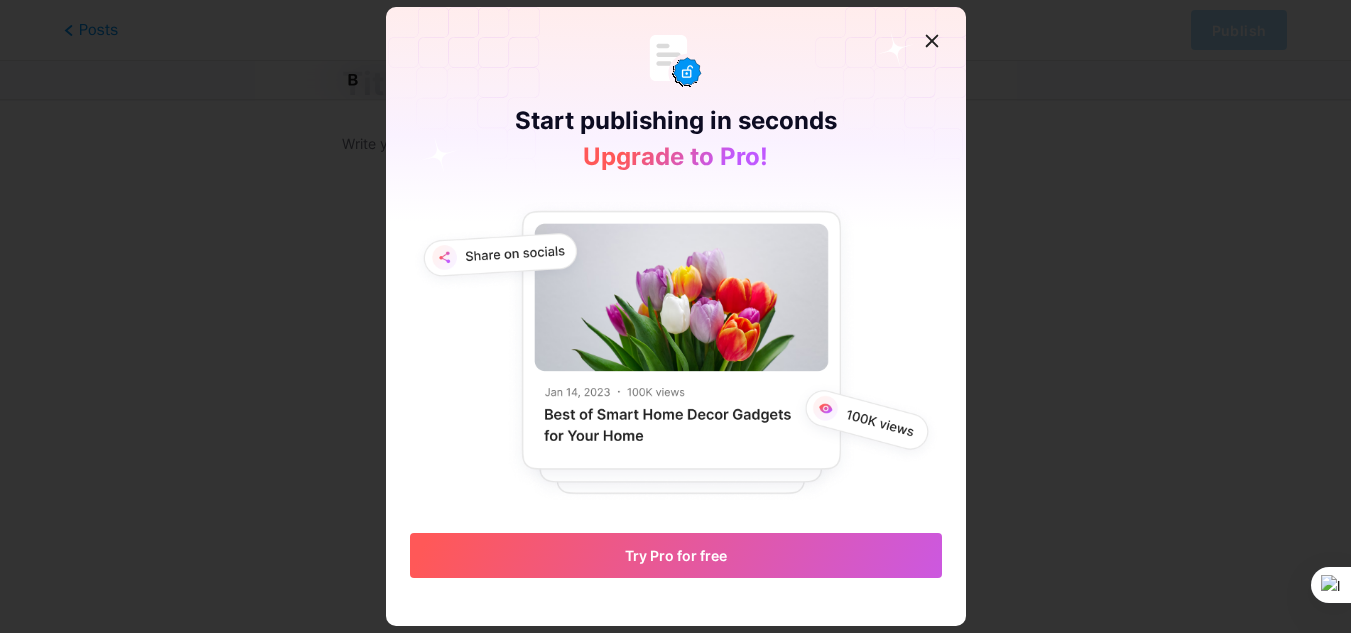 scroll, scrollTop: 0, scrollLeft: 0, axis: both 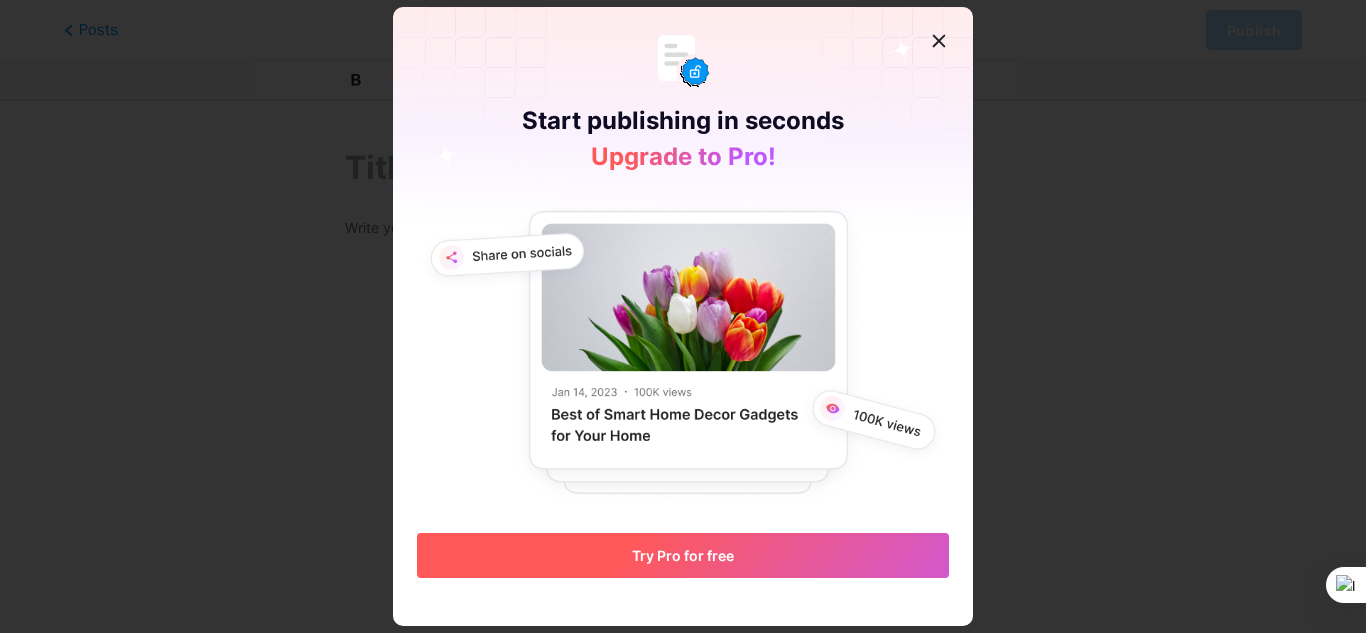 click on "Try Pro for free" at bounding box center (683, 555) 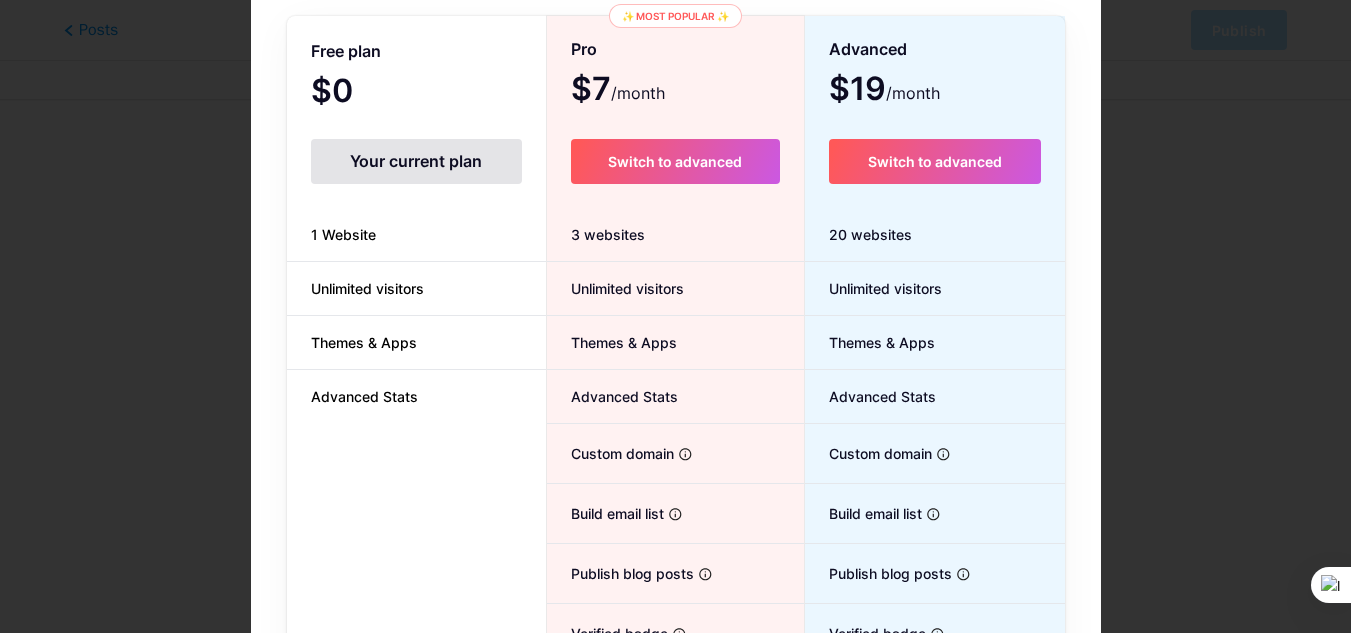 scroll, scrollTop: 248, scrollLeft: 0, axis: vertical 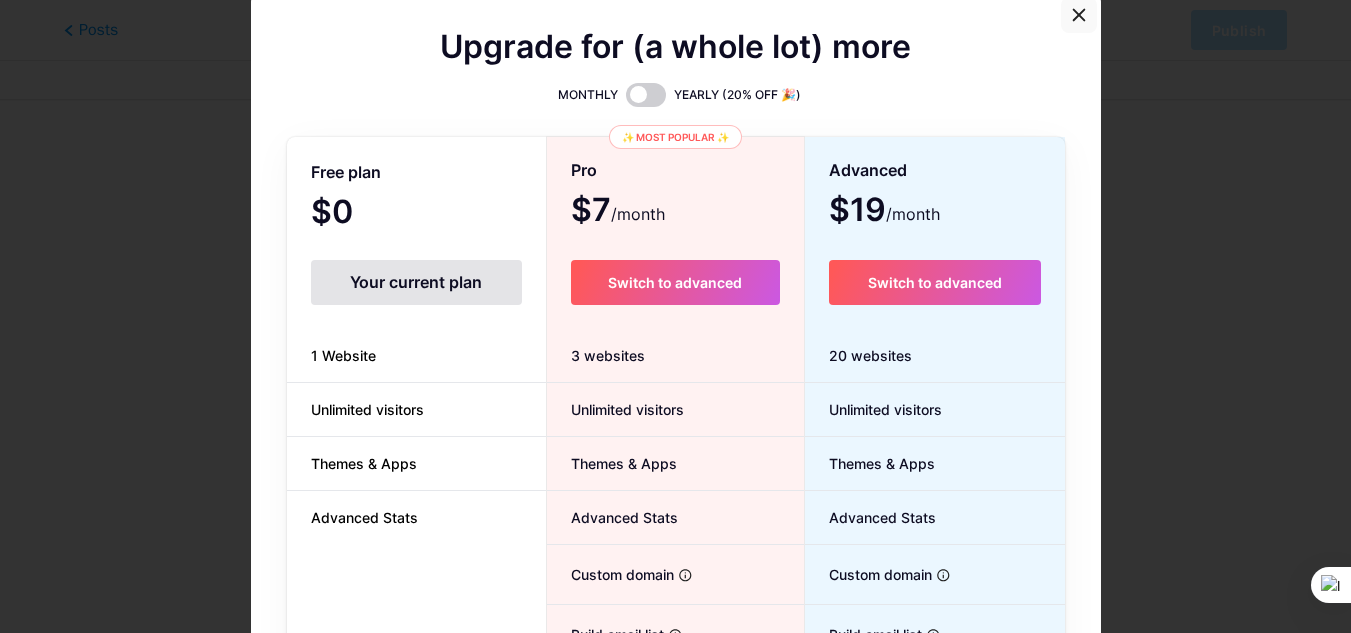 click 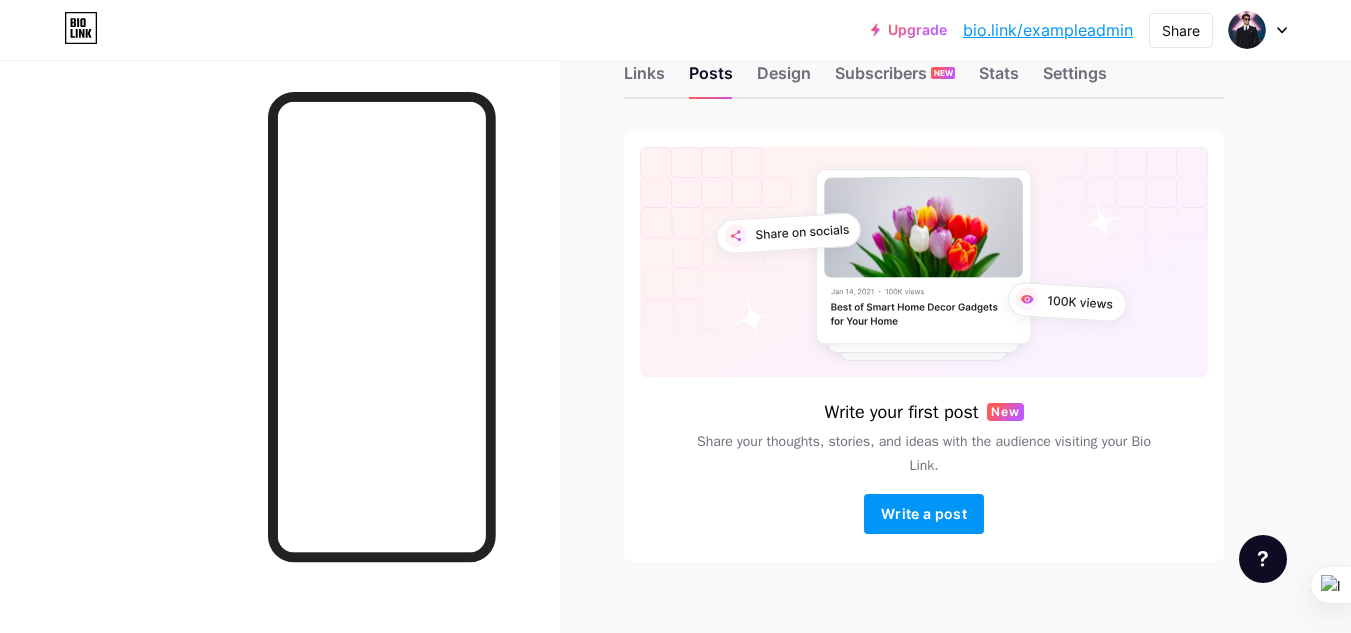 scroll, scrollTop: 84, scrollLeft: 0, axis: vertical 